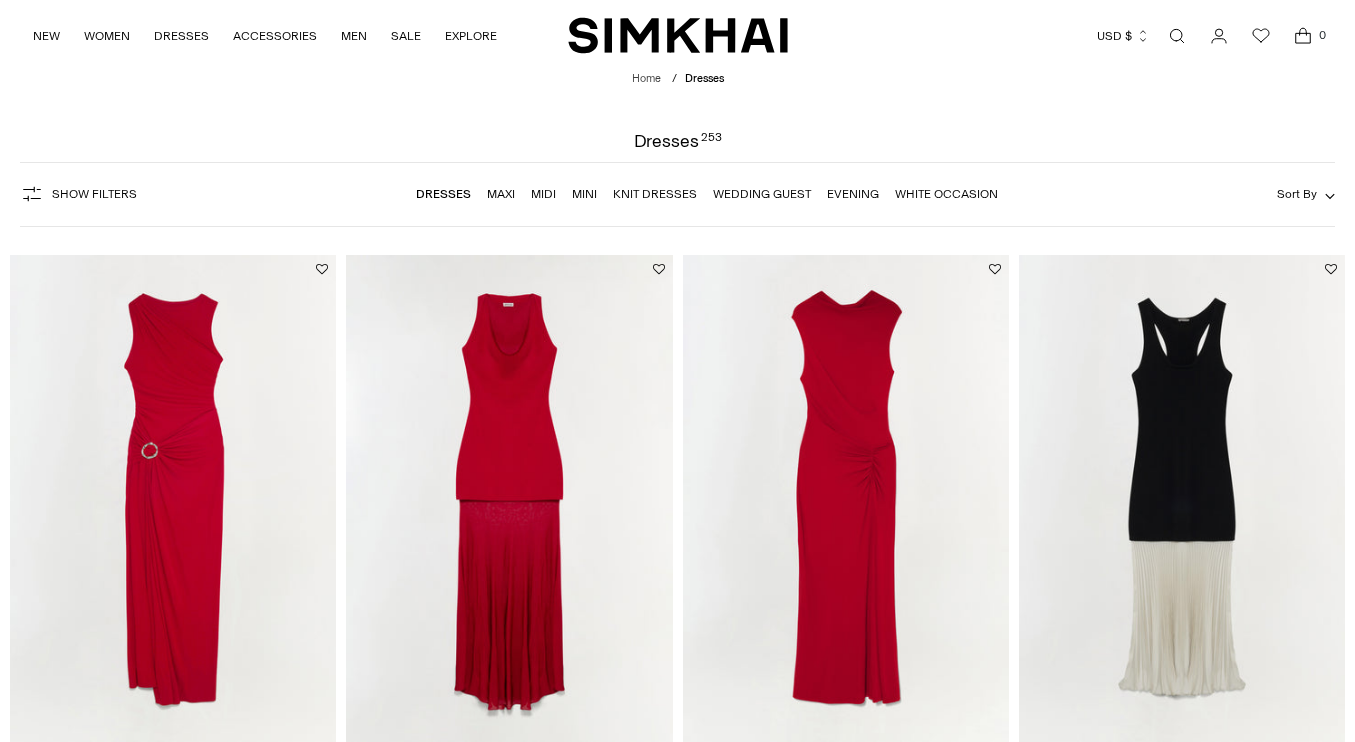scroll, scrollTop: 0, scrollLeft: 0, axis: both 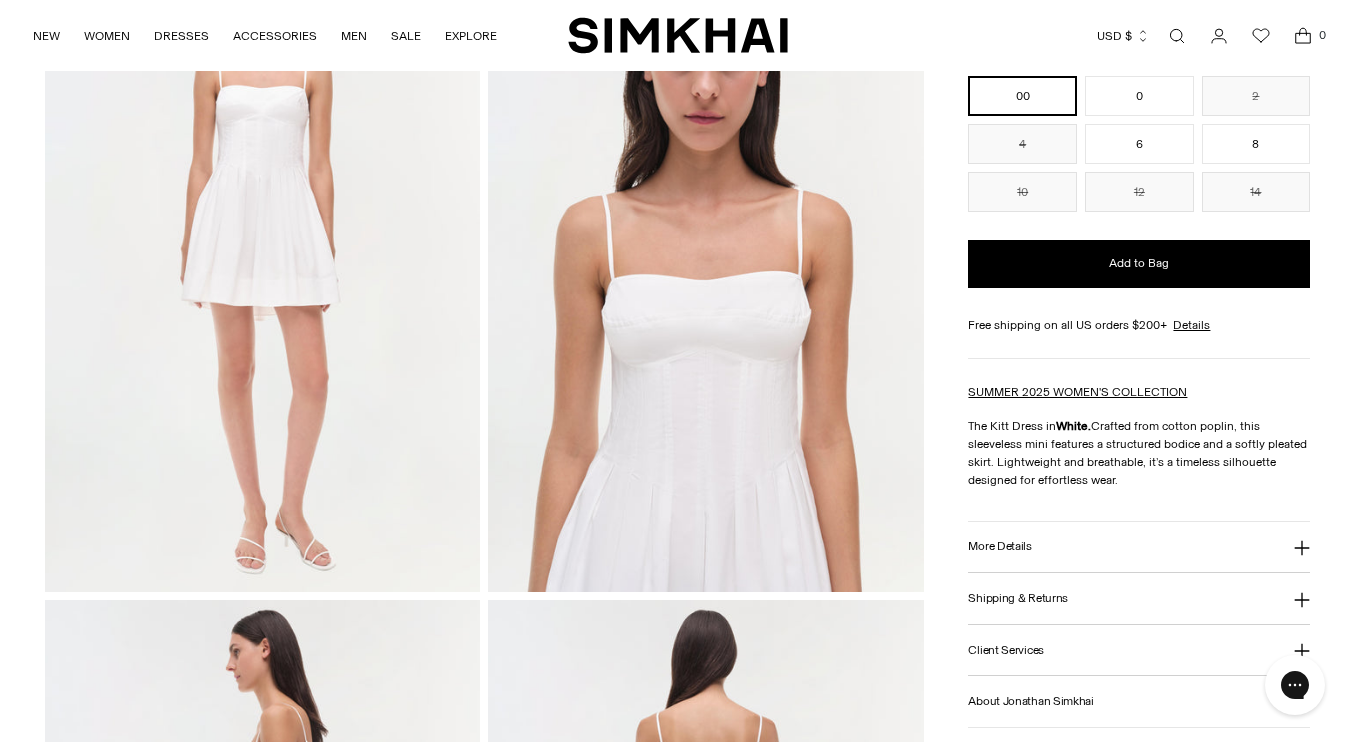 click on "More Details" at bounding box center (999, 546) 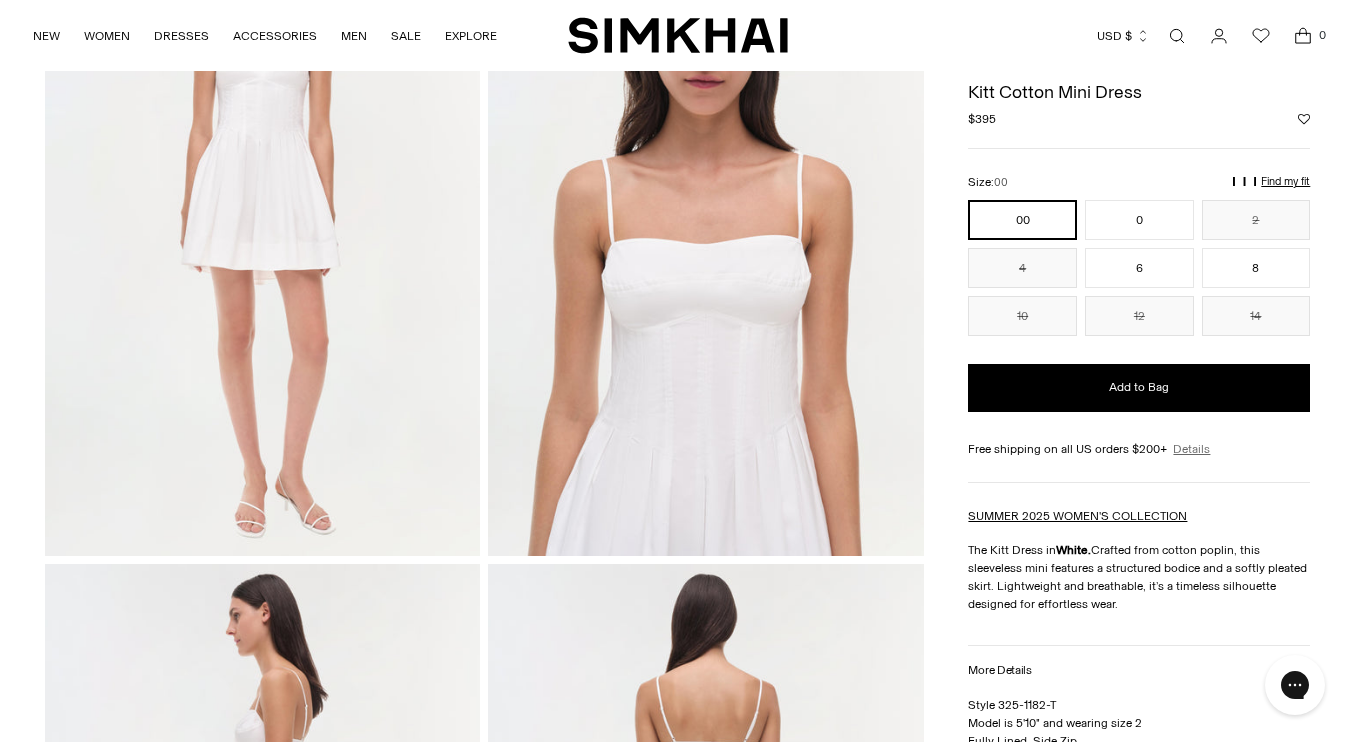 scroll, scrollTop: 170, scrollLeft: 0, axis: vertical 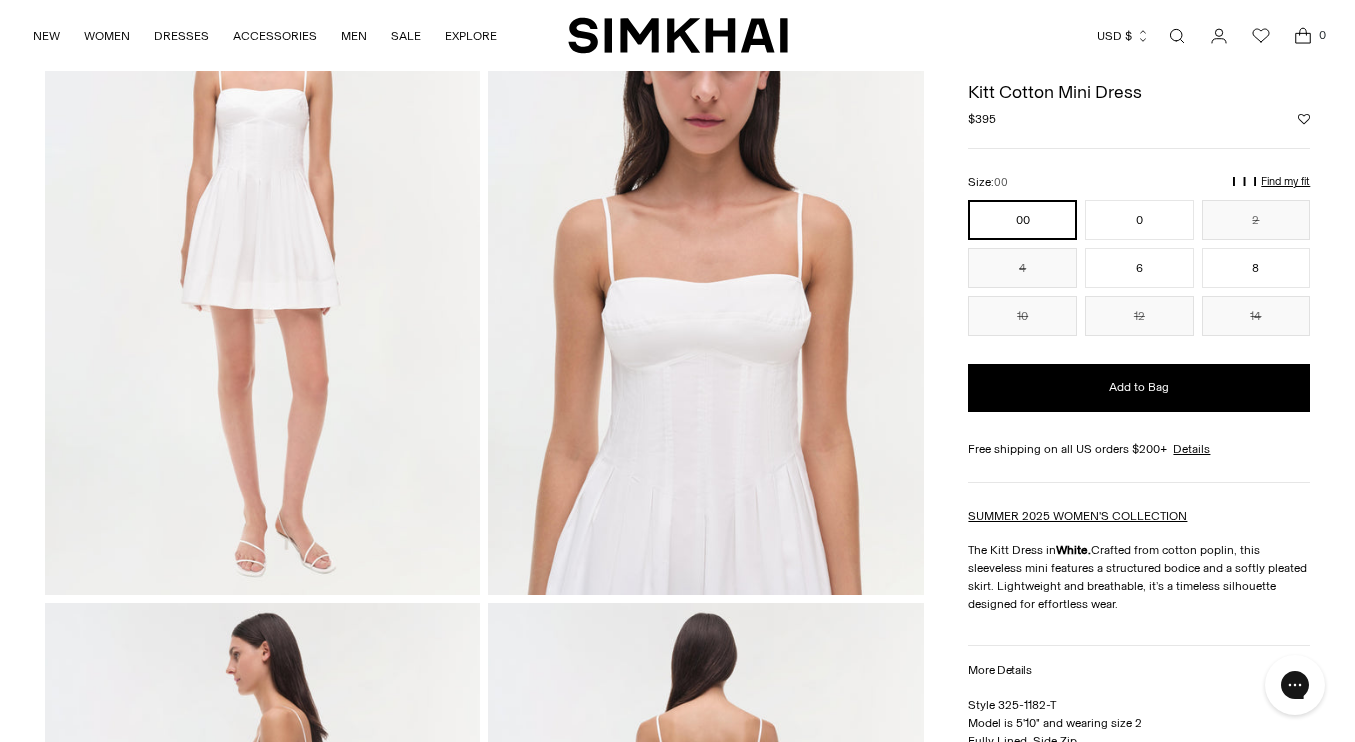 click on "Find my fit" at bounding box center (1081, 190) 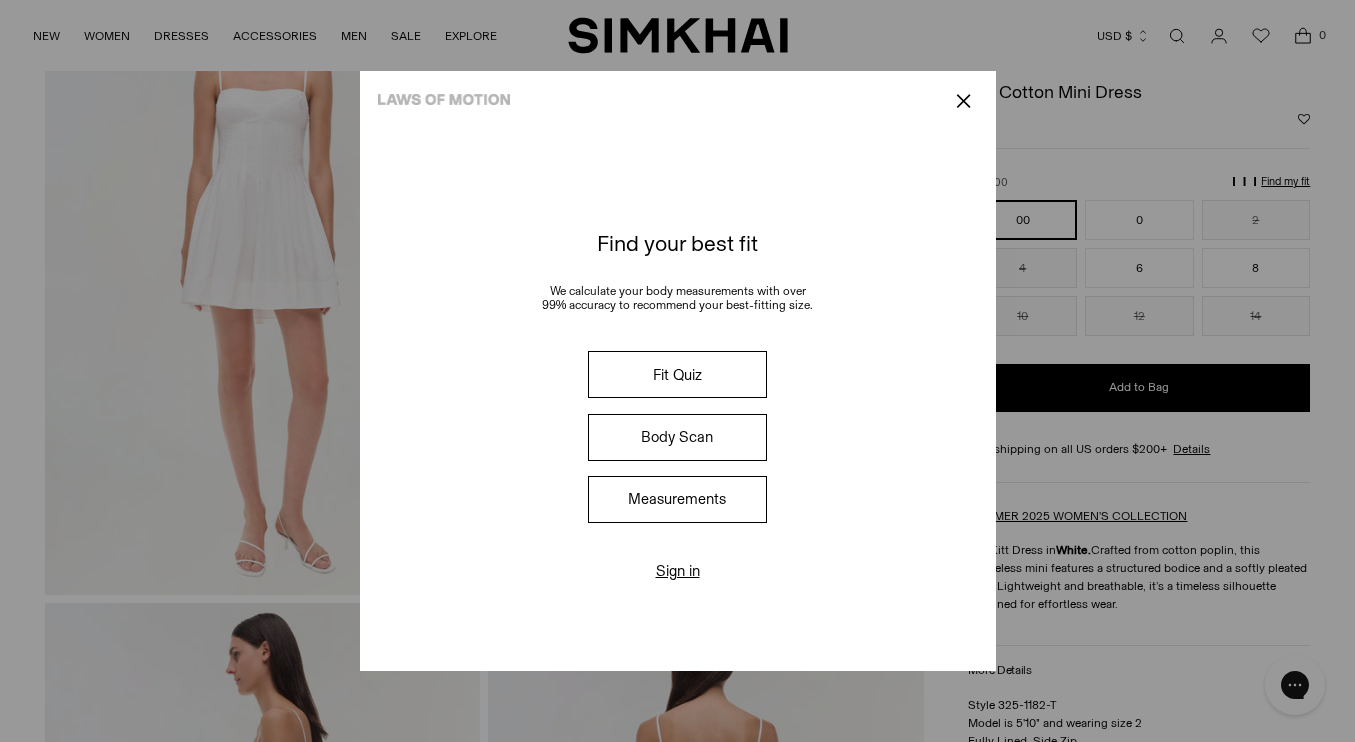 click on "Fit Quiz" at bounding box center (677, 374) 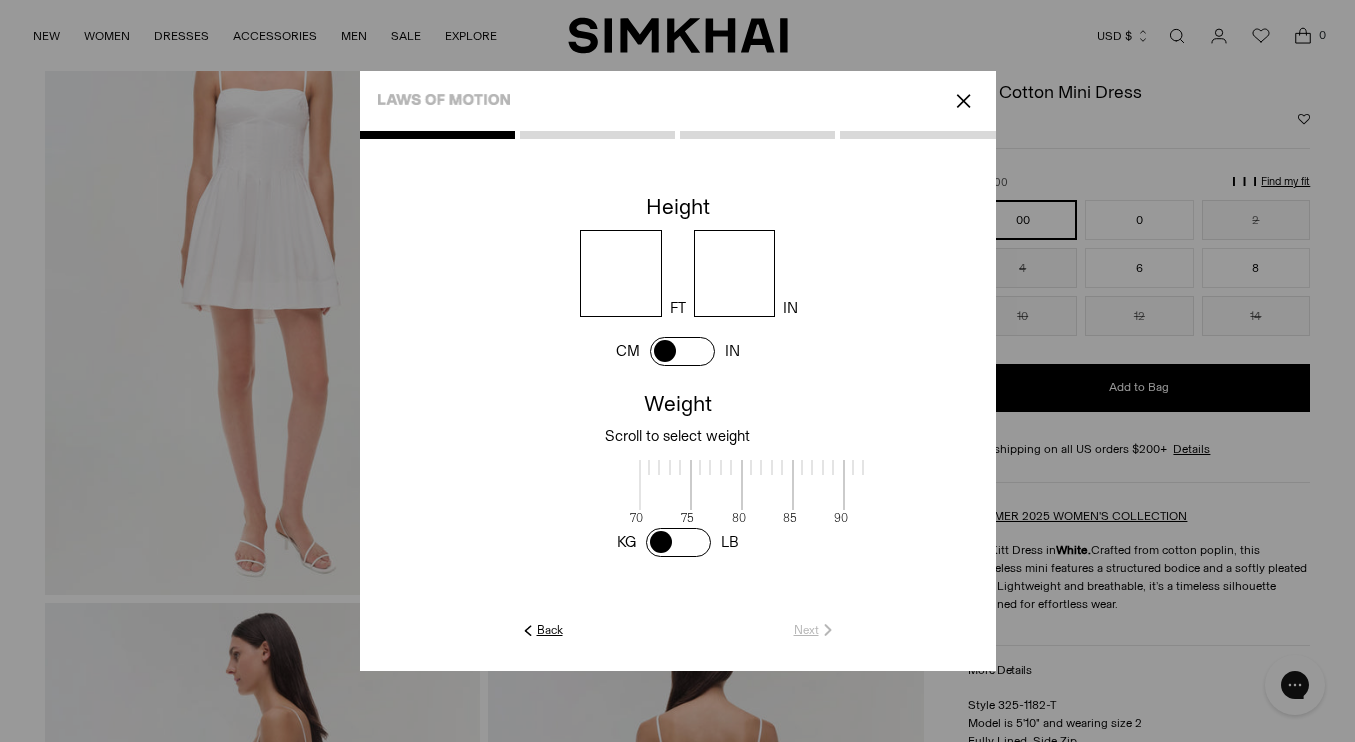 scroll, scrollTop: 2, scrollLeft: 650, axis: both 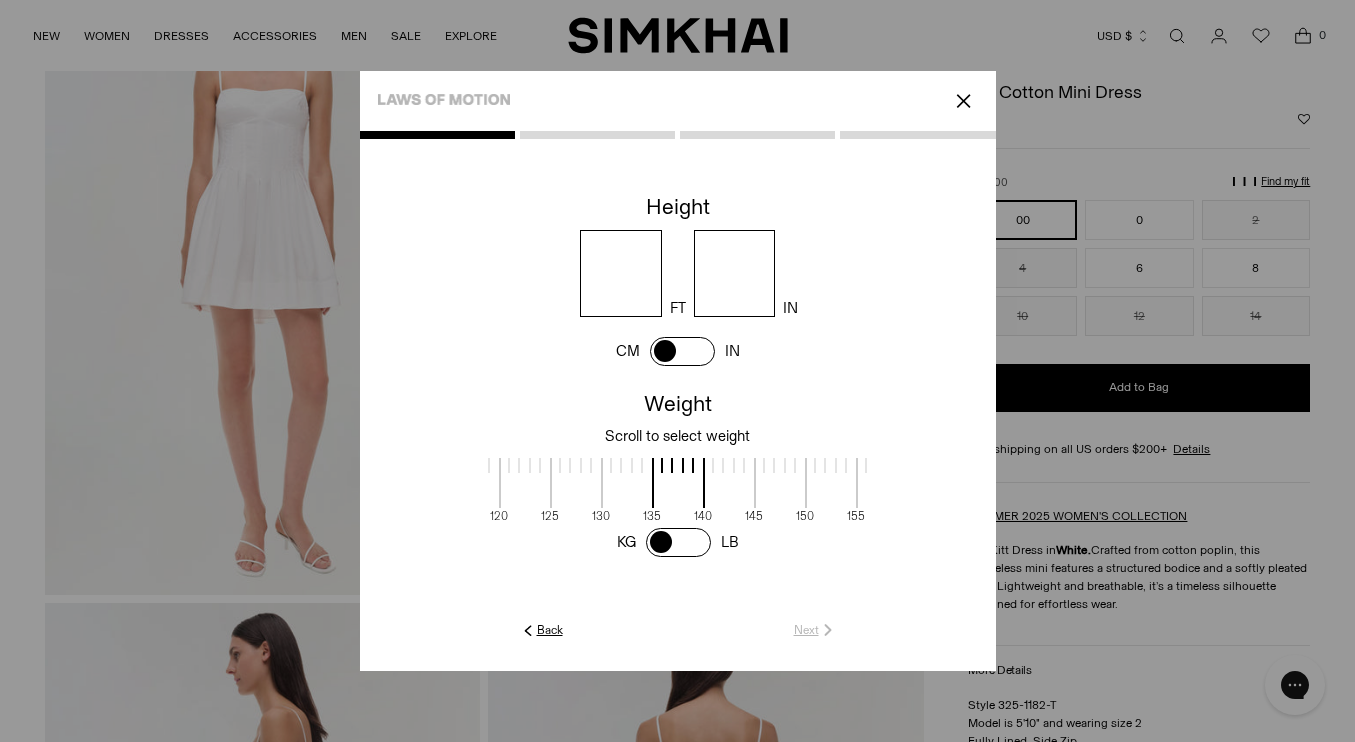 click on "✕" 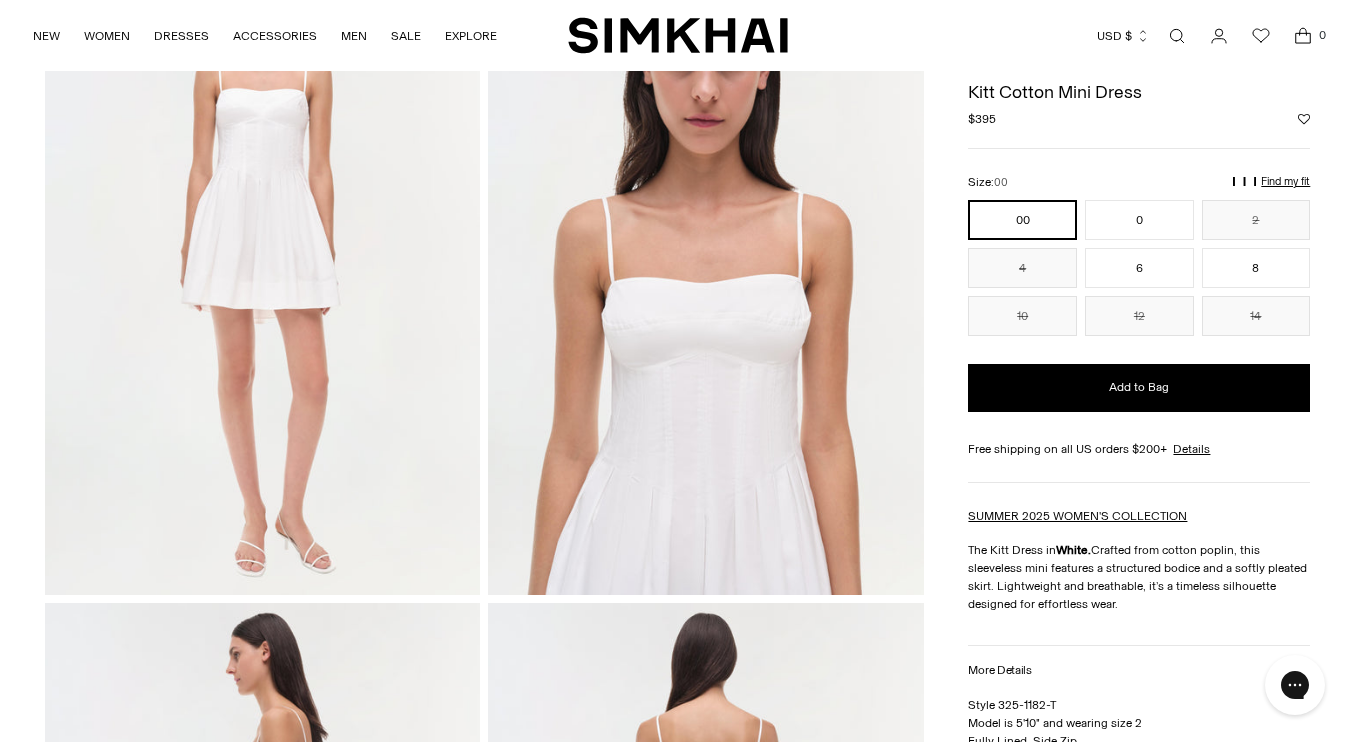 click on "Find my fit" at bounding box center (1069, 190) 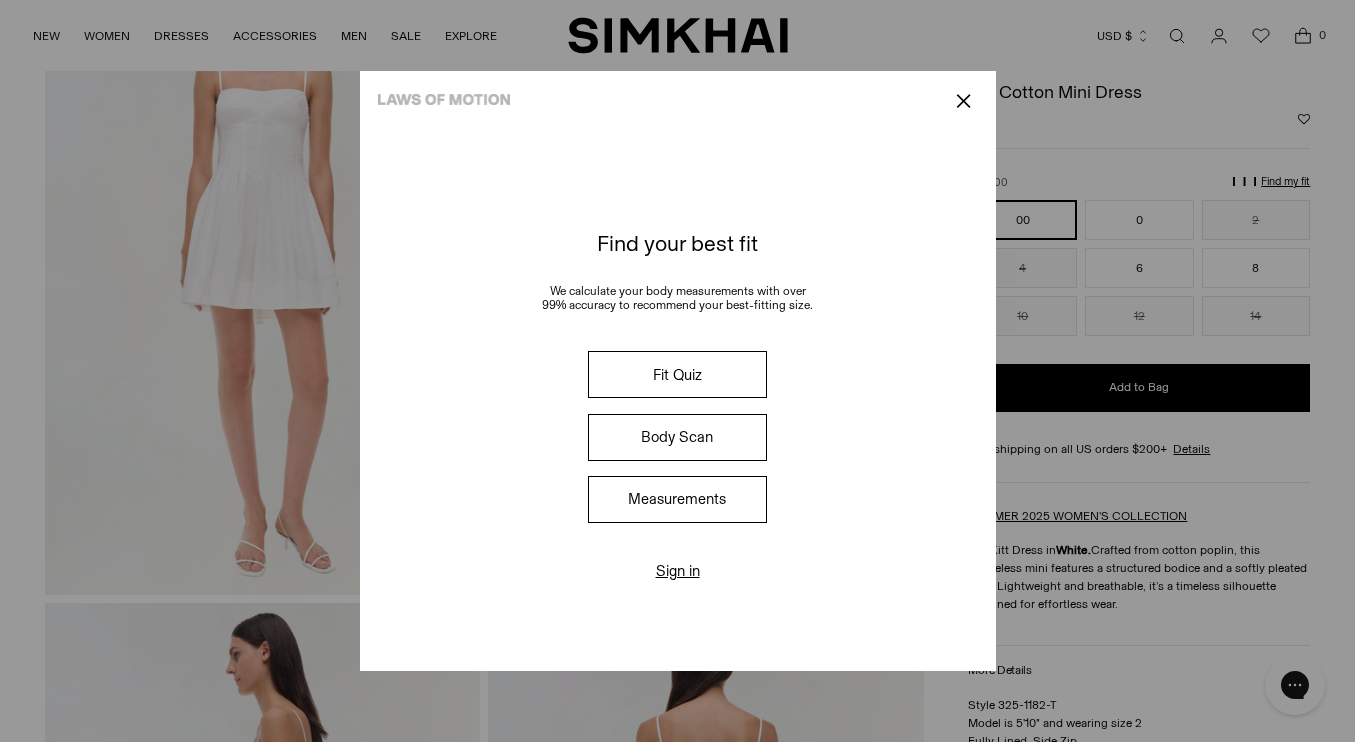 click on "Measurements" at bounding box center [677, 499] 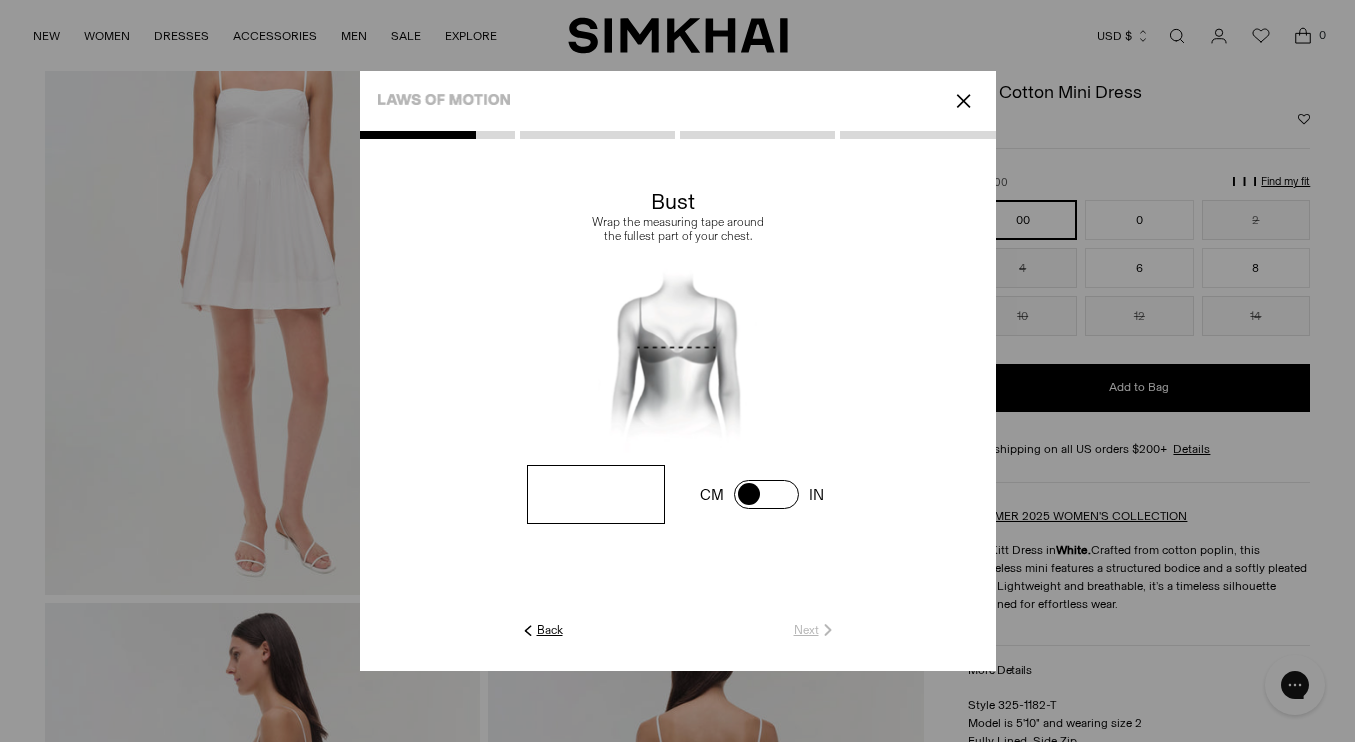 click 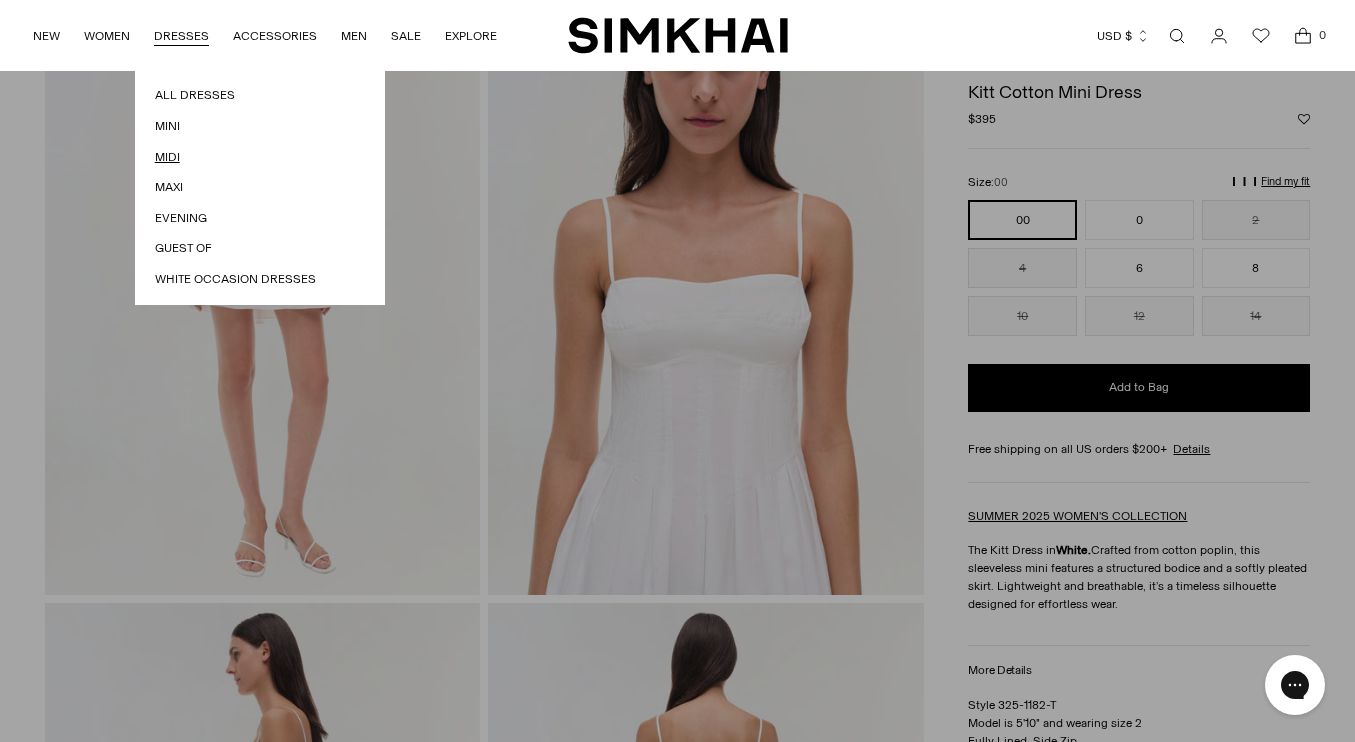 click on "Midi" at bounding box center (260, 157) 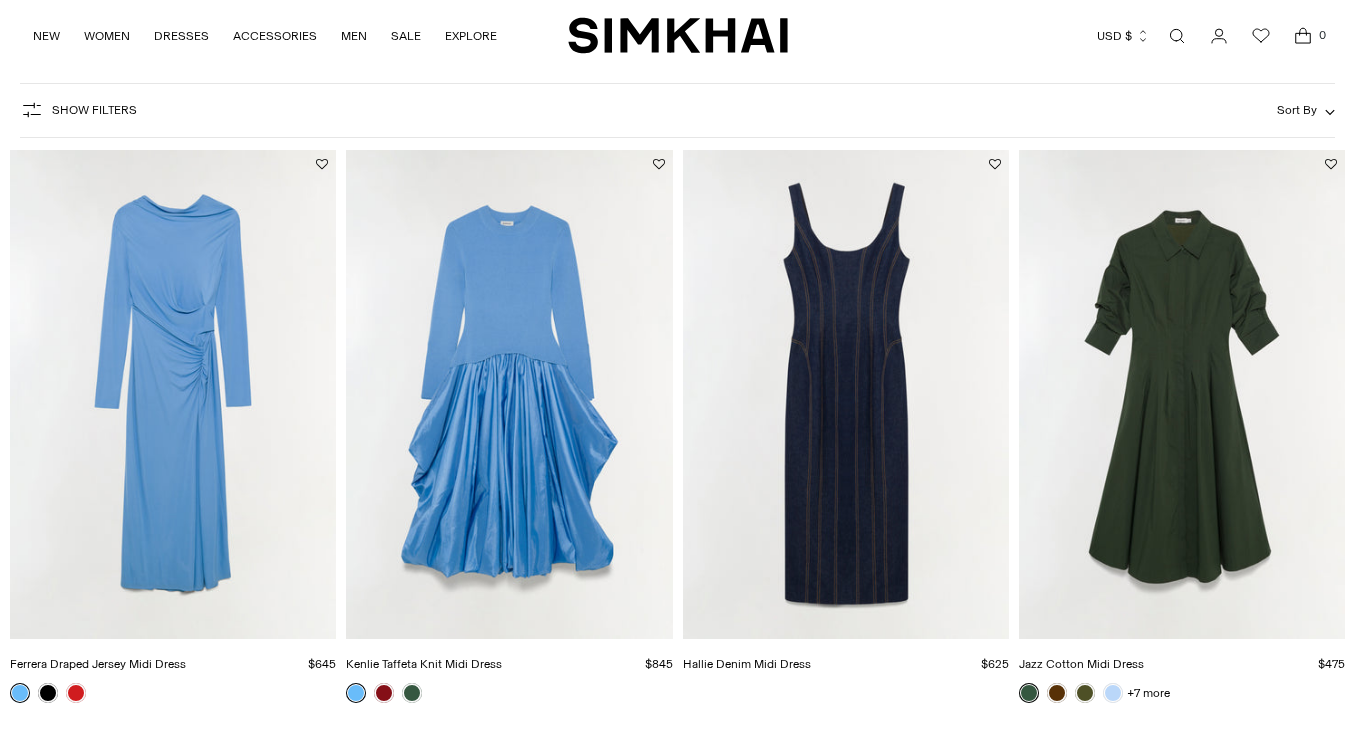 scroll, scrollTop: 679, scrollLeft: 0, axis: vertical 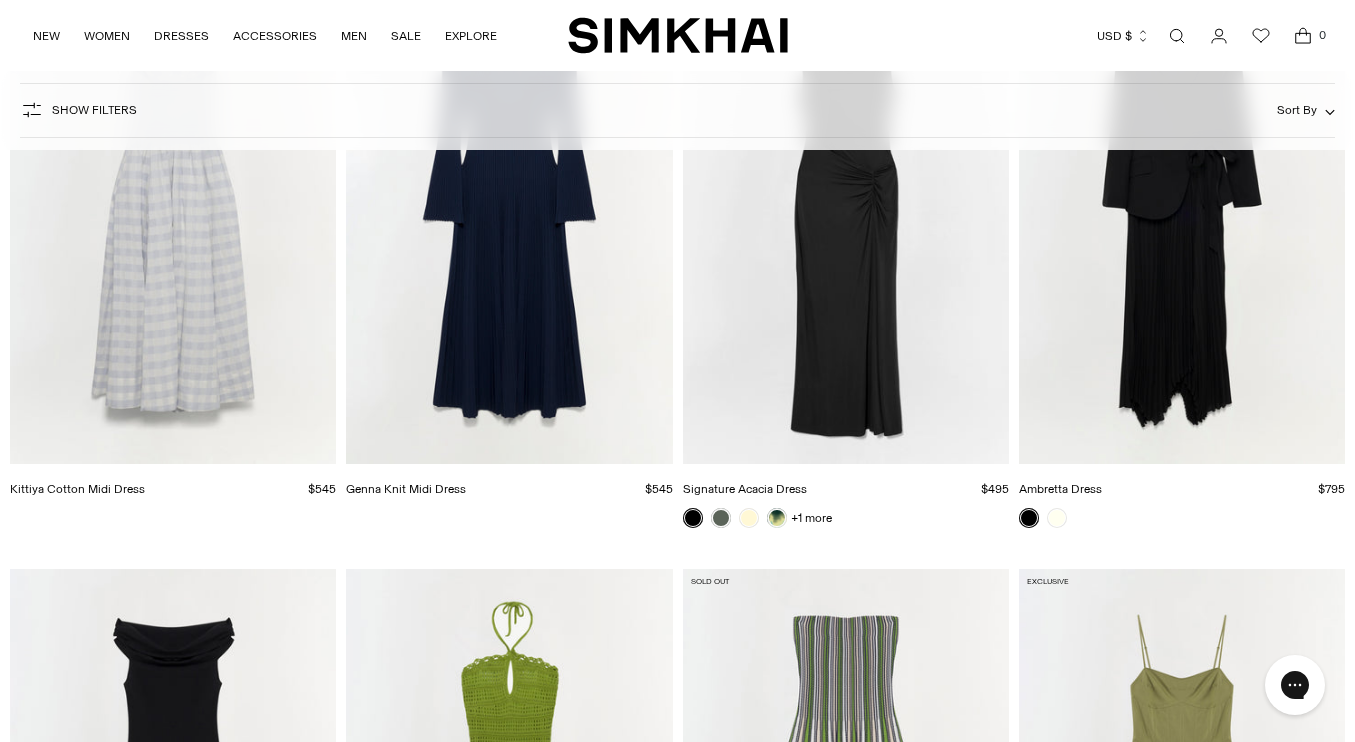 click at bounding box center (0, 0) 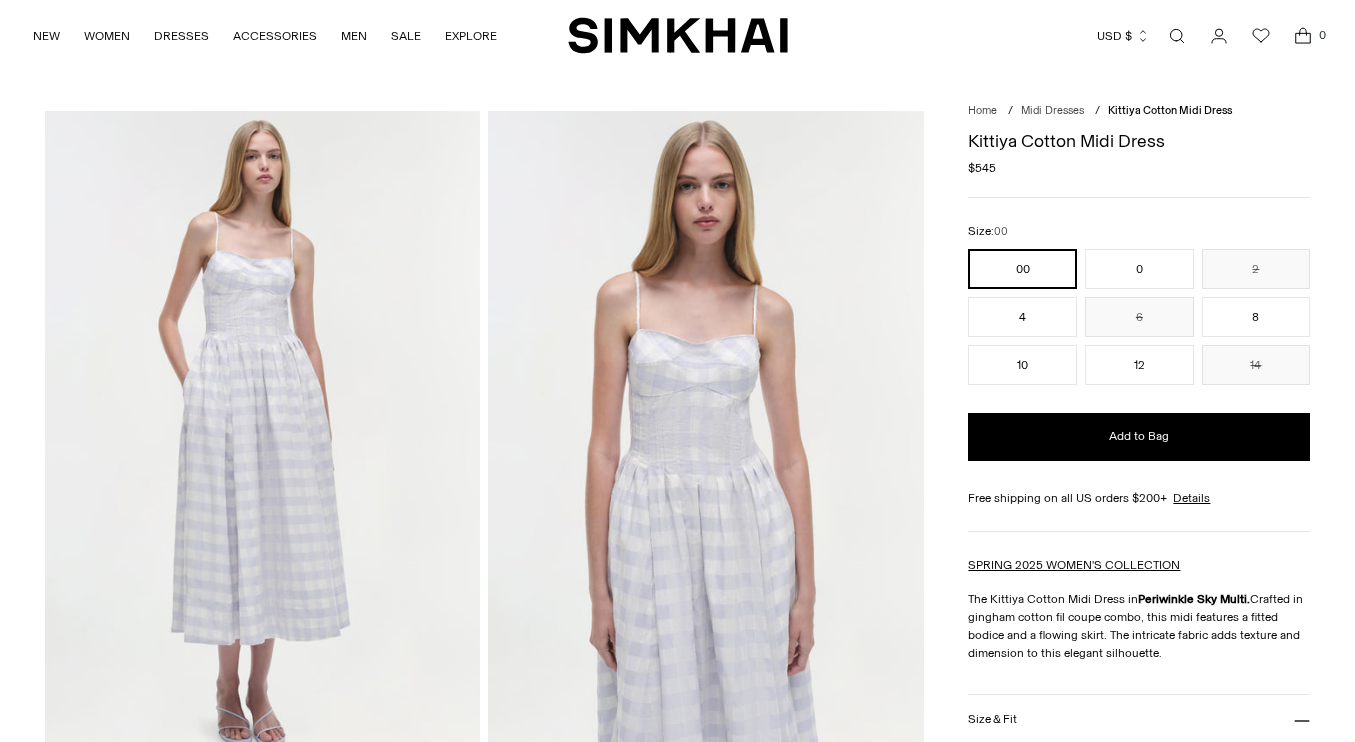 scroll, scrollTop: 0, scrollLeft: 0, axis: both 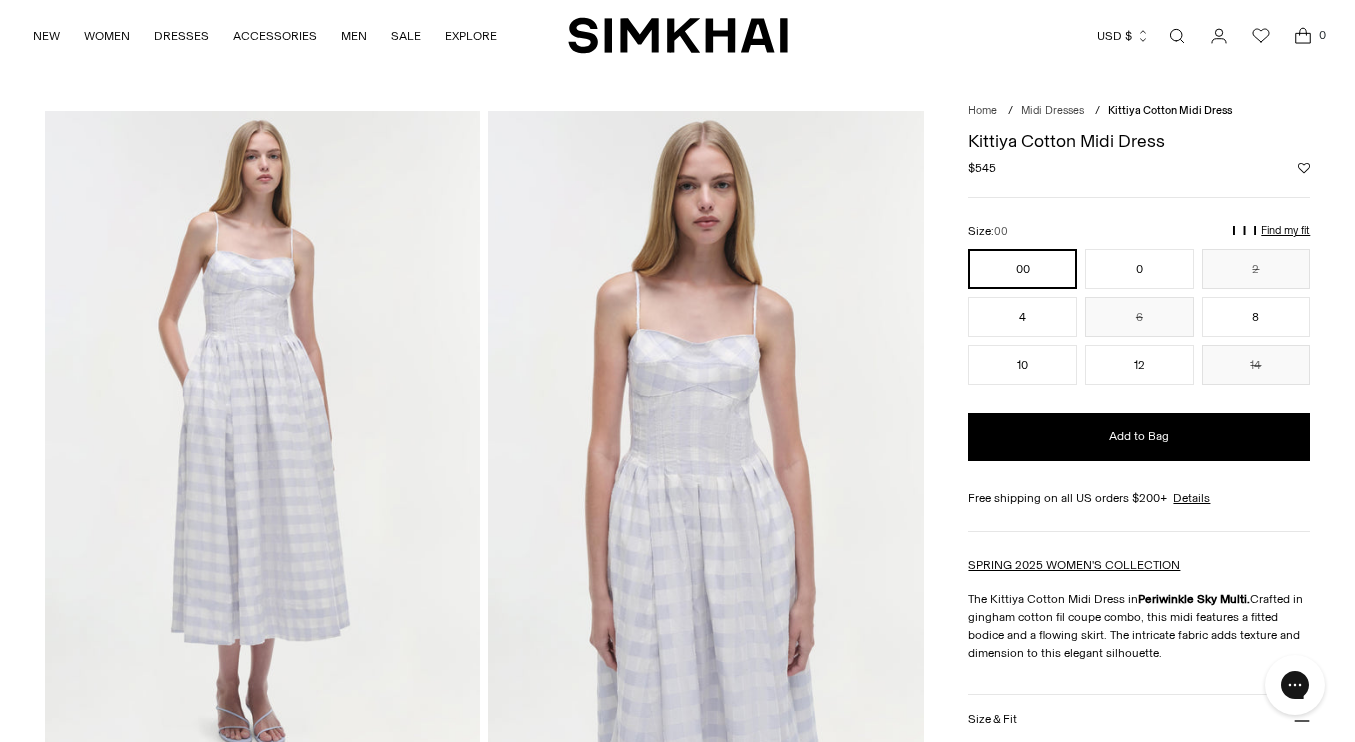 click on "Find my fit" at bounding box center (1111, 240) 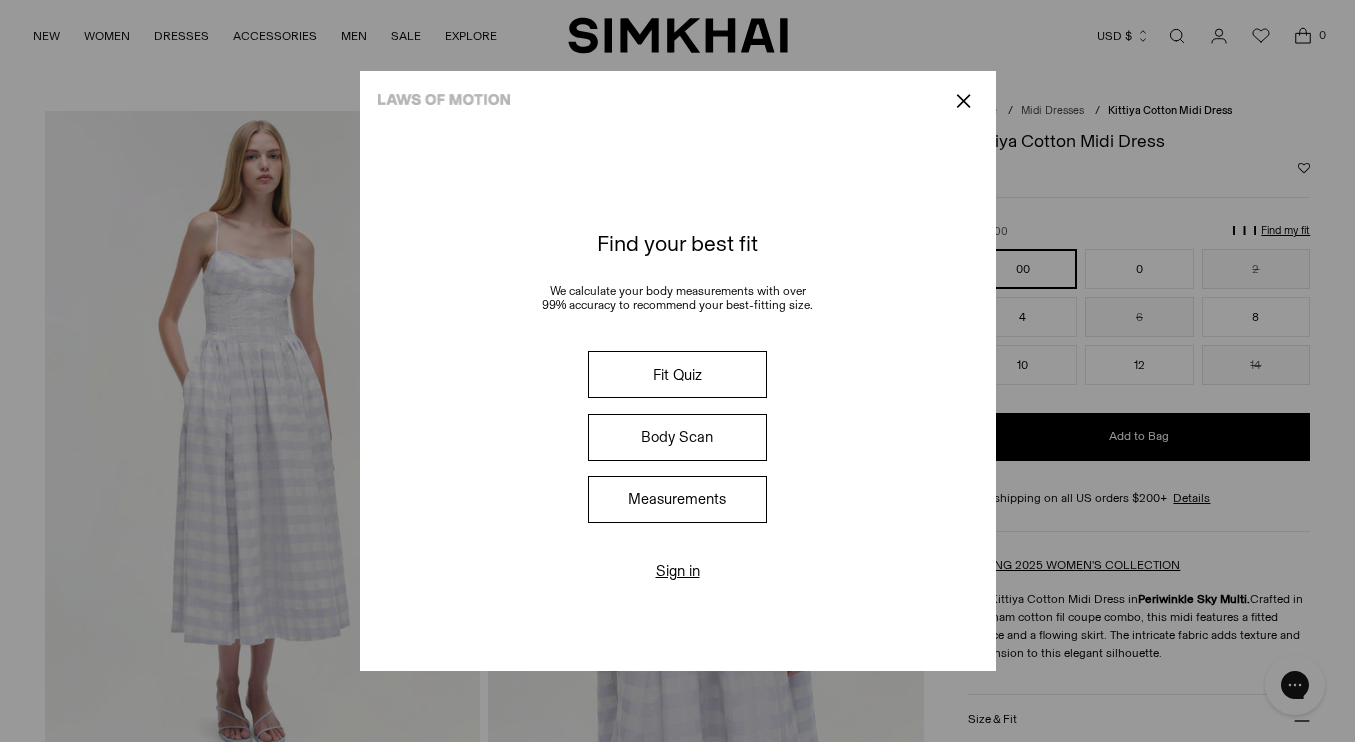 click on "Measurements" at bounding box center (677, 499) 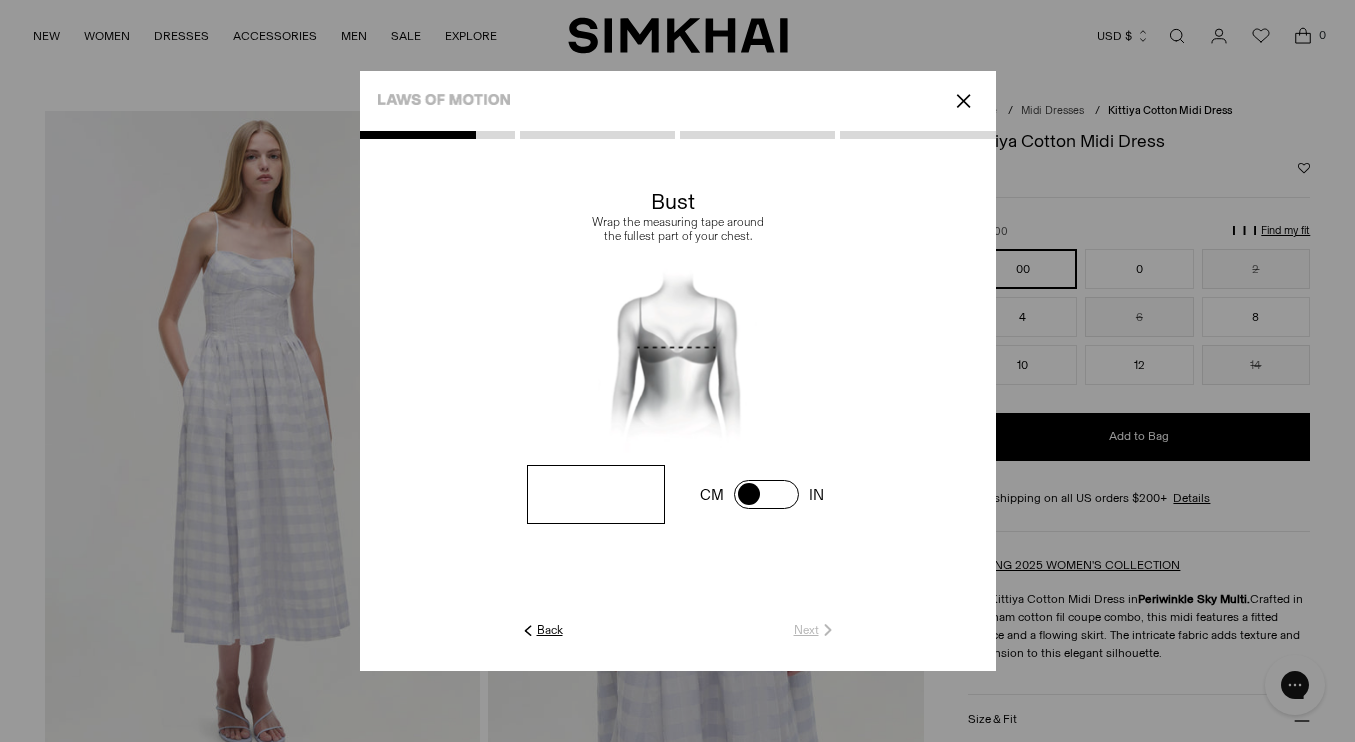 click at bounding box center (766, 494) 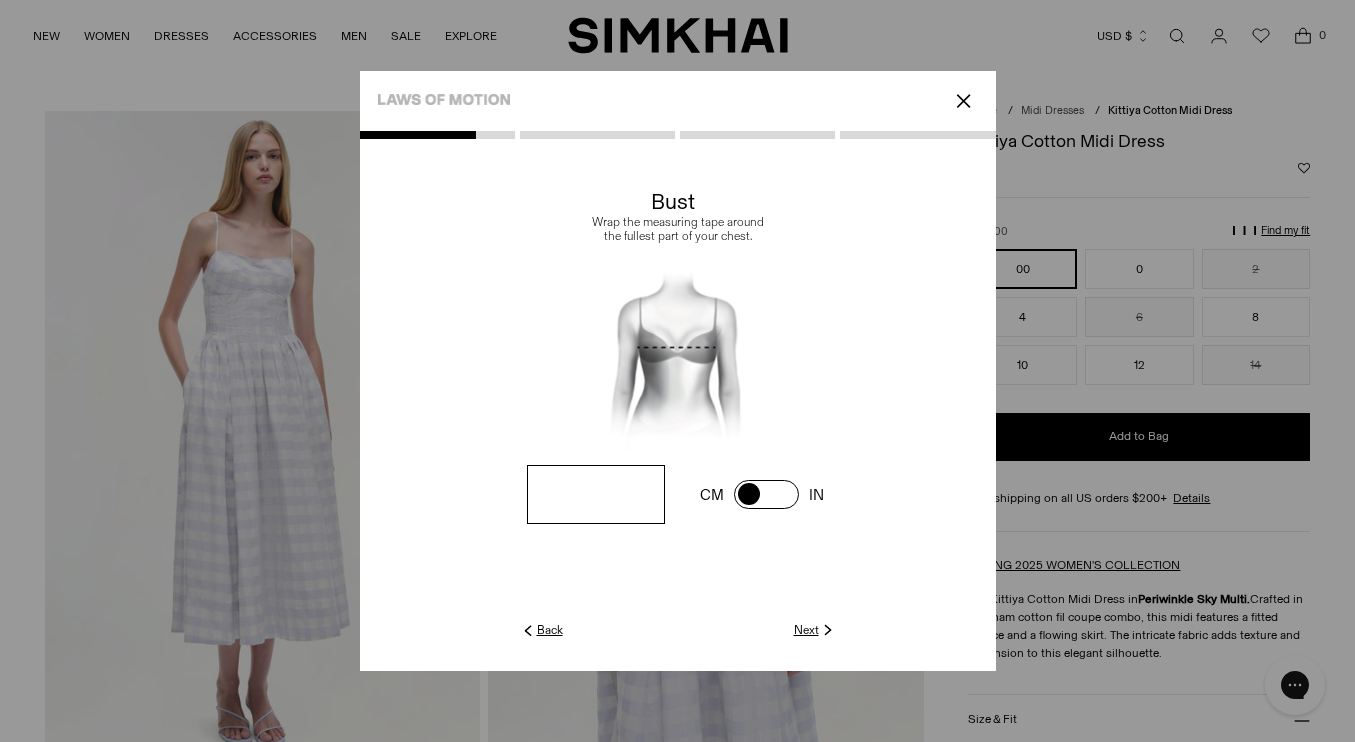 type on "****" 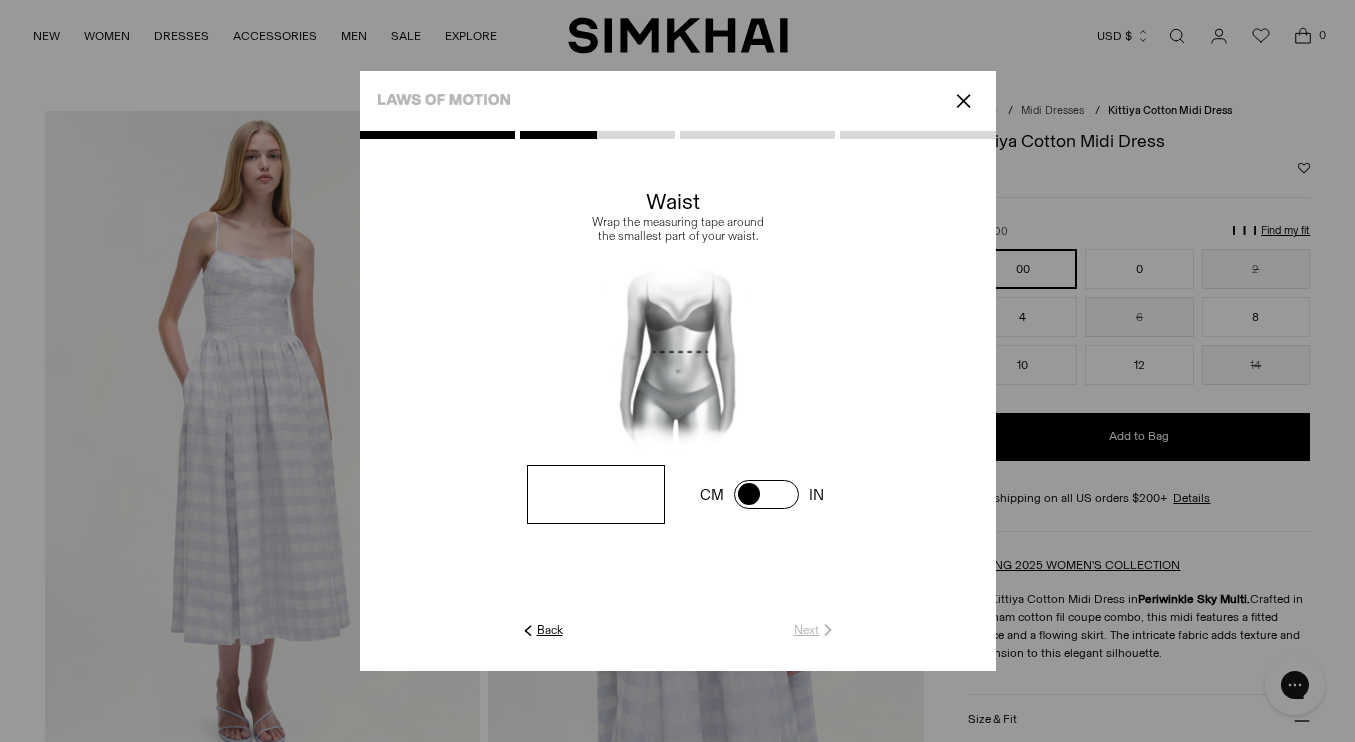 click at bounding box center [0, 0] 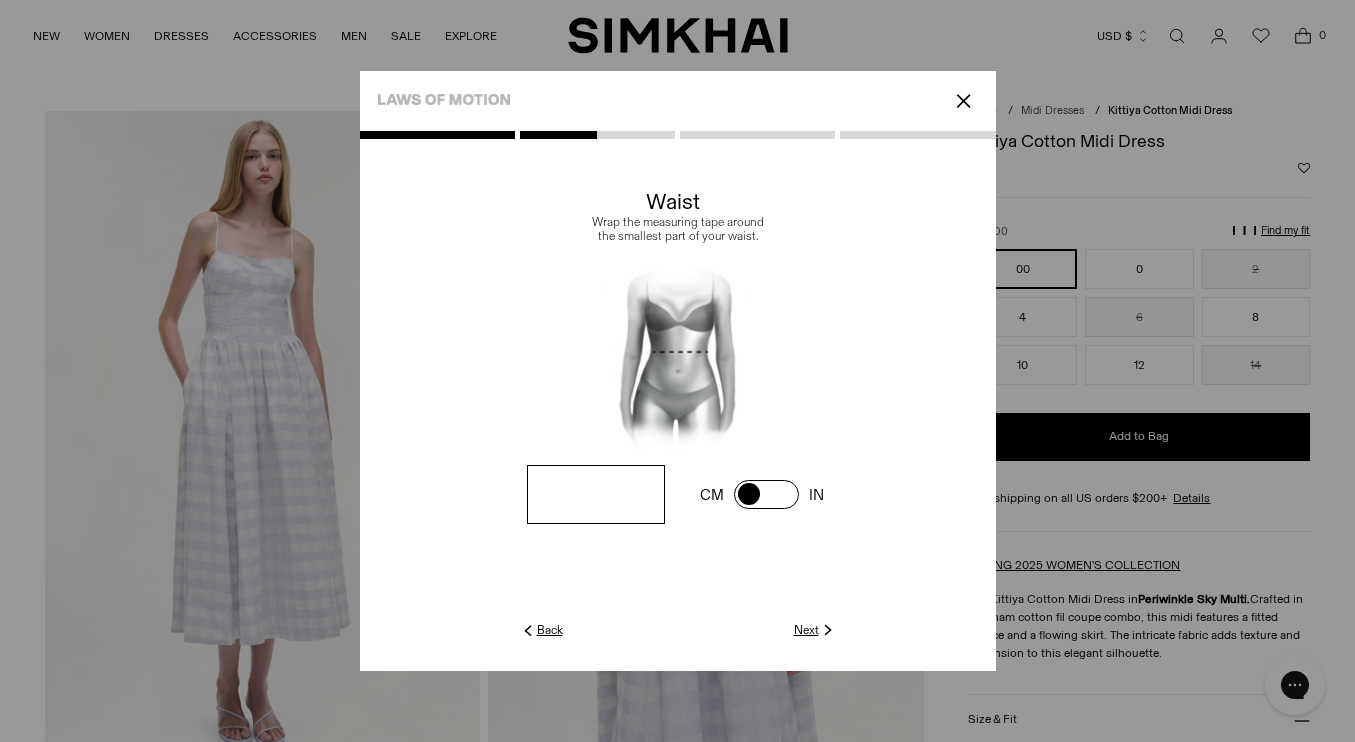 type on "****" 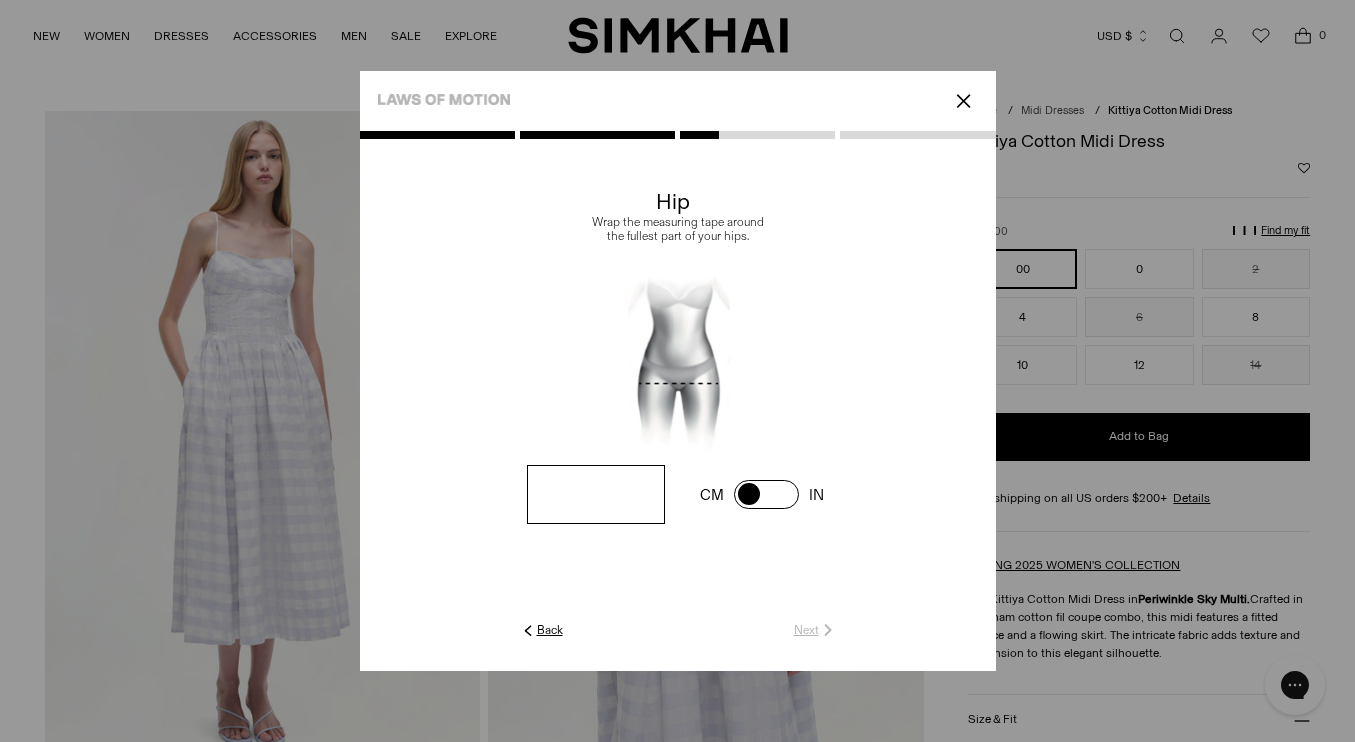 click at bounding box center [0, 0] 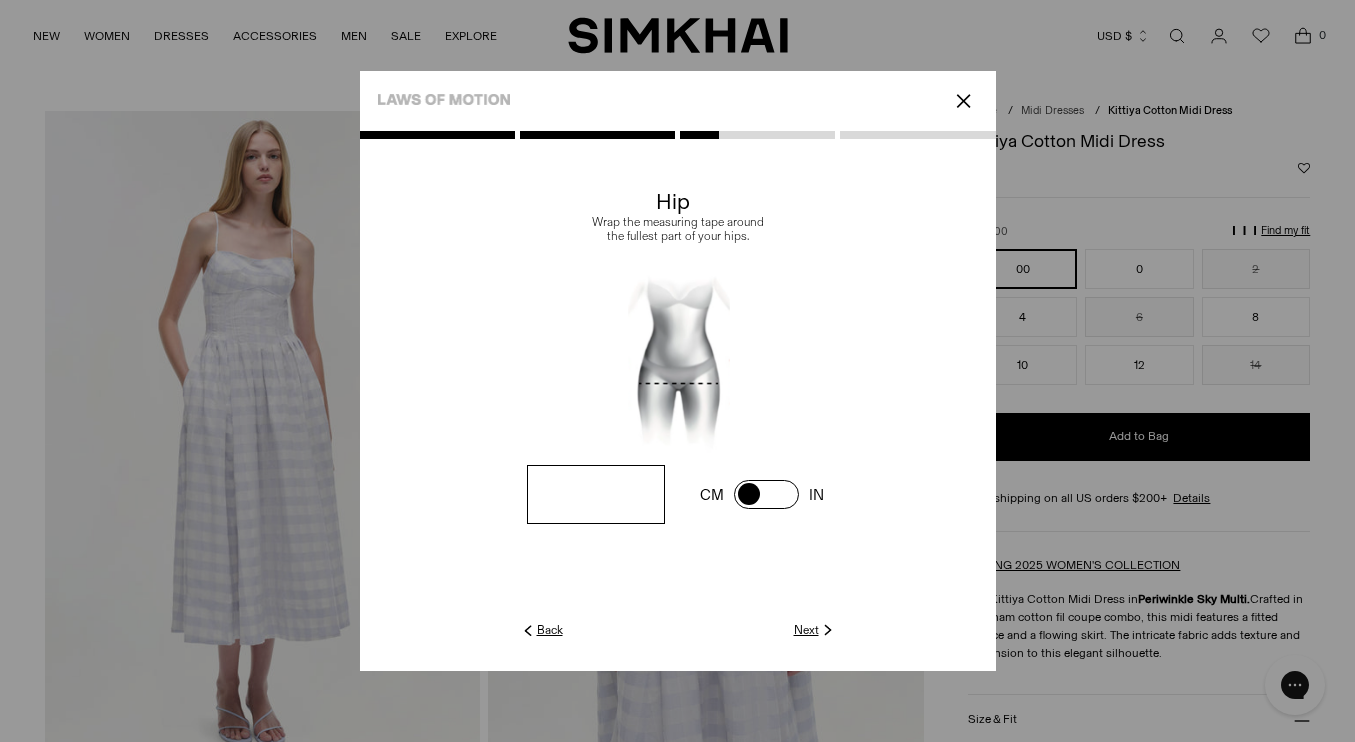 type on "**" 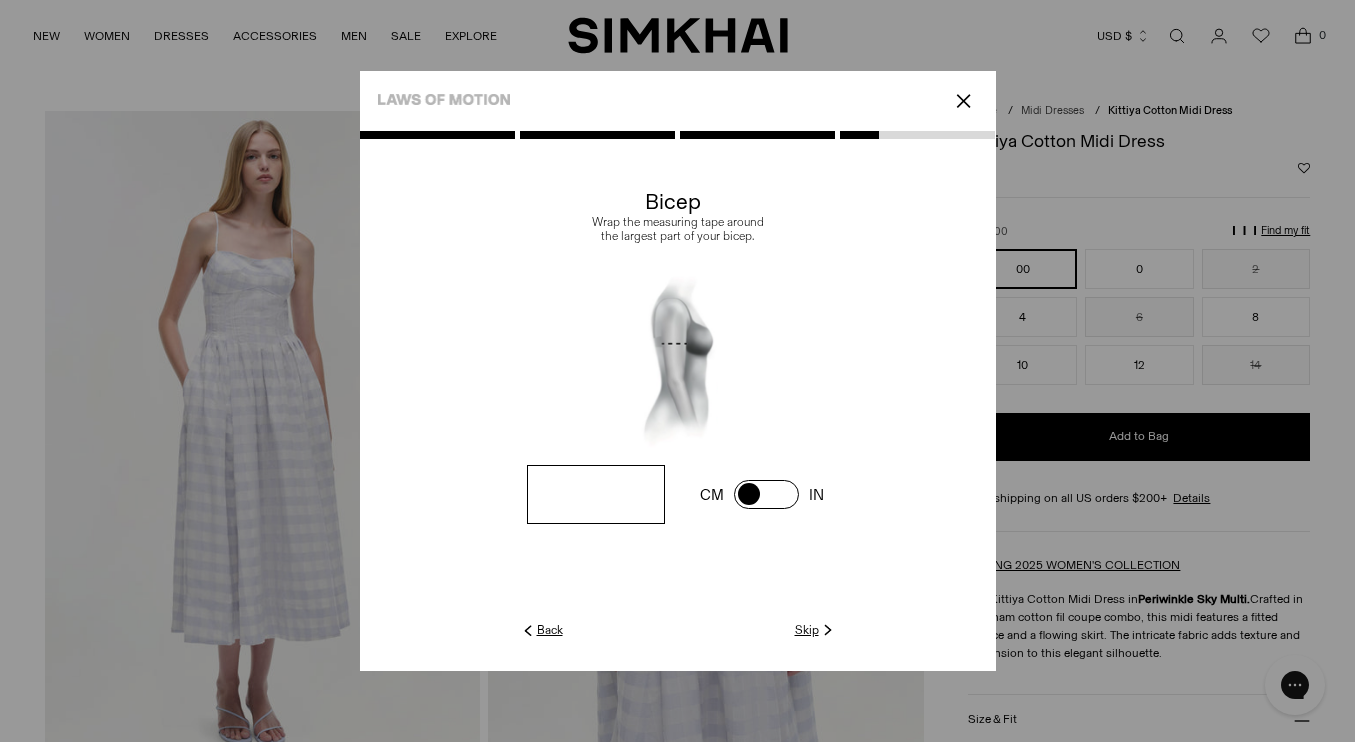 click at bounding box center (0, 0) 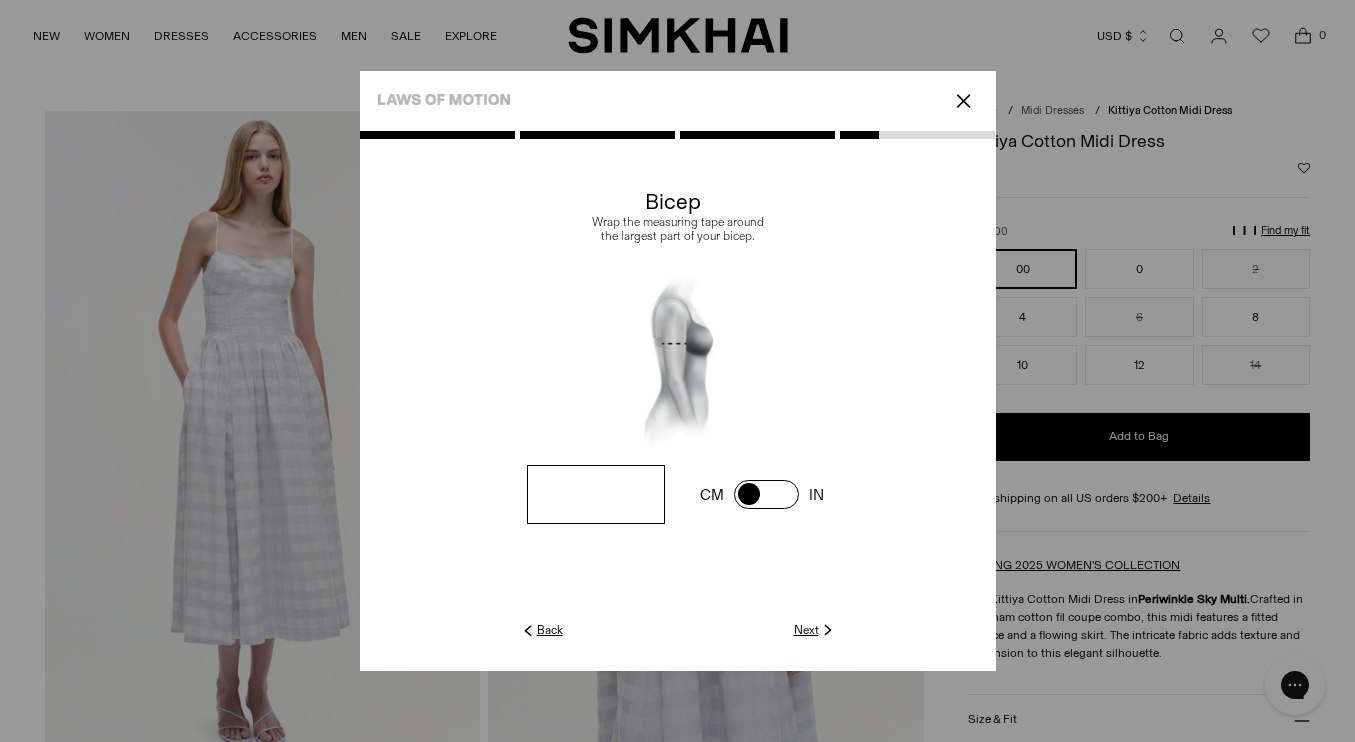 type on "**" 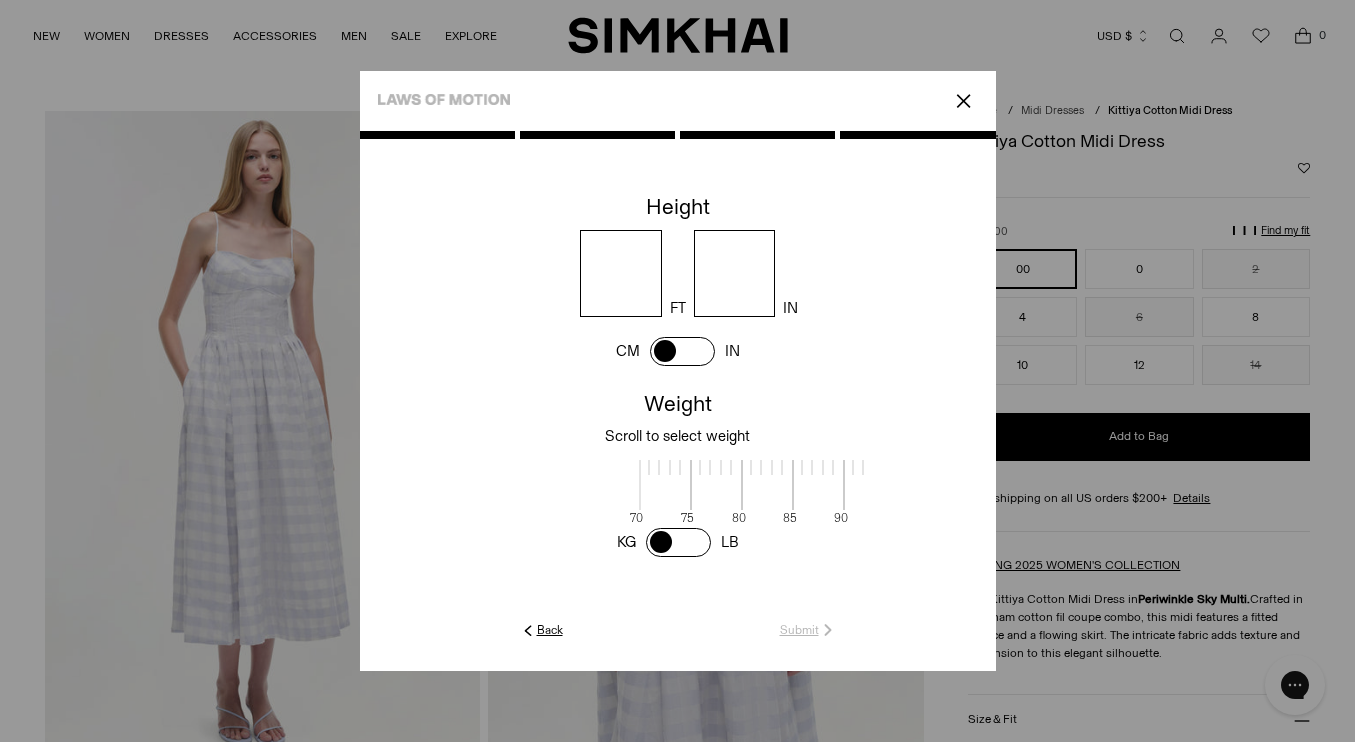 scroll, scrollTop: 2, scrollLeft: 650, axis: both 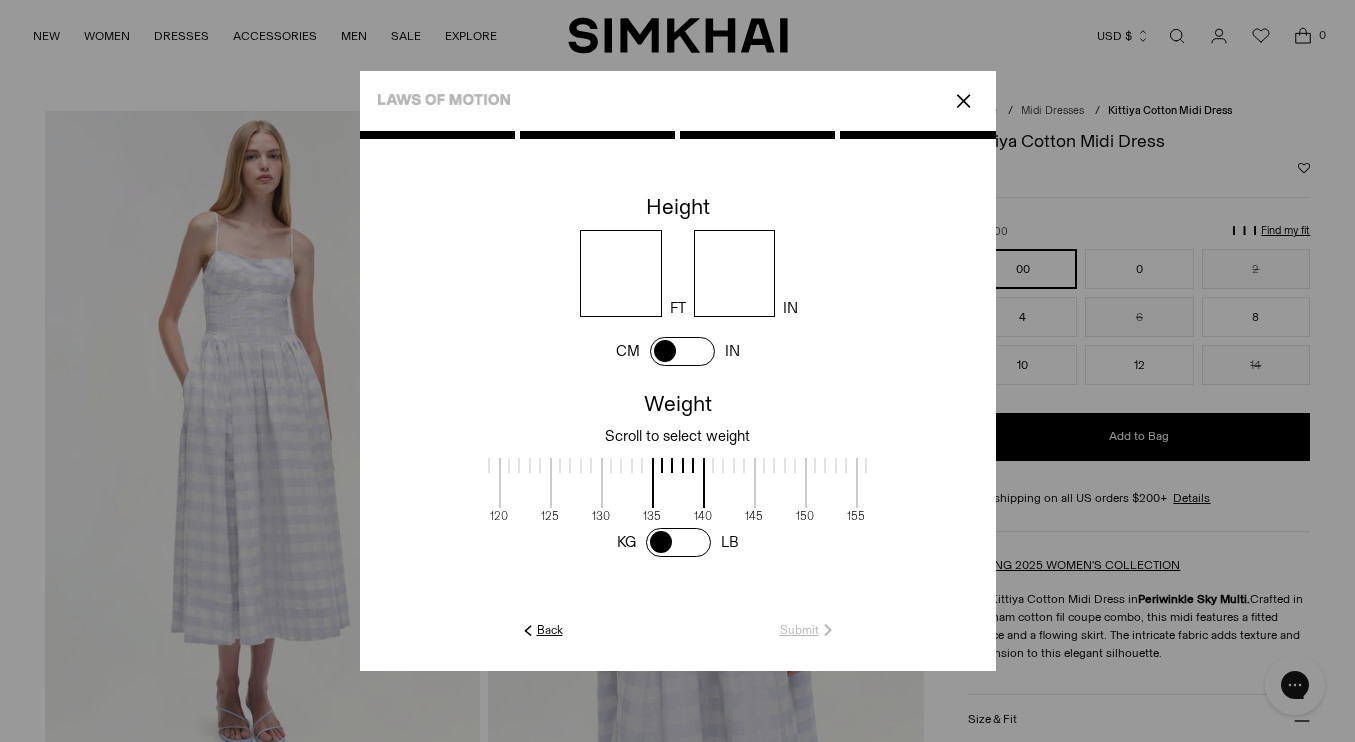 click at bounding box center [621, 273] 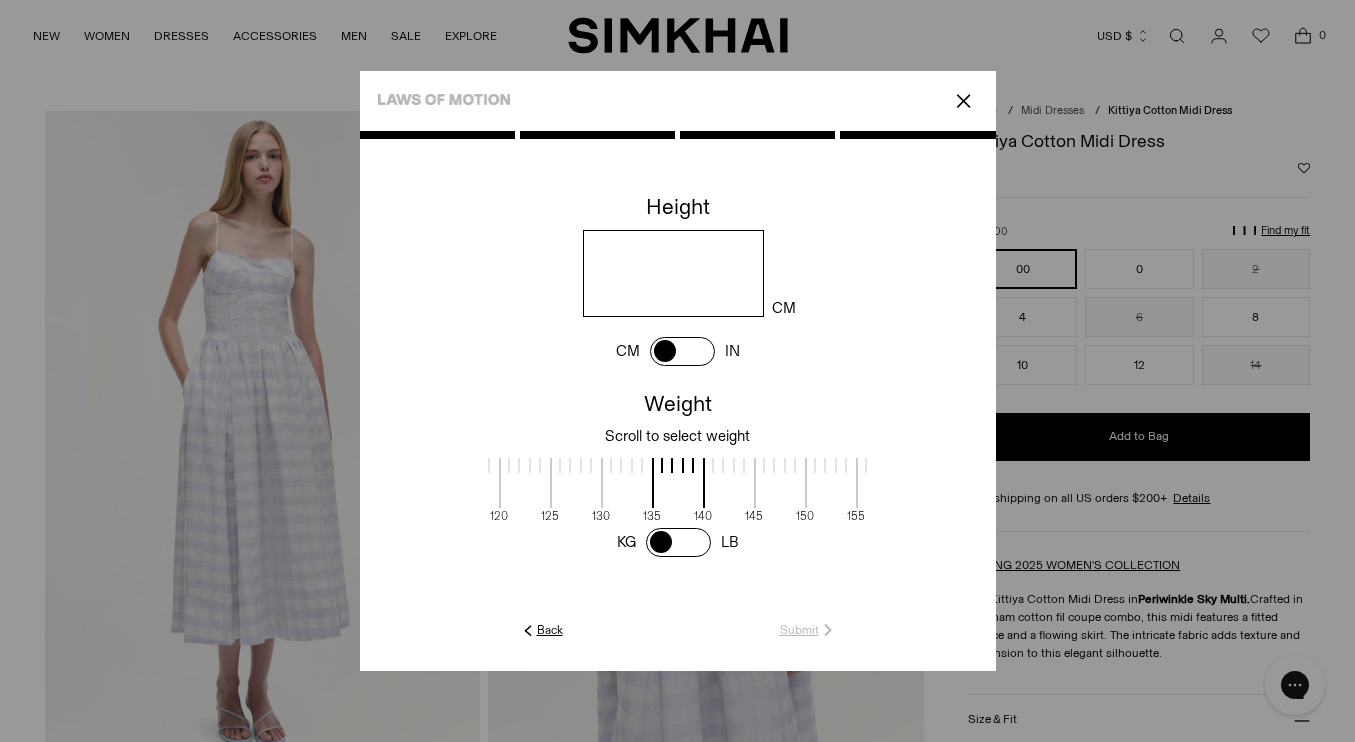 click at bounding box center (673, 273) 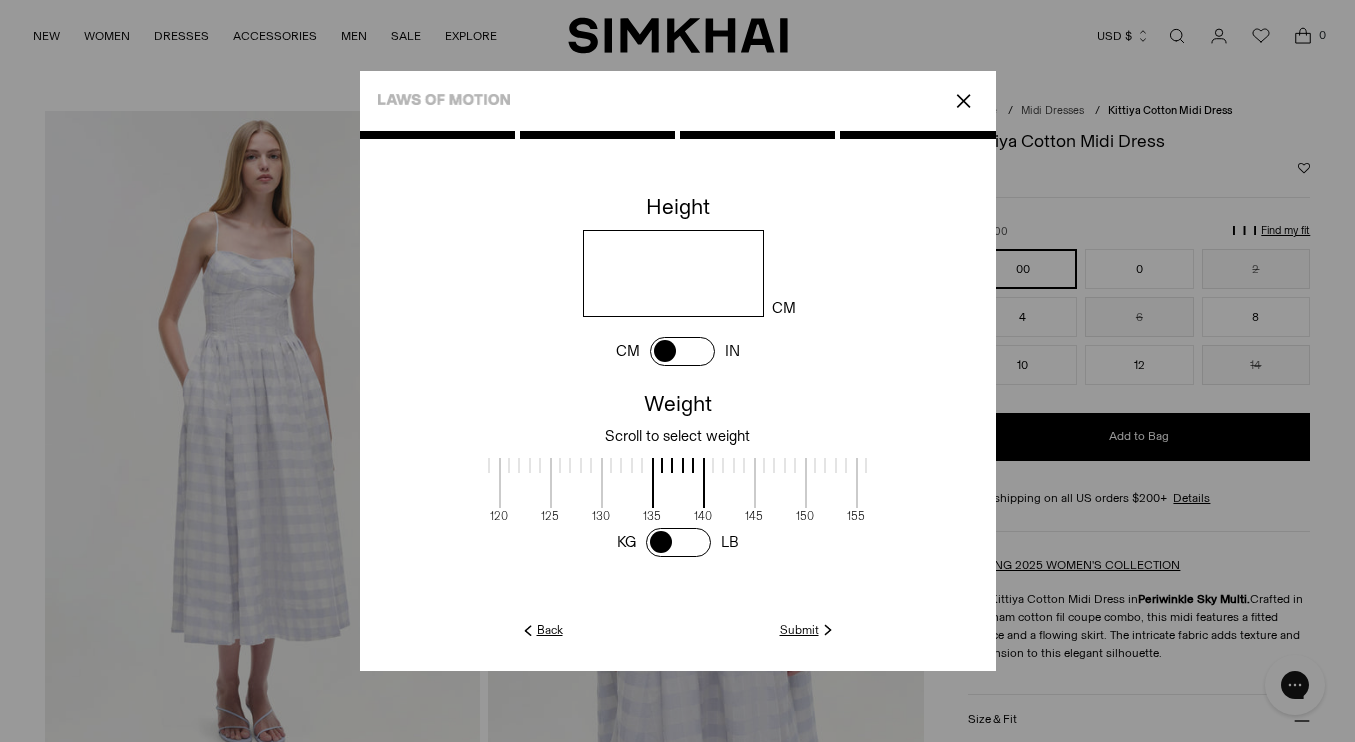 type on "***" 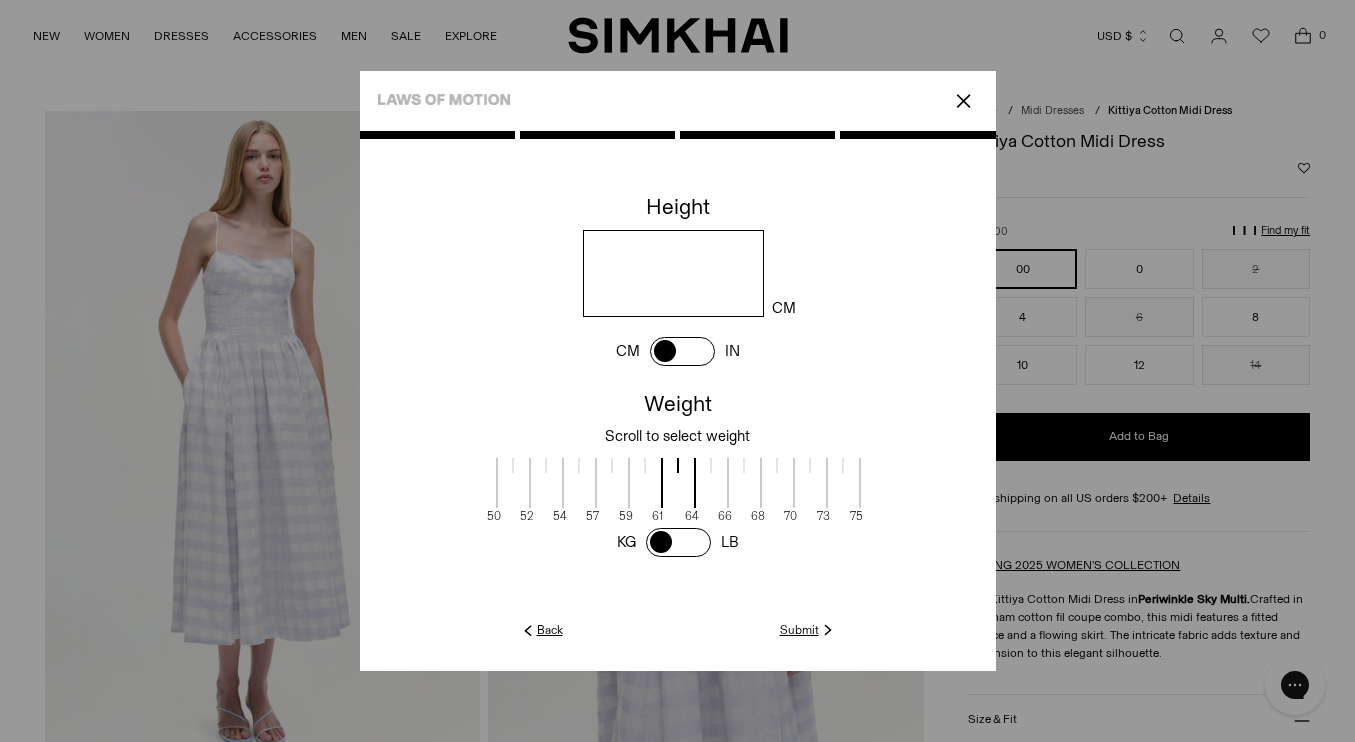 click at bounding box center [678, 403] 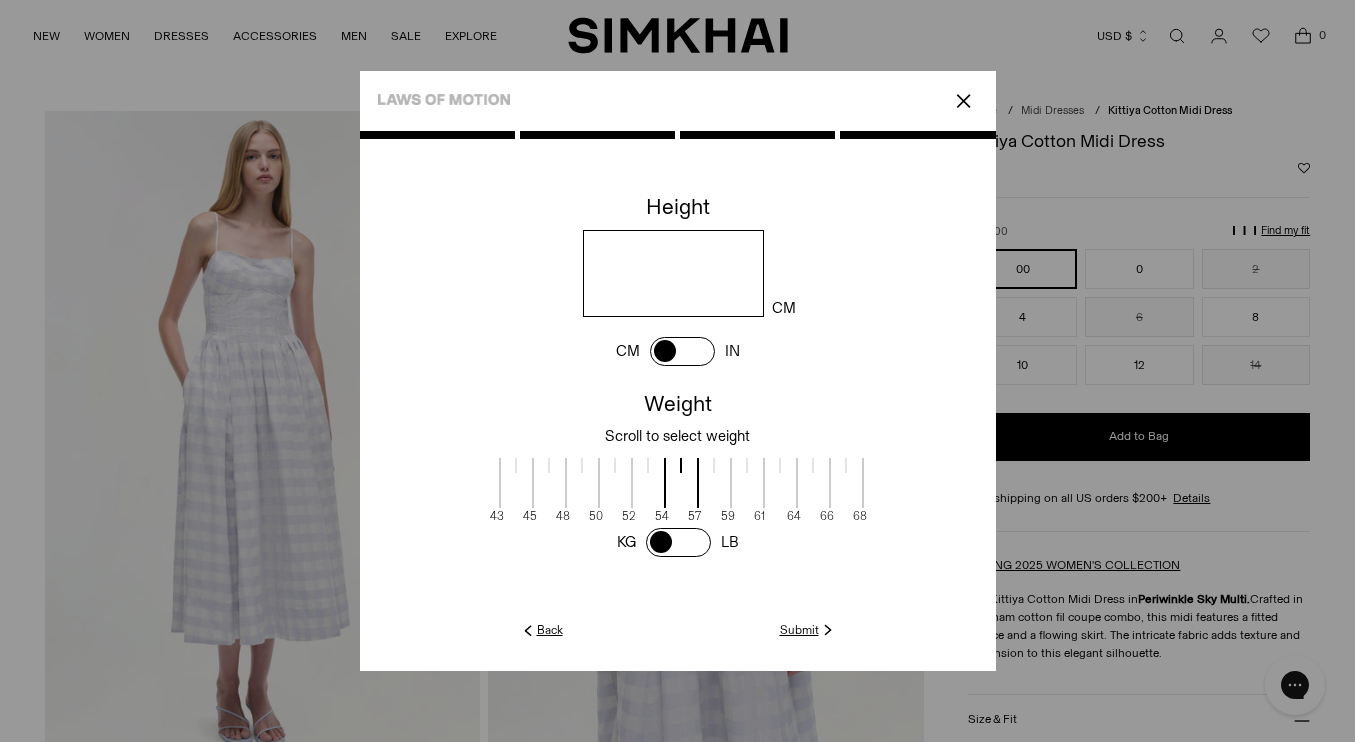 drag, startPoint x: 676, startPoint y: 500, endPoint x: 778, endPoint y: 497, distance: 102.044106 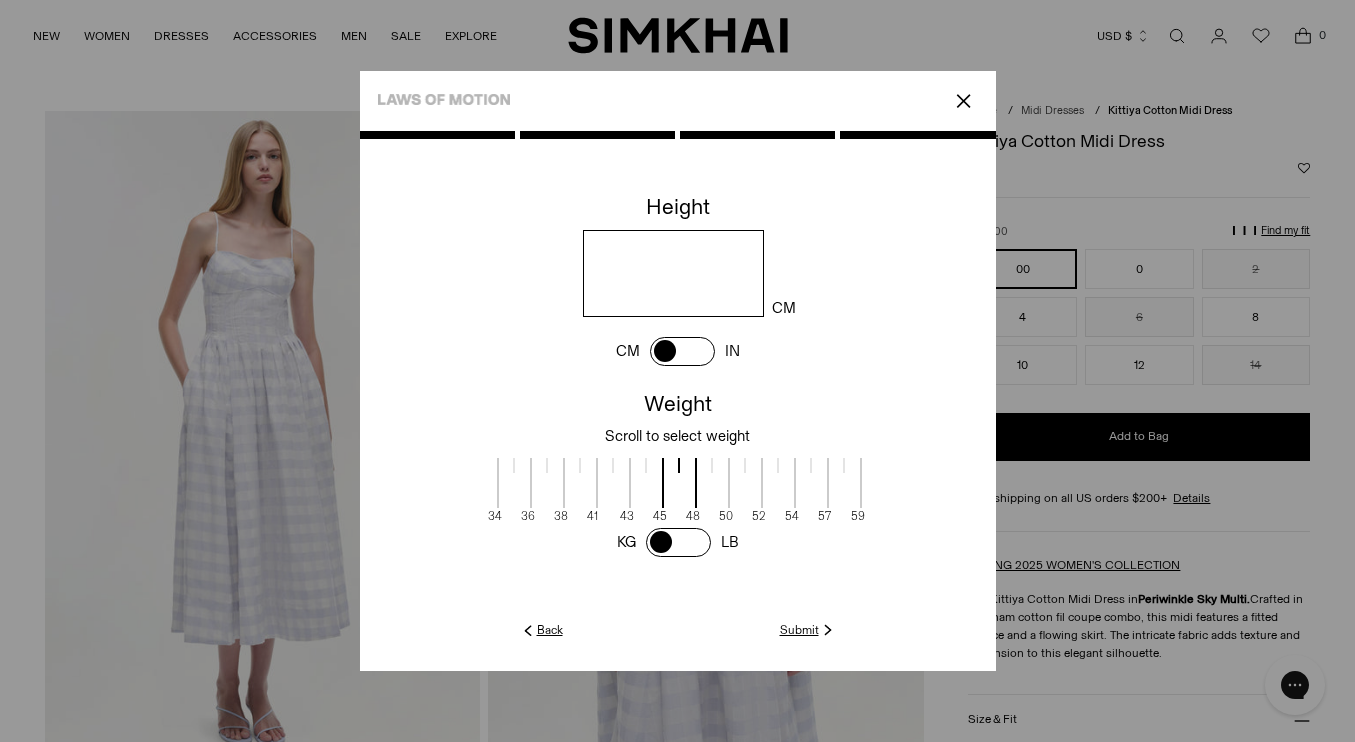 drag, startPoint x: 702, startPoint y: 483, endPoint x: 832, endPoint y: 476, distance: 130.18832 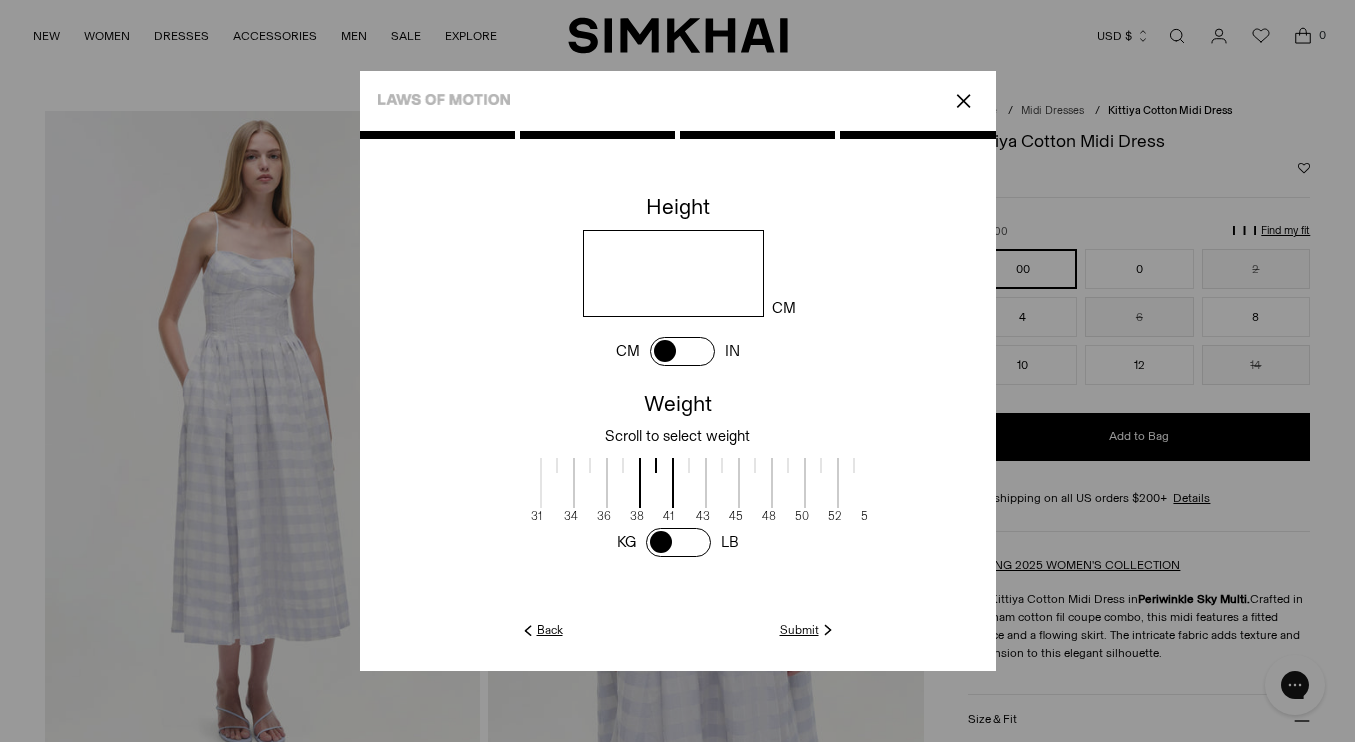 scroll, scrollTop: 2, scrollLeft: 109, axis: both 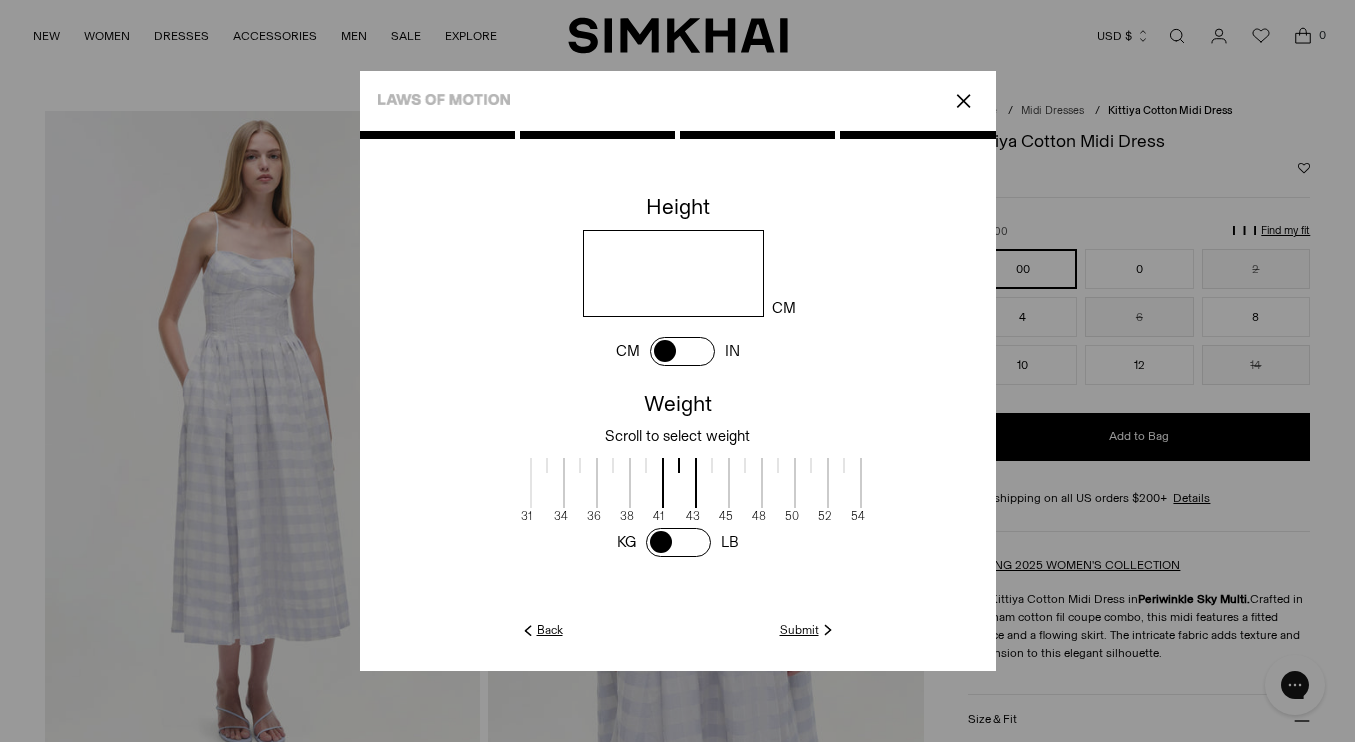 drag, startPoint x: 755, startPoint y: 484, endPoint x: 821, endPoint y: 474, distance: 66.75328 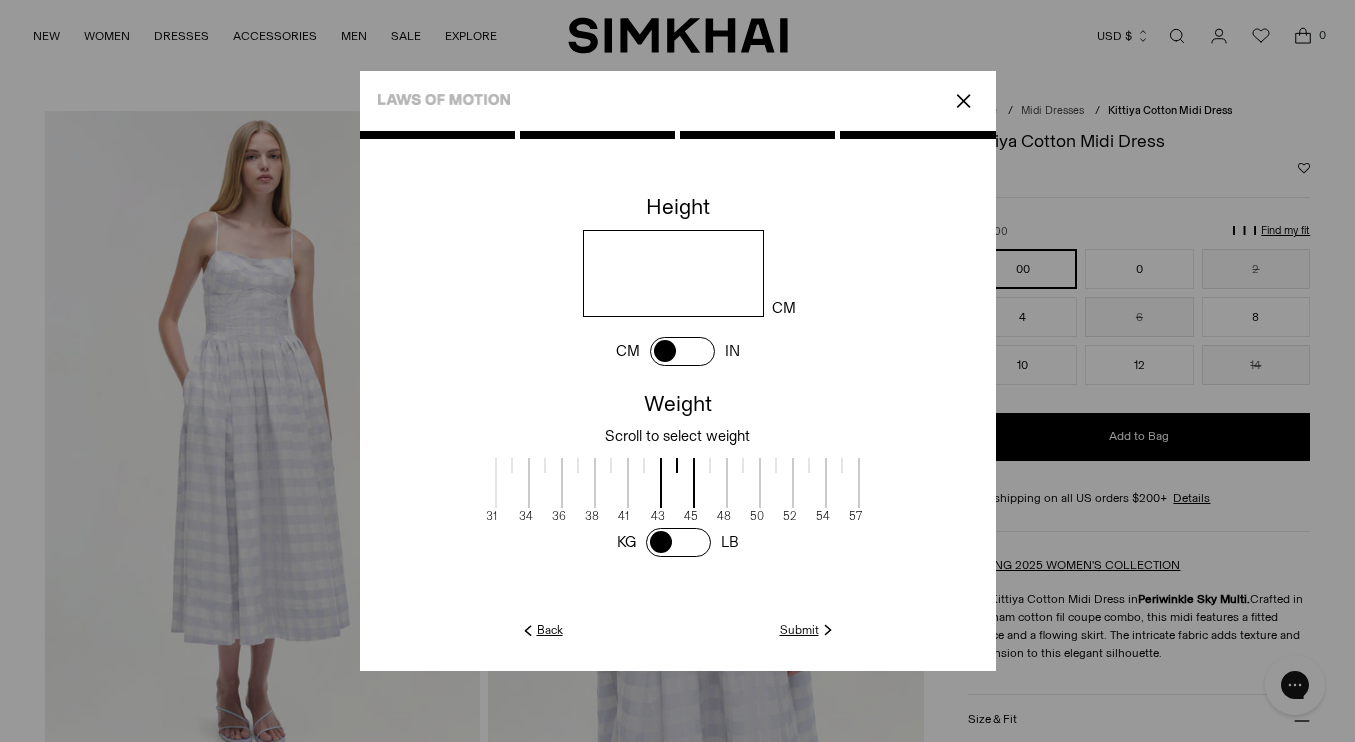scroll, scrollTop: 2, scrollLeft: 147, axis: both 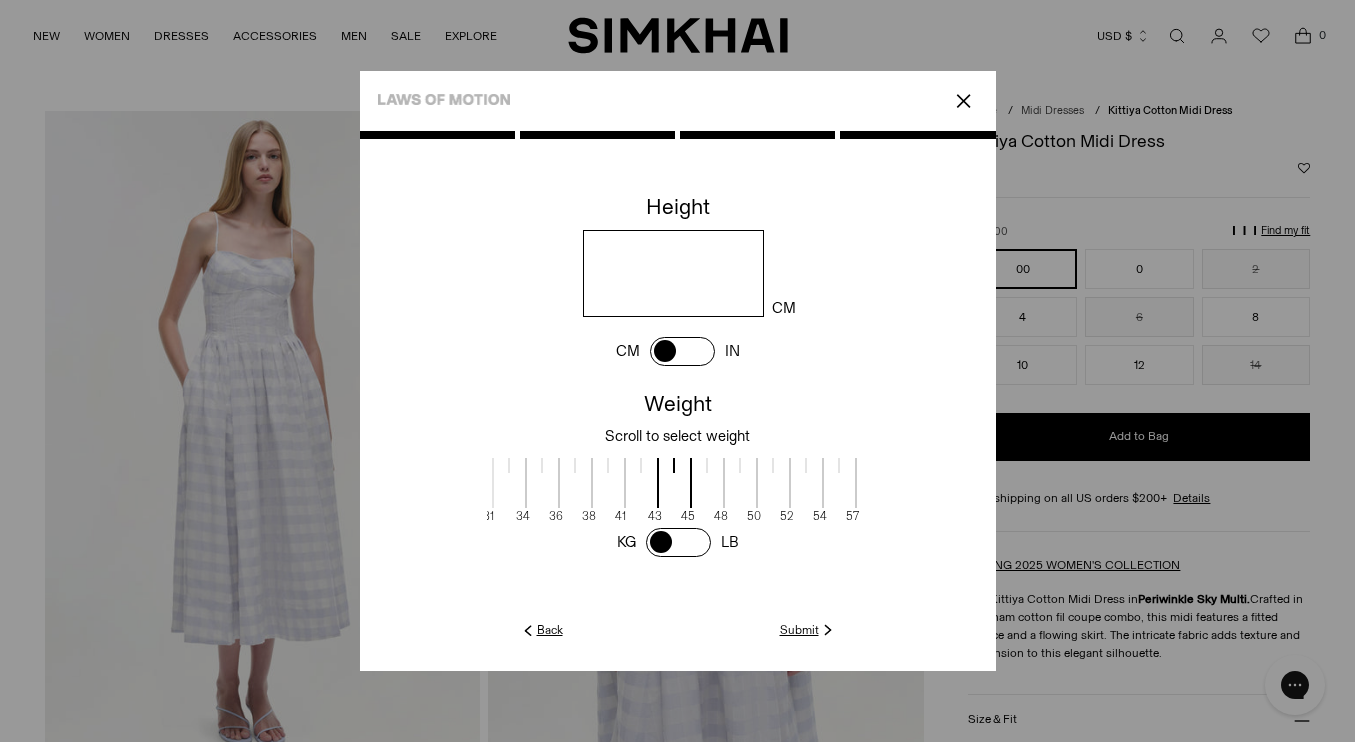 drag, startPoint x: 726, startPoint y: 487, endPoint x: 688, endPoint y: 486, distance: 38.013157 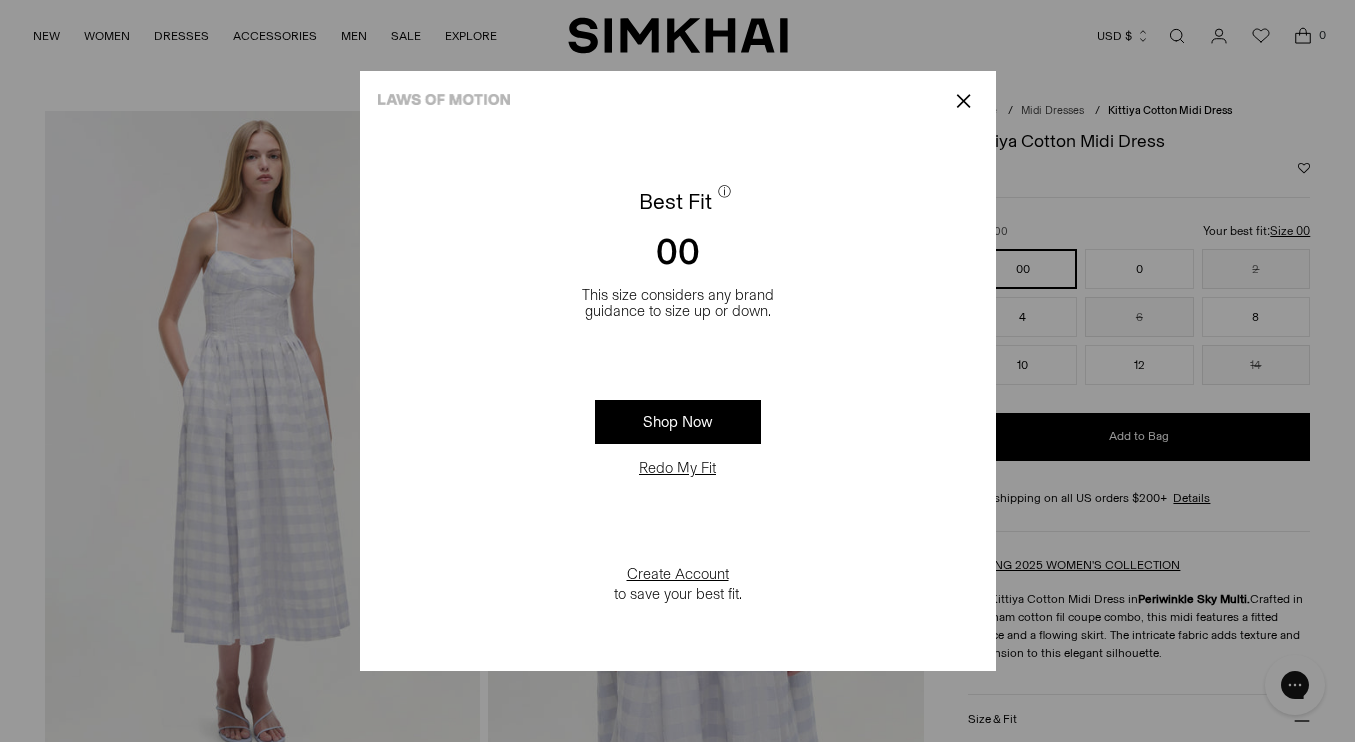 click on "✕" at bounding box center (963, 101) 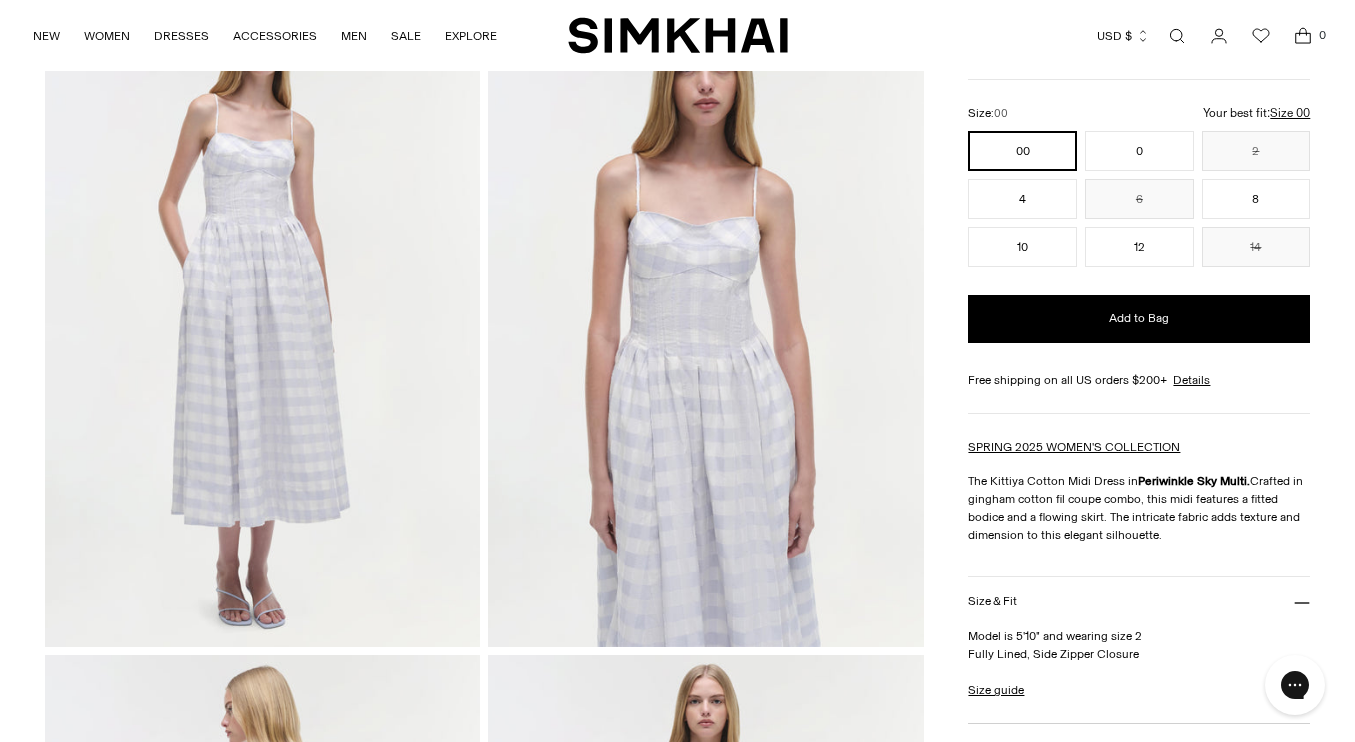 scroll, scrollTop: 332, scrollLeft: 0, axis: vertical 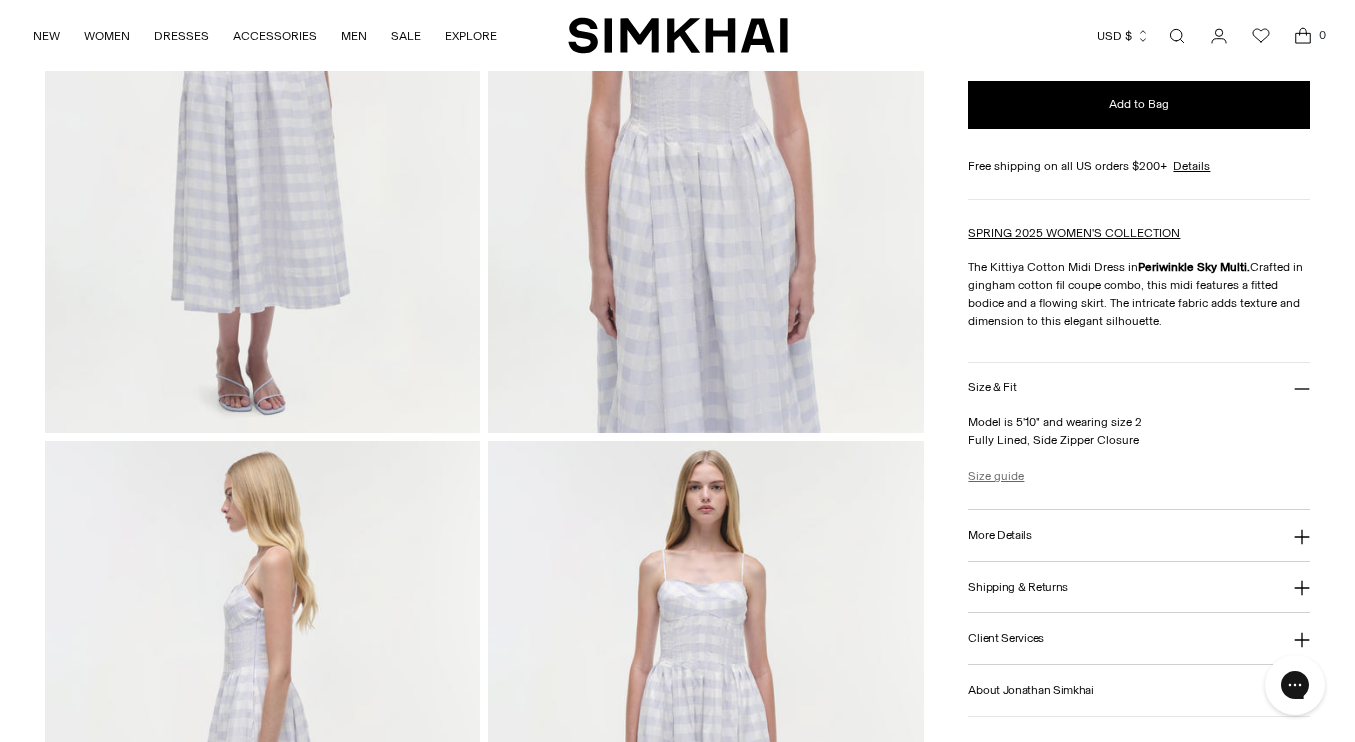 click on "Size guide" at bounding box center (996, 476) 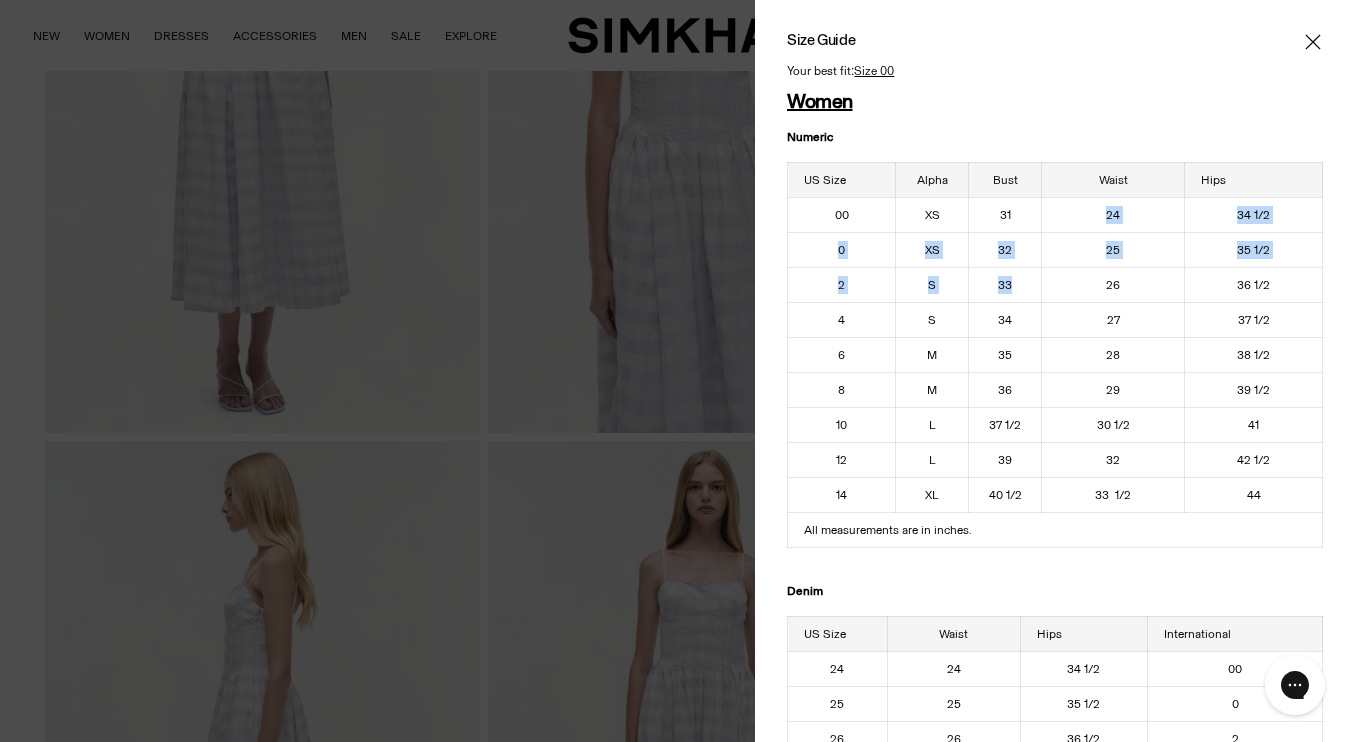 drag, startPoint x: 1019, startPoint y: 208, endPoint x: 1032, endPoint y: 277, distance: 70.21396 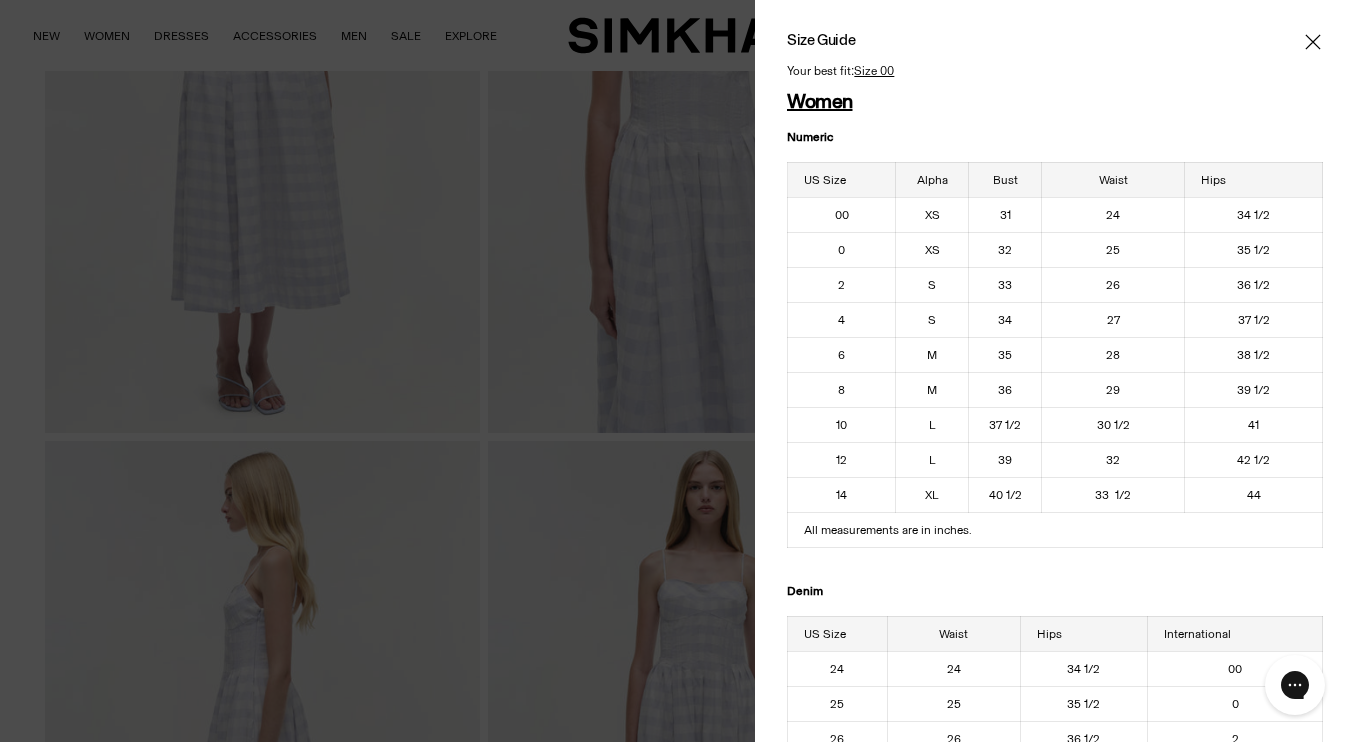 click on "33" at bounding box center [1005, 284] 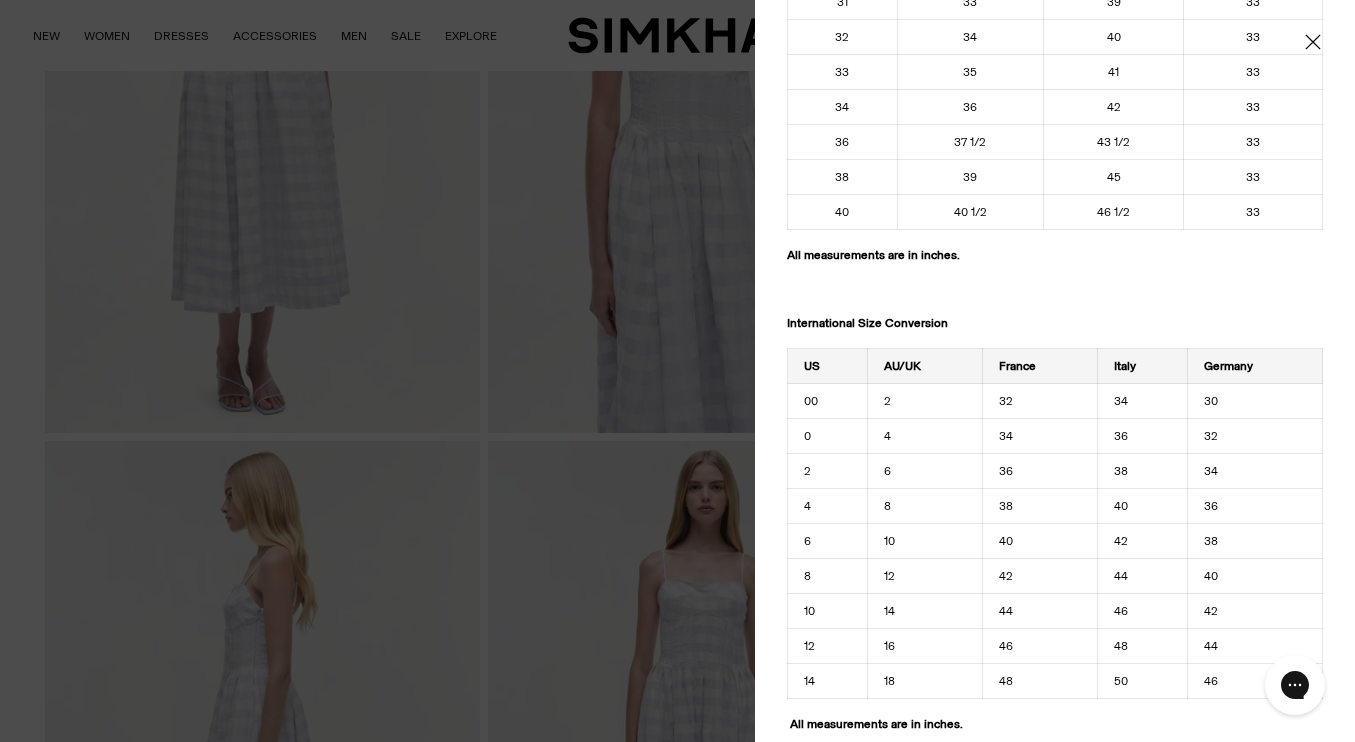 scroll, scrollTop: 2248, scrollLeft: 0, axis: vertical 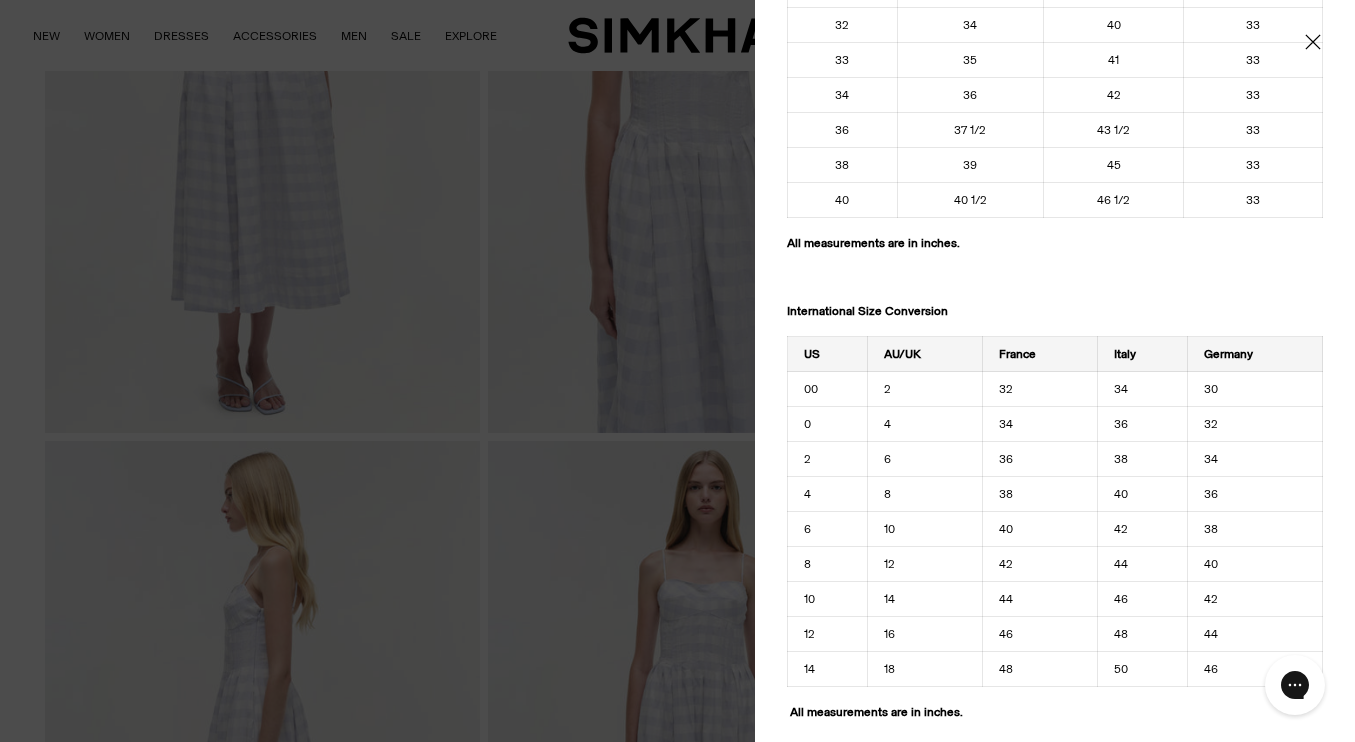 drag, startPoint x: 816, startPoint y: 388, endPoint x: 841, endPoint y: 388, distance: 25 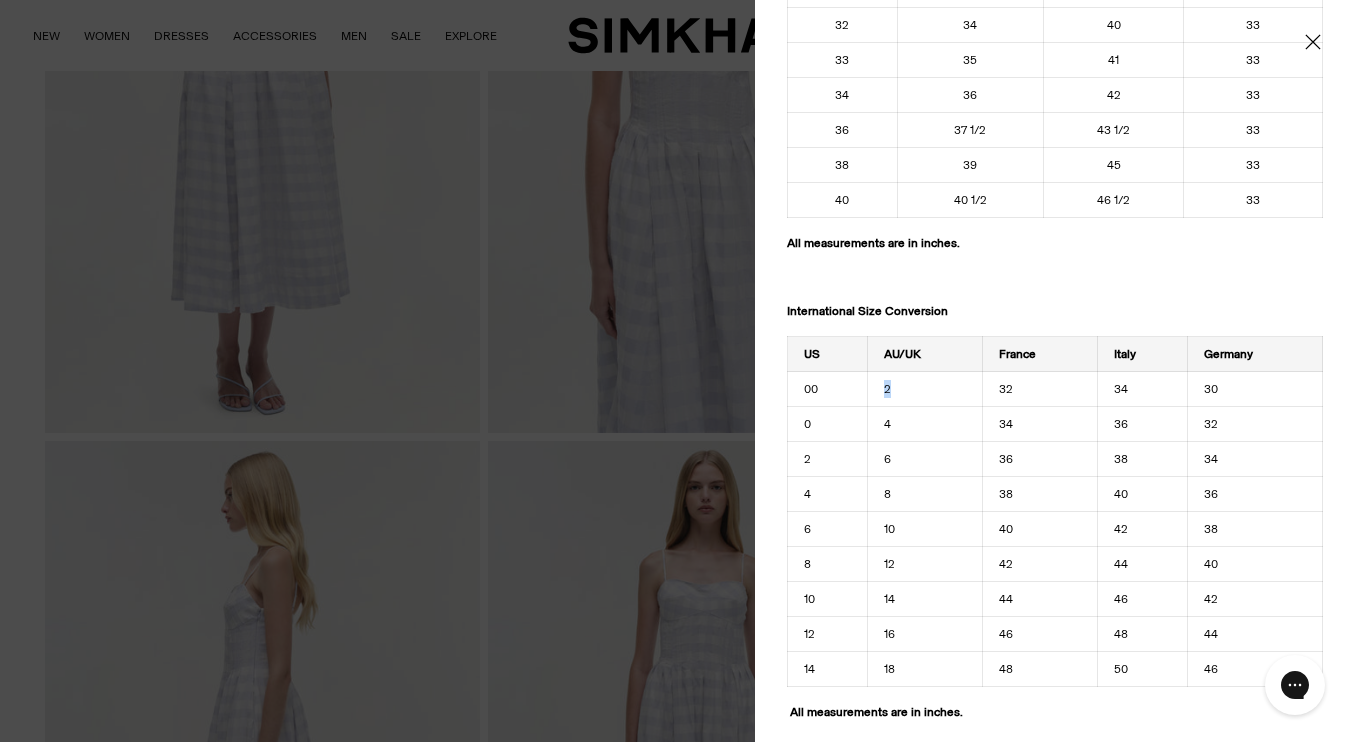 drag, startPoint x: 875, startPoint y: 383, endPoint x: 947, endPoint y: 381, distance: 72.02777 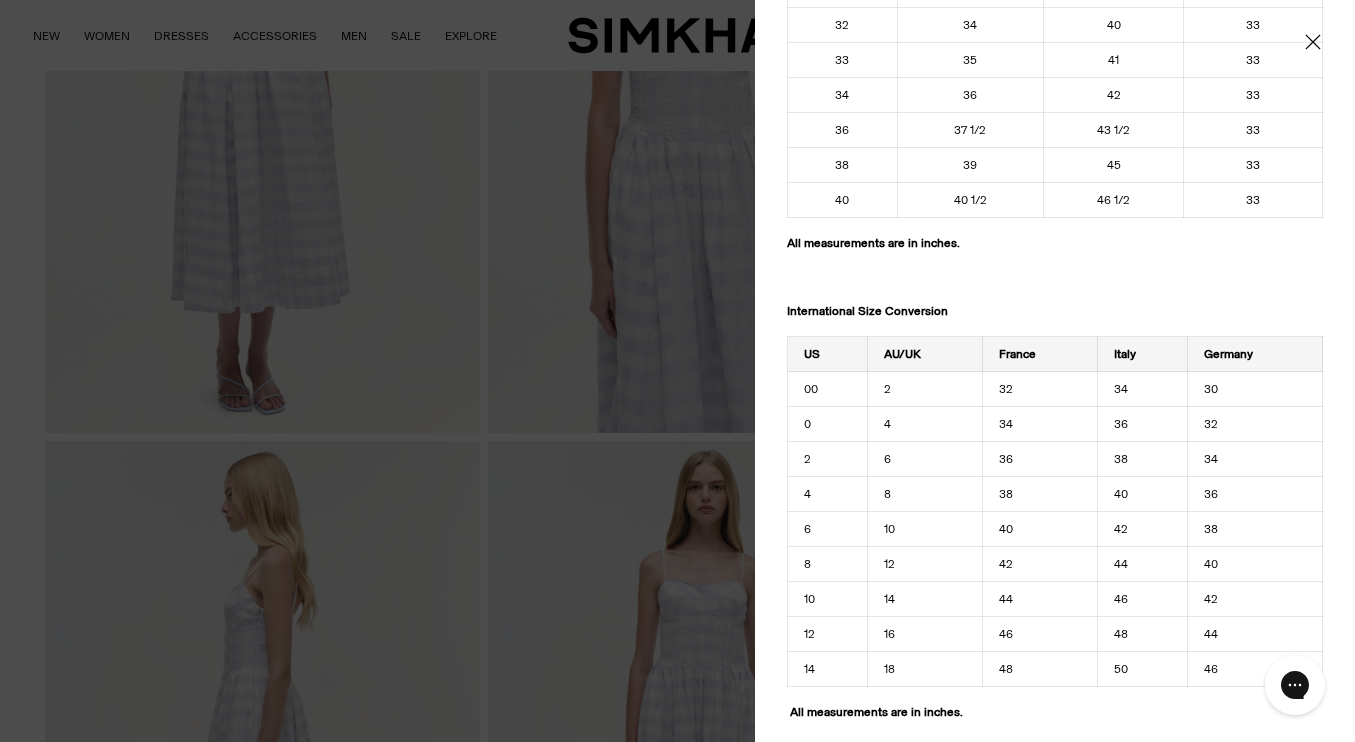 click on "32" at bounding box center [1040, 389] 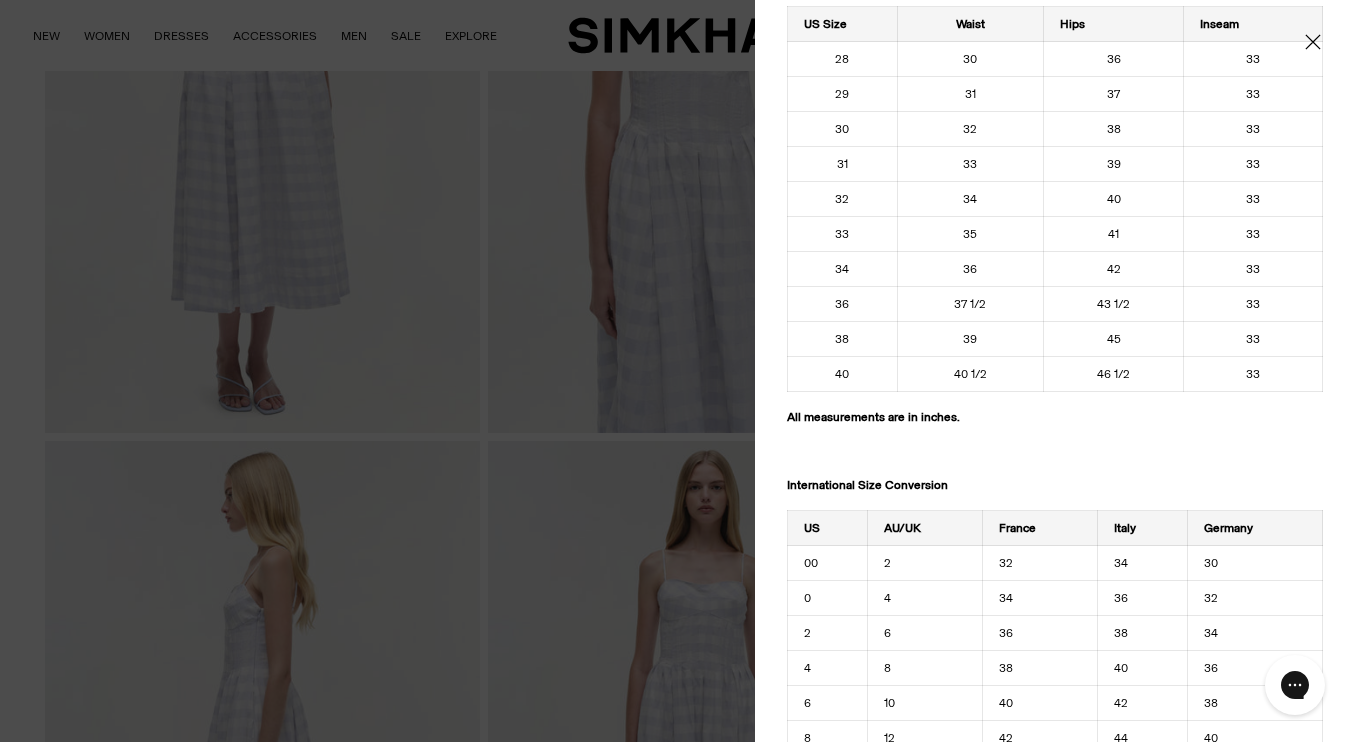 scroll, scrollTop: 2021, scrollLeft: 0, axis: vertical 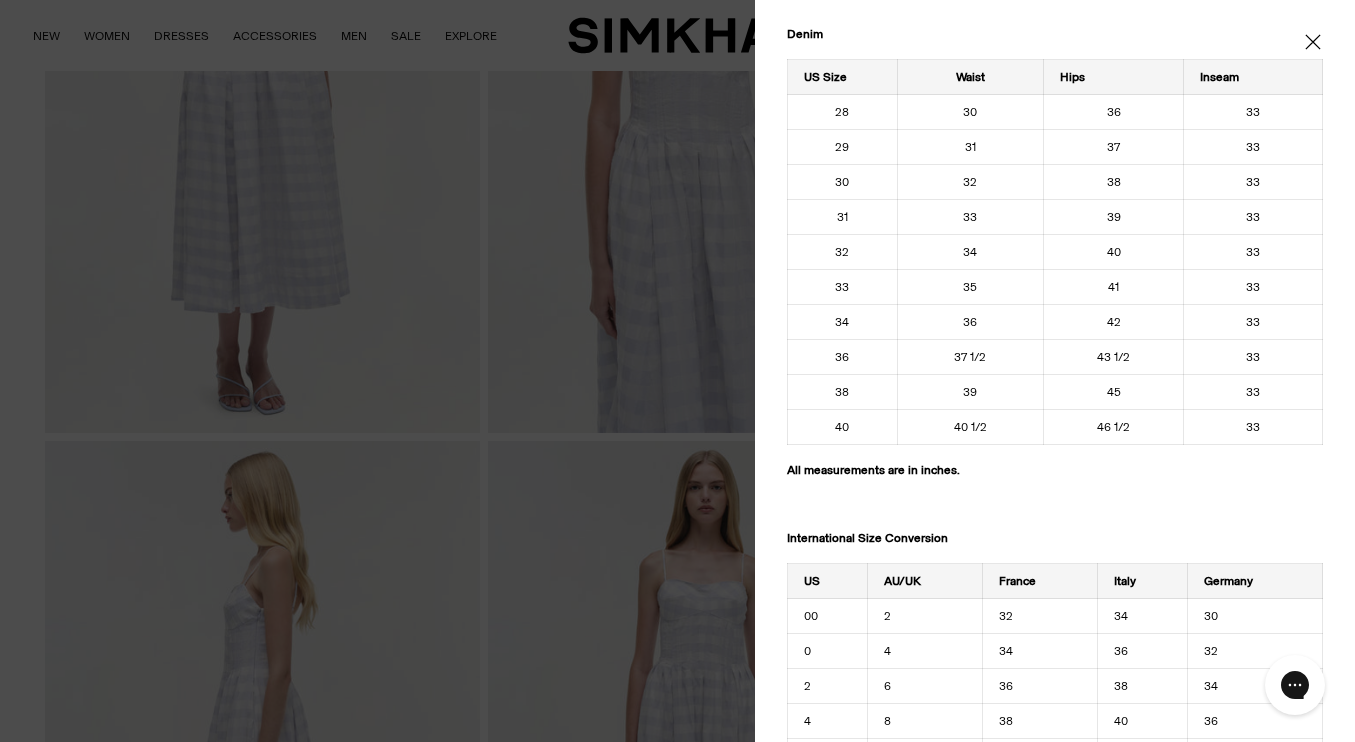 click at bounding box center (677, 371) 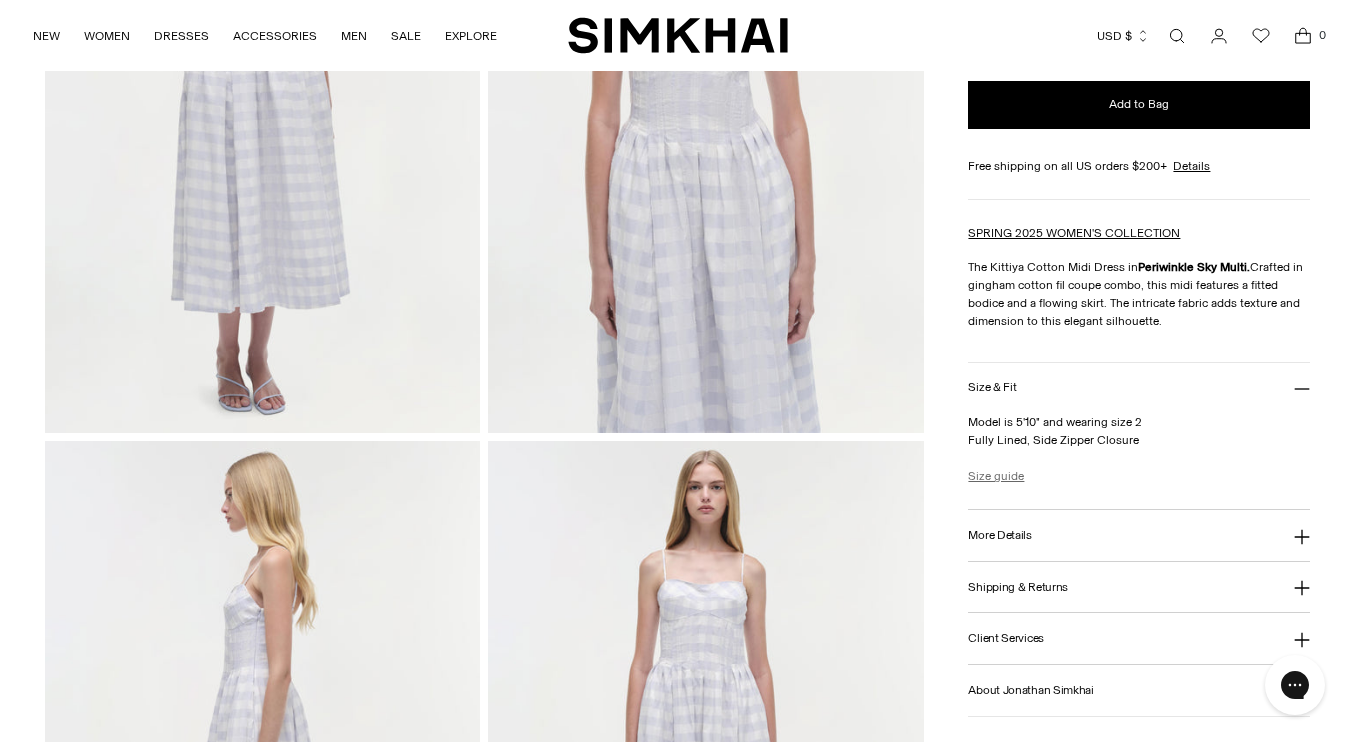 scroll, scrollTop: 0, scrollLeft: 0, axis: both 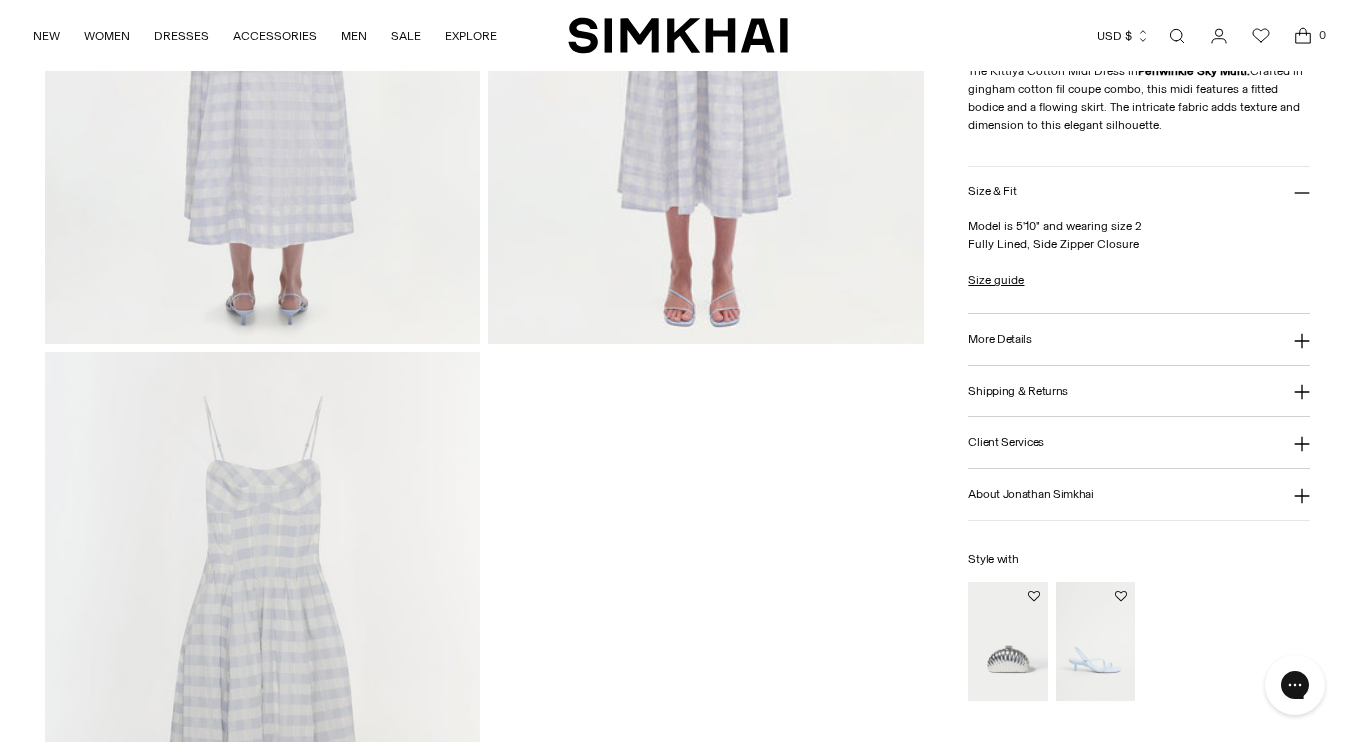 click at bounding box center [484, -314] 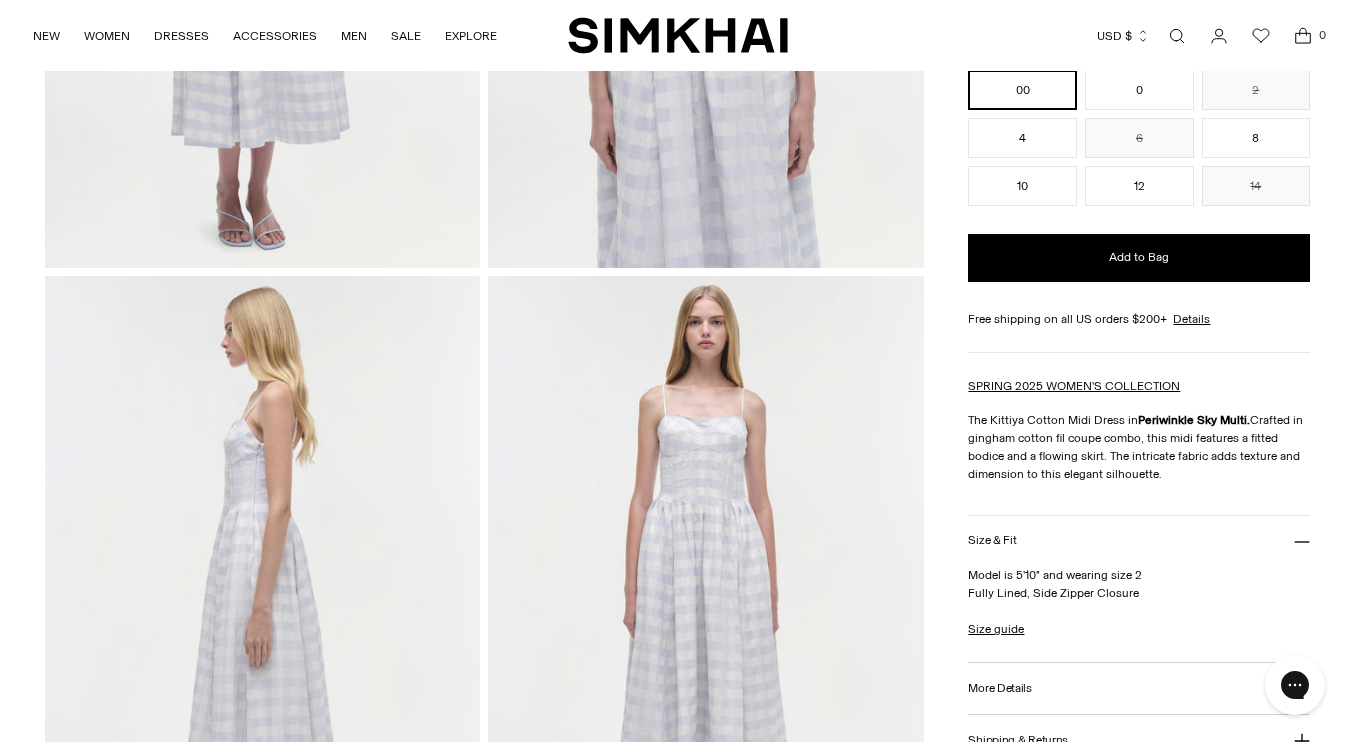 scroll, scrollTop: 0, scrollLeft: 0, axis: both 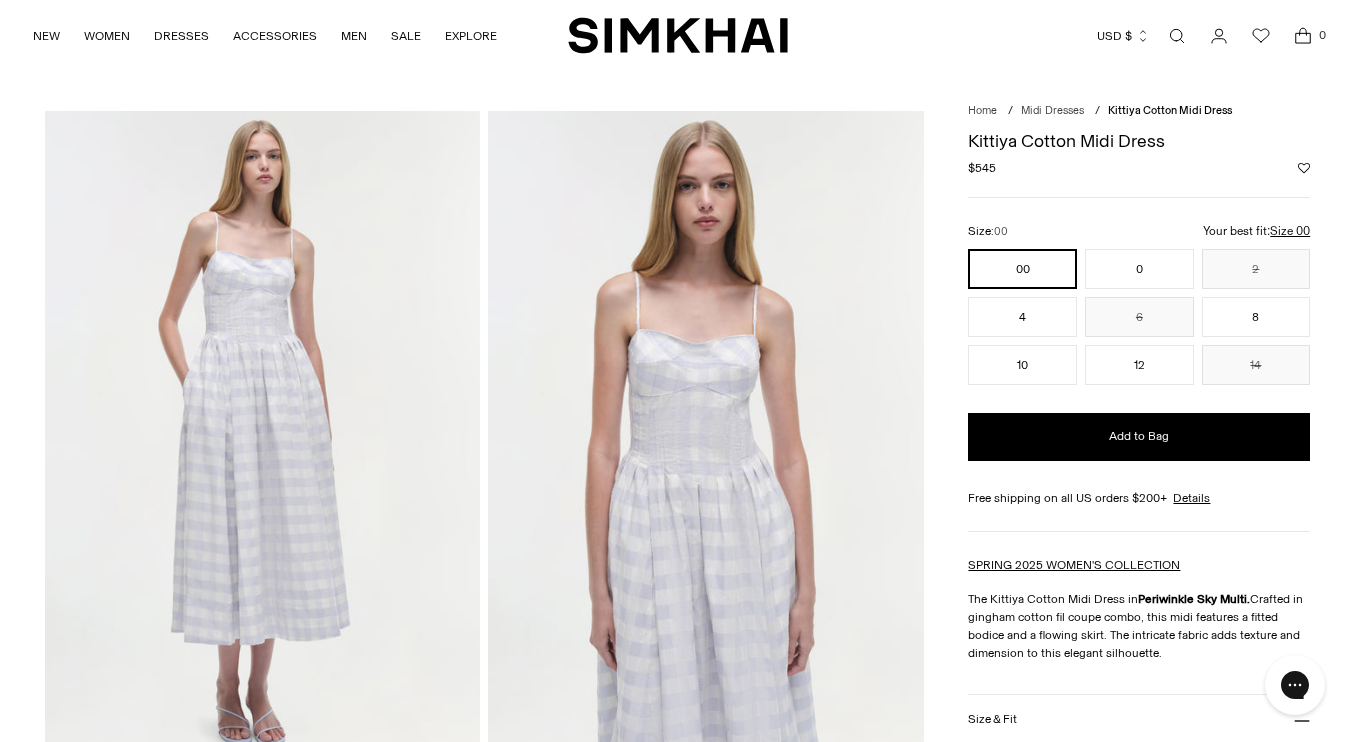 click on "Size 00" at bounding box center [1119, 240] 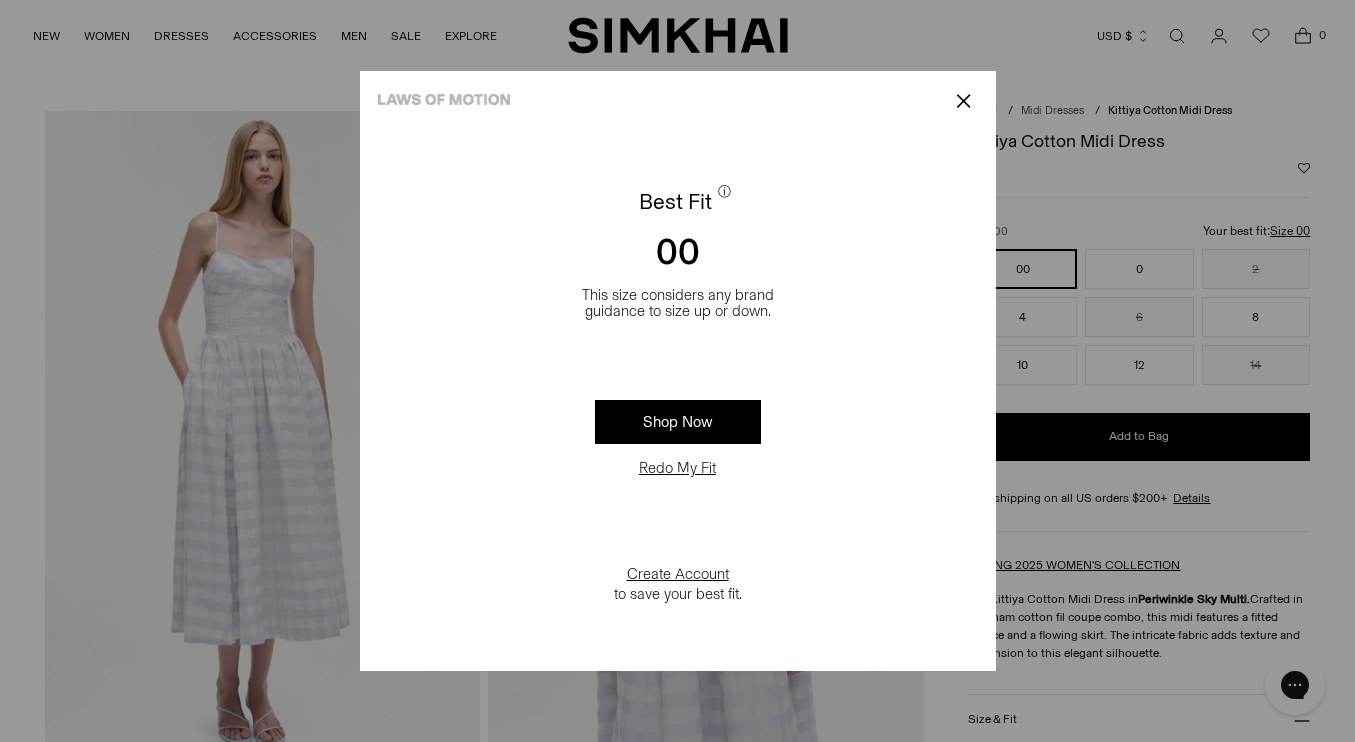 click on "Redo My Fit" at bounding box center (677, 468) 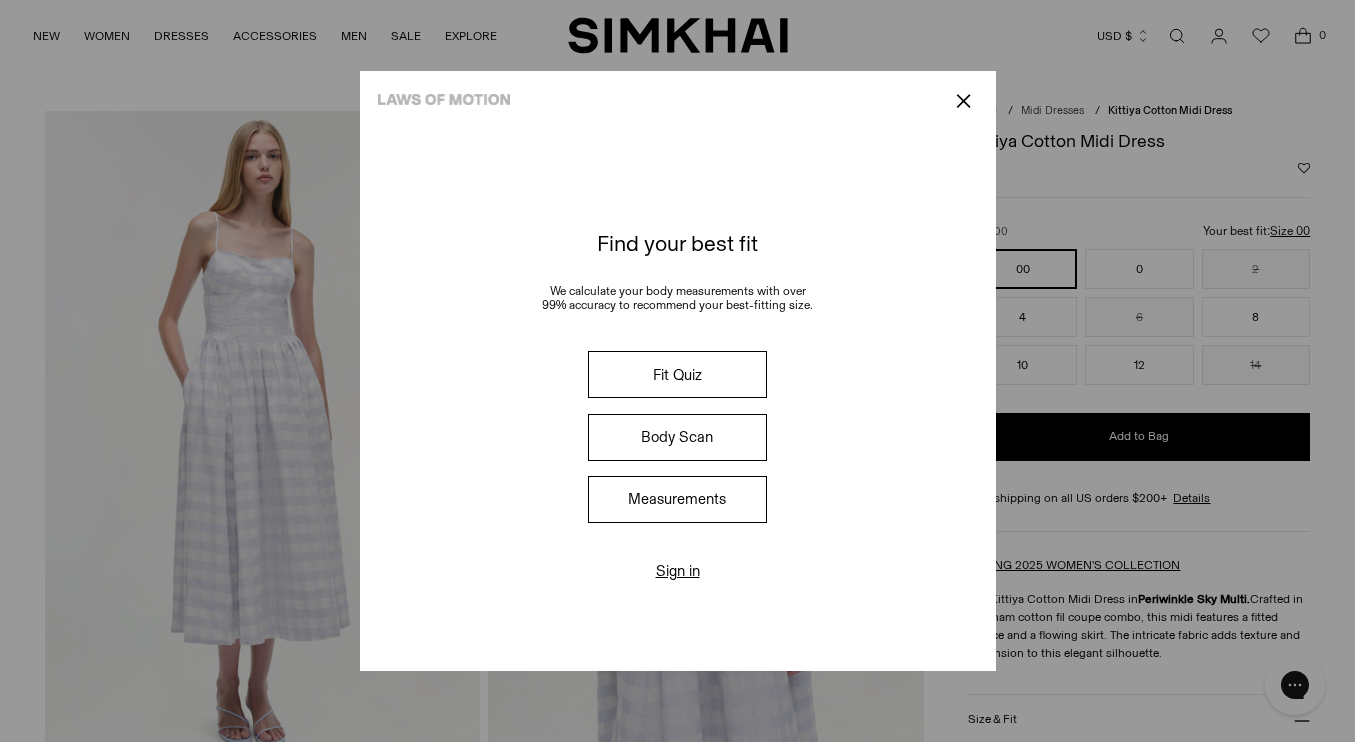 click on "Fit Quiz" at bounding box center [677, 374] 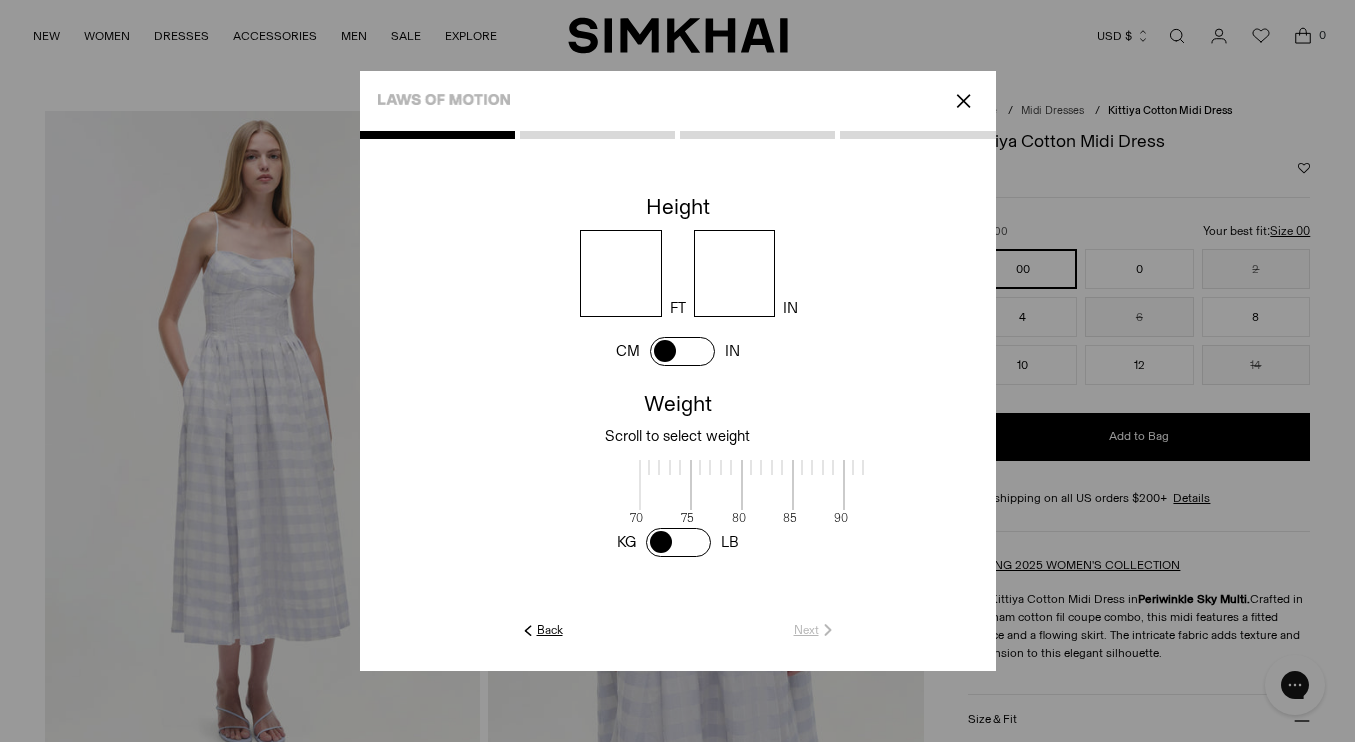 scroll, scrollTop: 2, scrollLeft: 650, axis: both 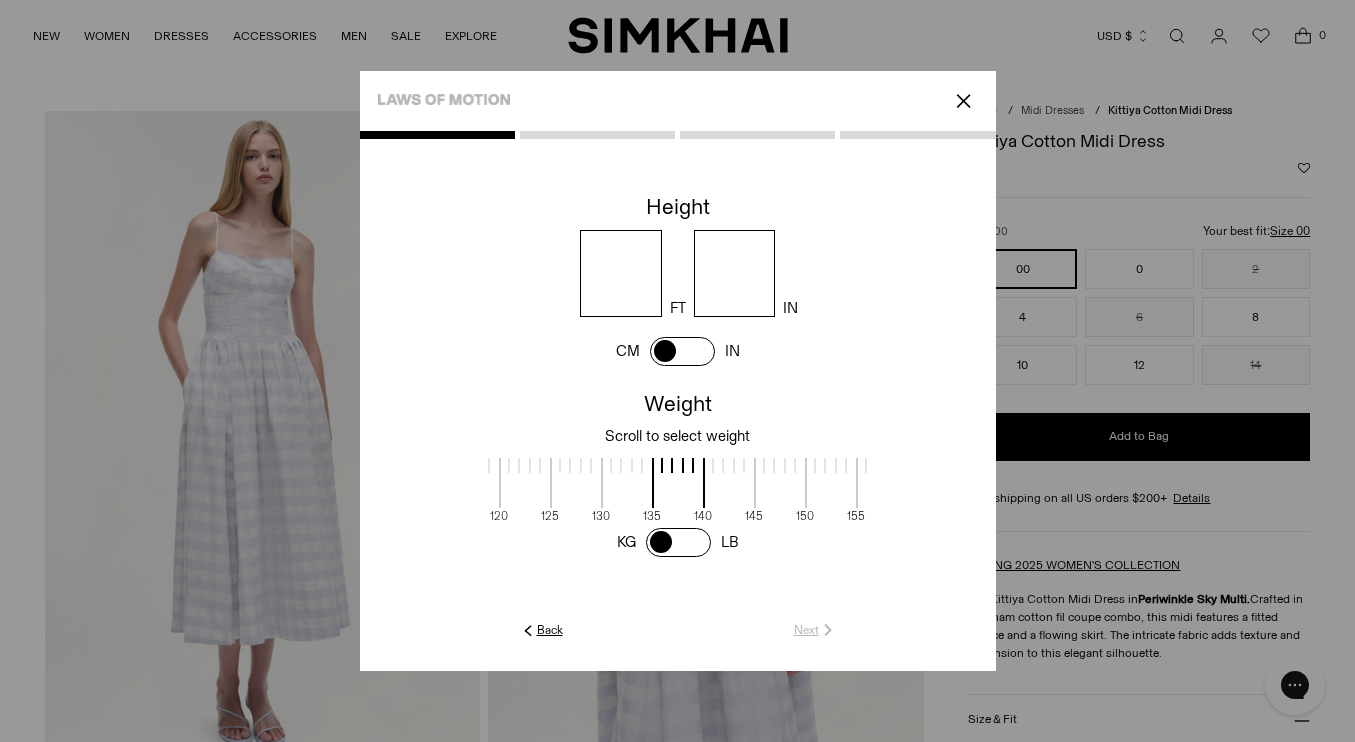 click at bounding box center (621, 273) 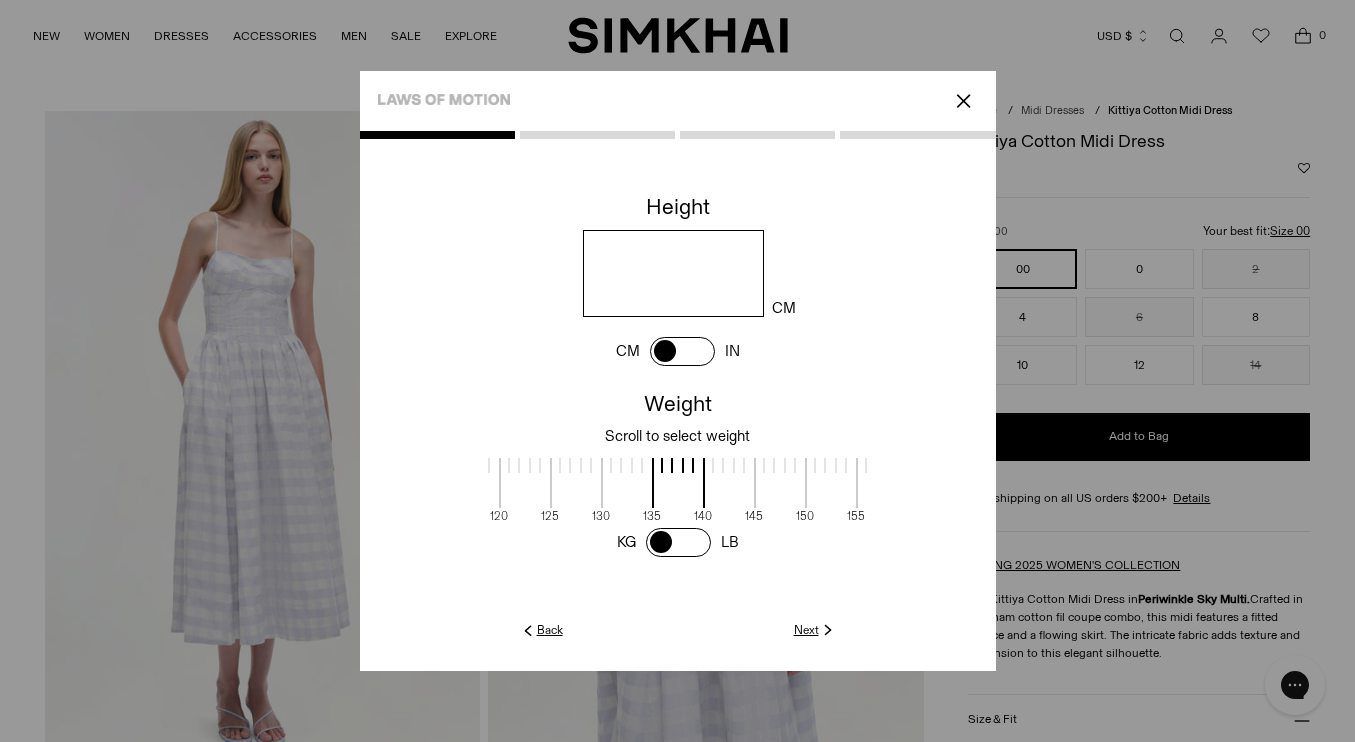 drag, startPoint x: 639, startPoint y: 274, endPoint x: 711, endPoint y: 274, distance: 72 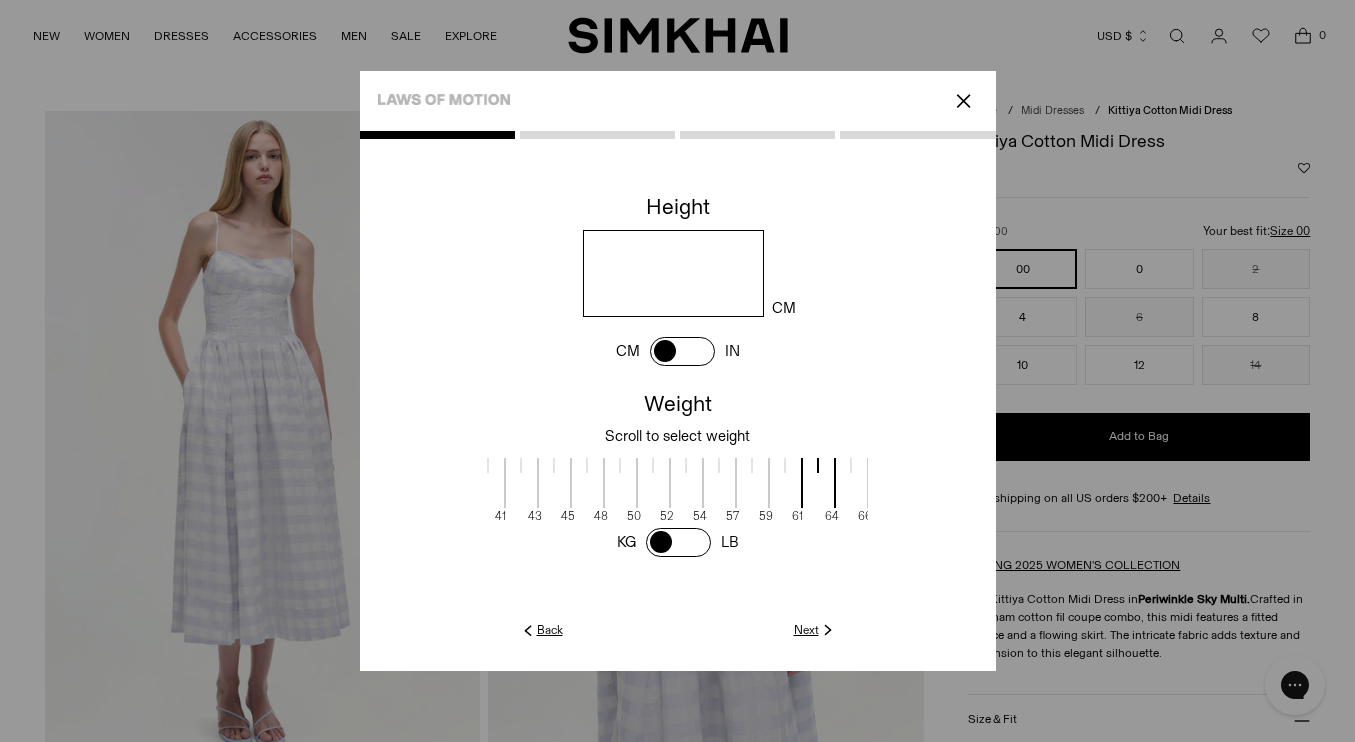 drag, startPoint x: 719, startPoint y: 475, endPoint x: 936, endPoint y: 473, distance: 217.00922 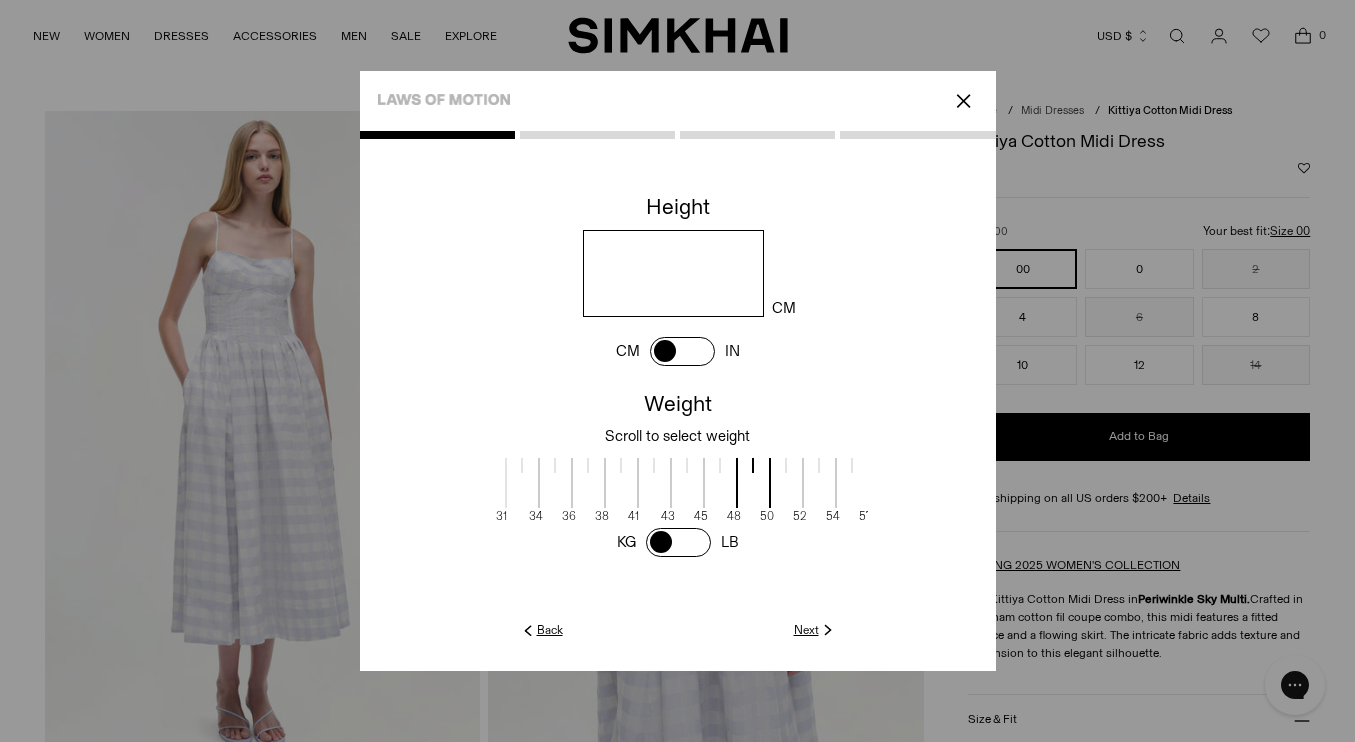 drag, startPoint x: 698, startPoint y: 512, endPoint x: 830, endPoint y: 501, distance: 132.45753 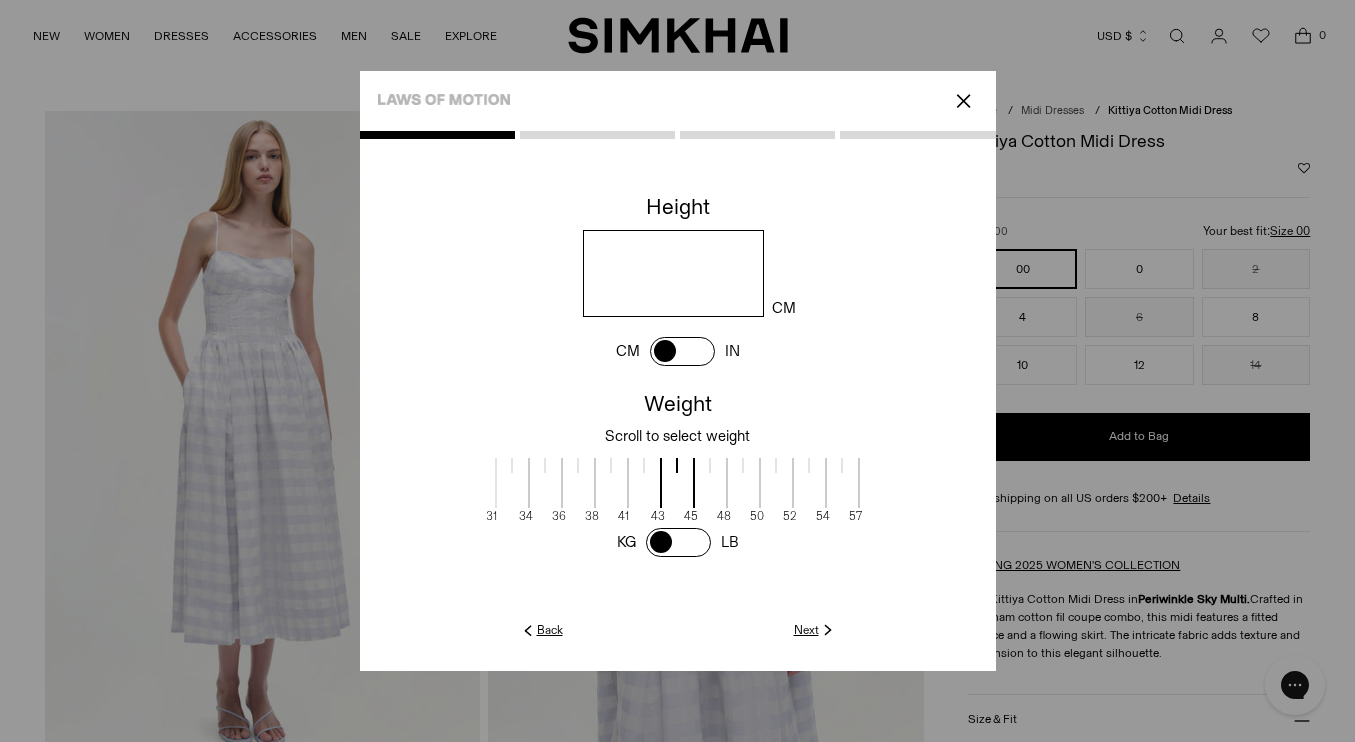 scroll, scrollTop: 2, scrollLeft: 155, axis: both 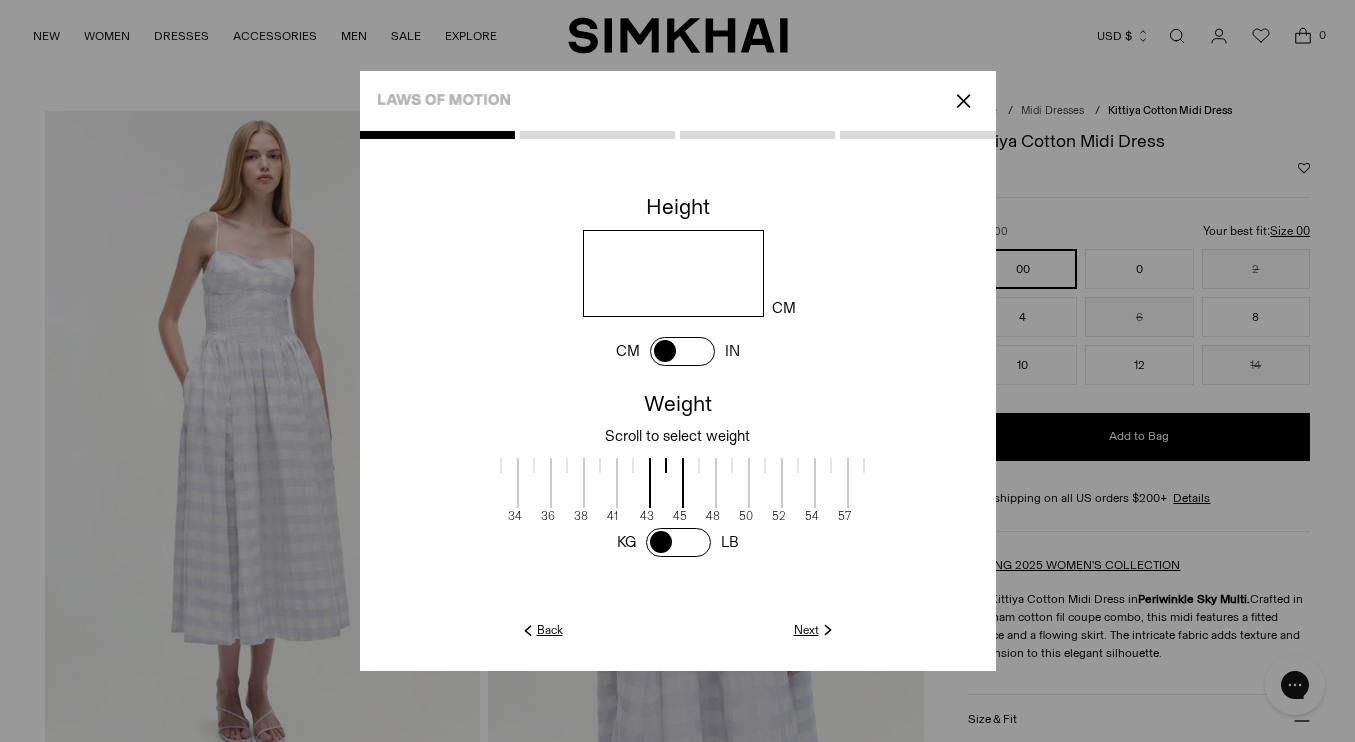 drag, startPoint x: 703, startPoint y: 486, endPoint x: 682, endPoint y: 487, distance: 21.023796 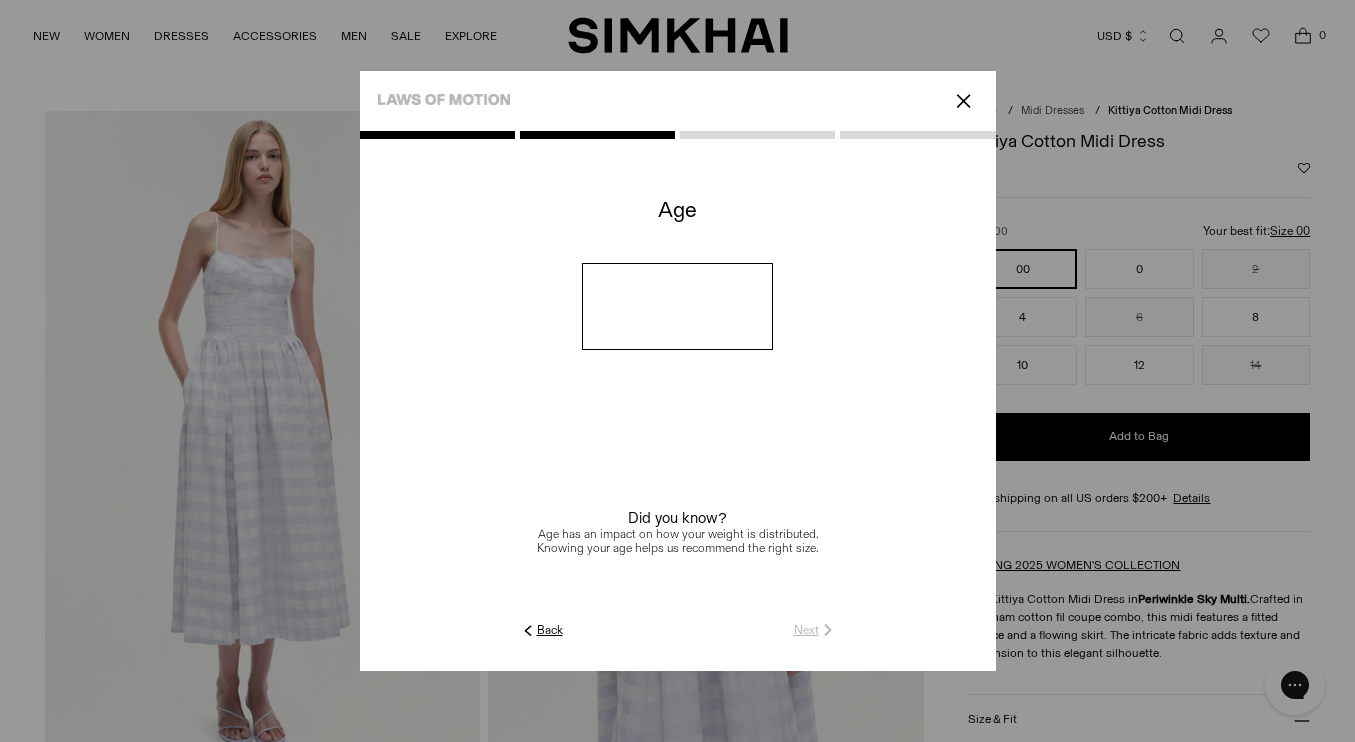 click at bounding box center (677, 306) 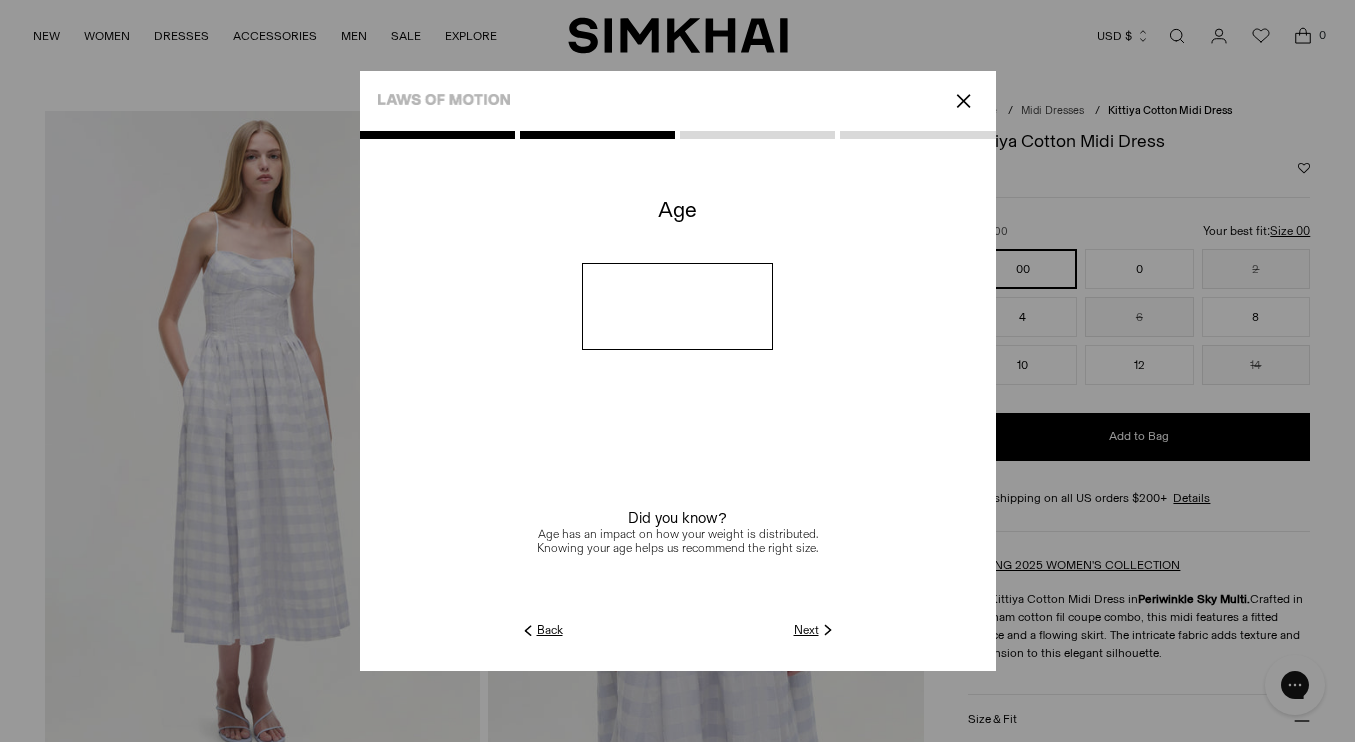 type on "**" 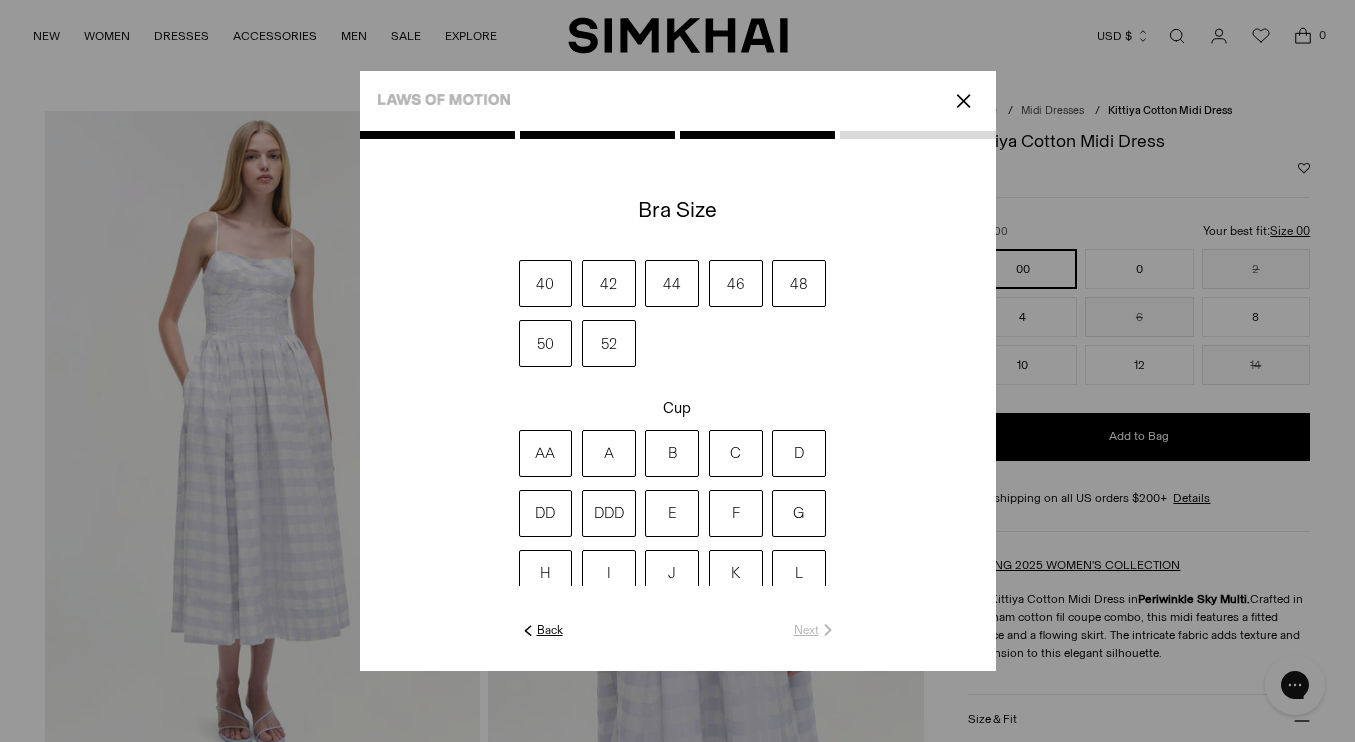 scroll, scrollTop: 48, scrollLeft: 0, axis: vertical 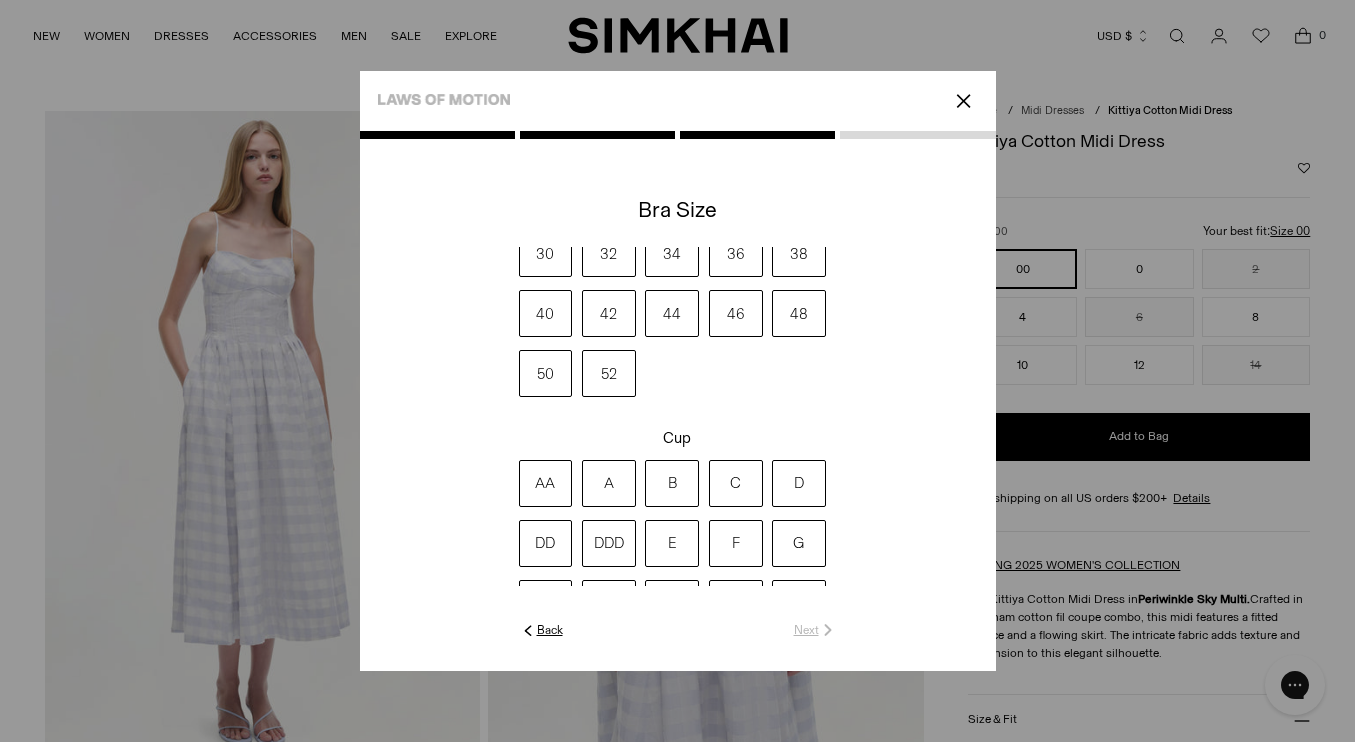 click on "30" at bounding box center (546, 253) 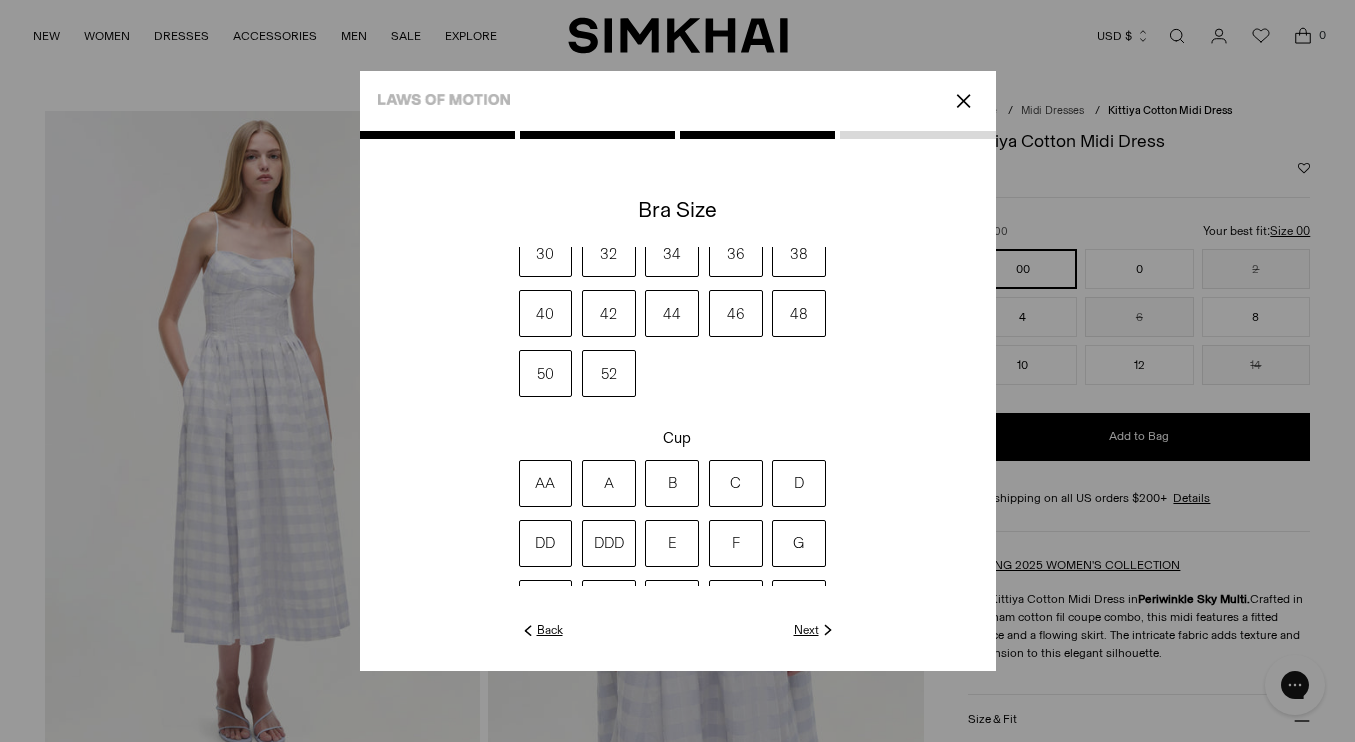 scroll, scrollTop: 155, scrollLeft: 0, axis: vertical 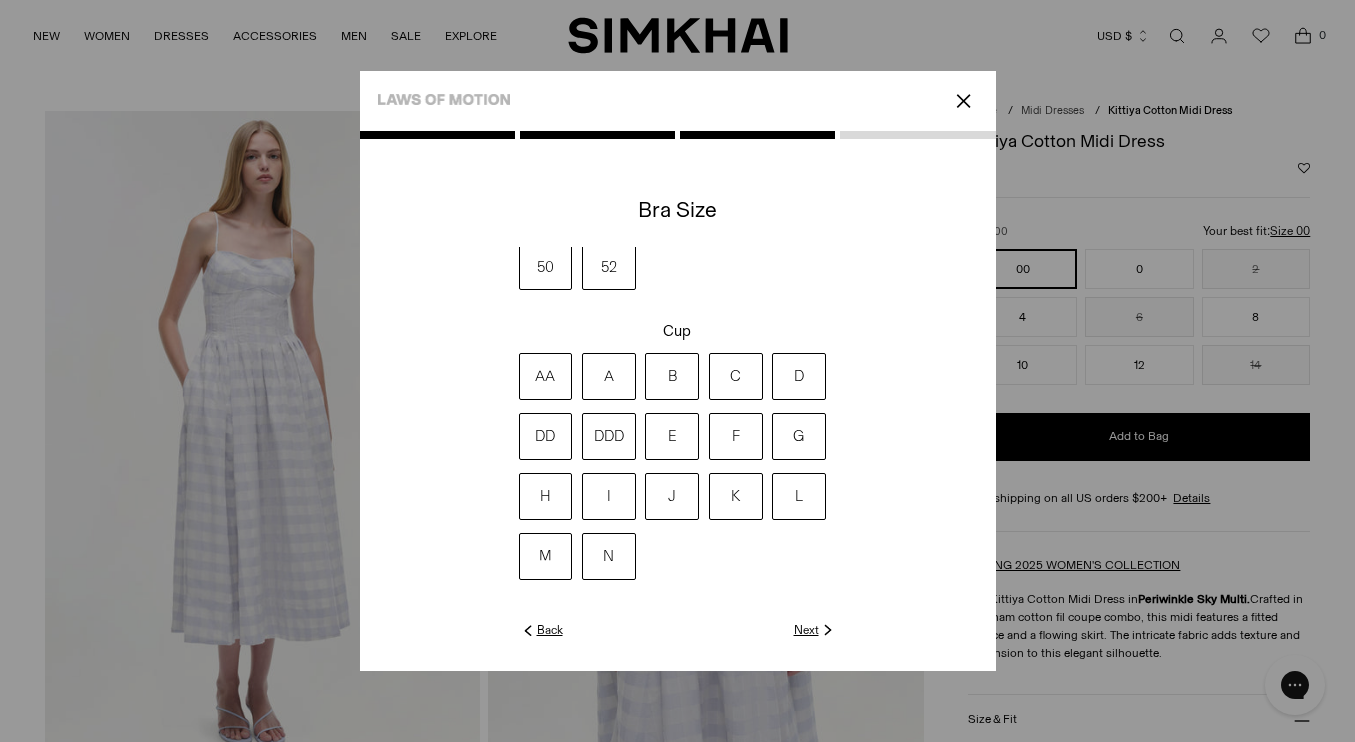 click on "Next" 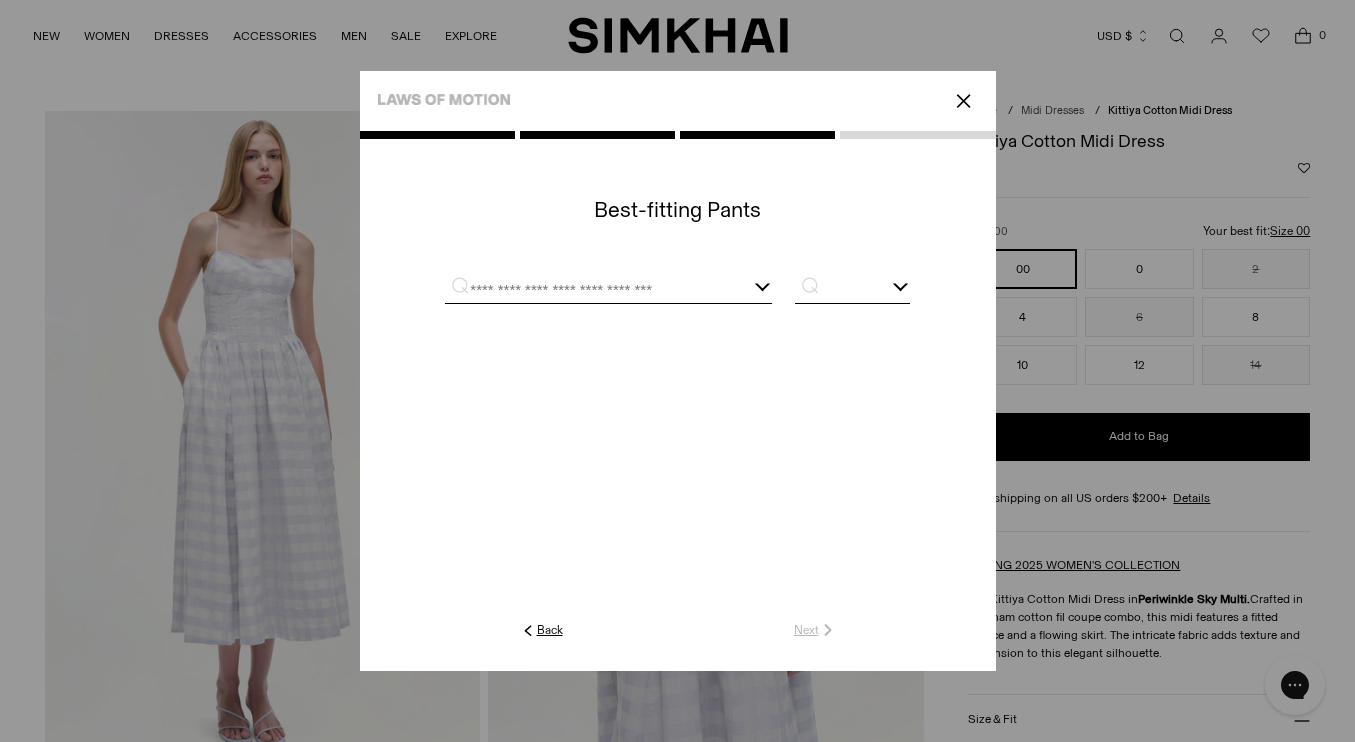 click at bounding box center (584, 290) 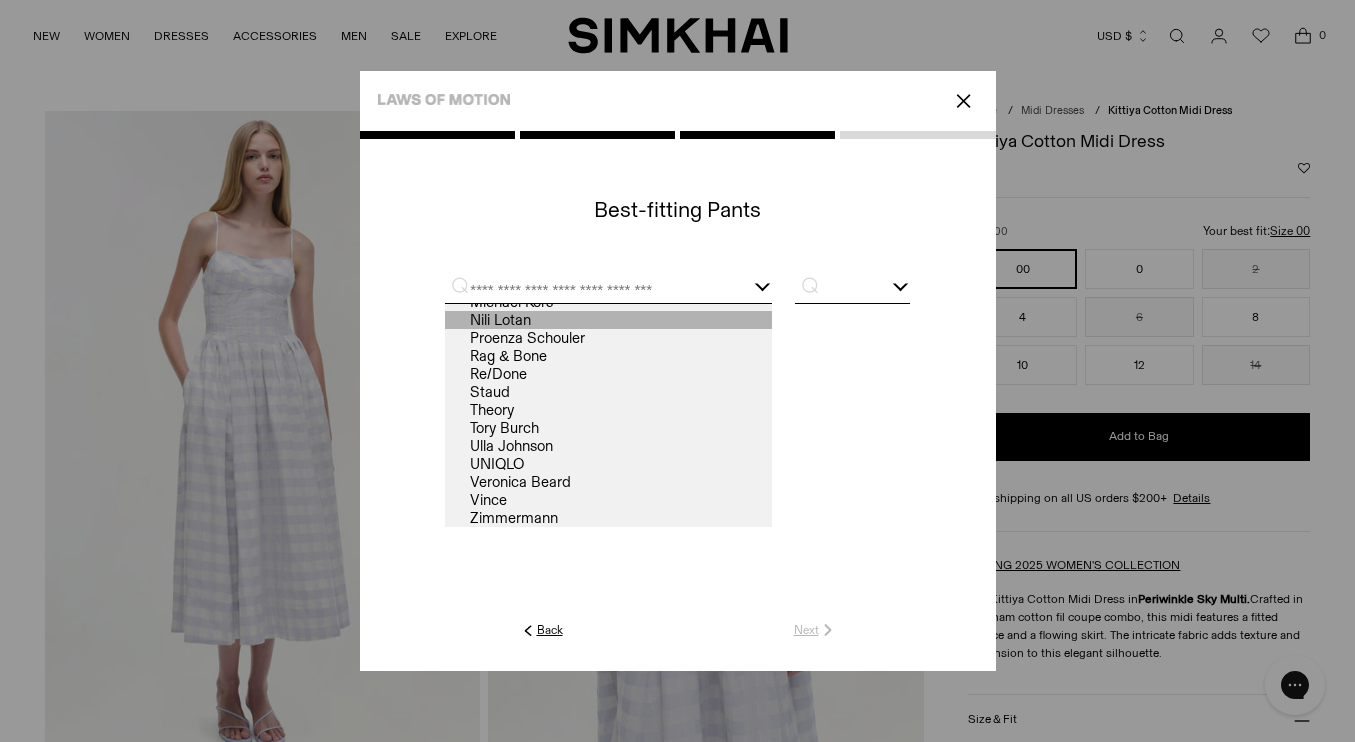 scroll, scrollTop: 0, scrollLeft: 0, axis: both 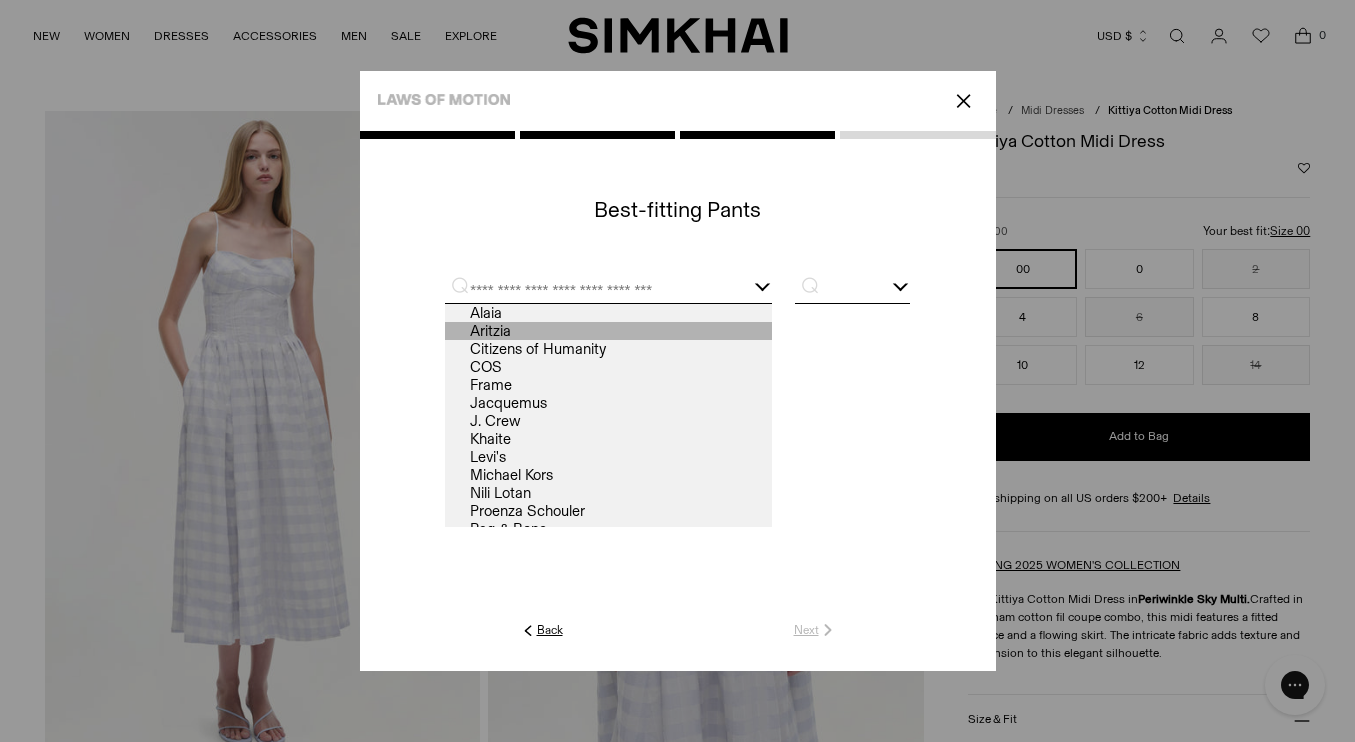 click on "Aritzia" at bounding box center (608, 331) 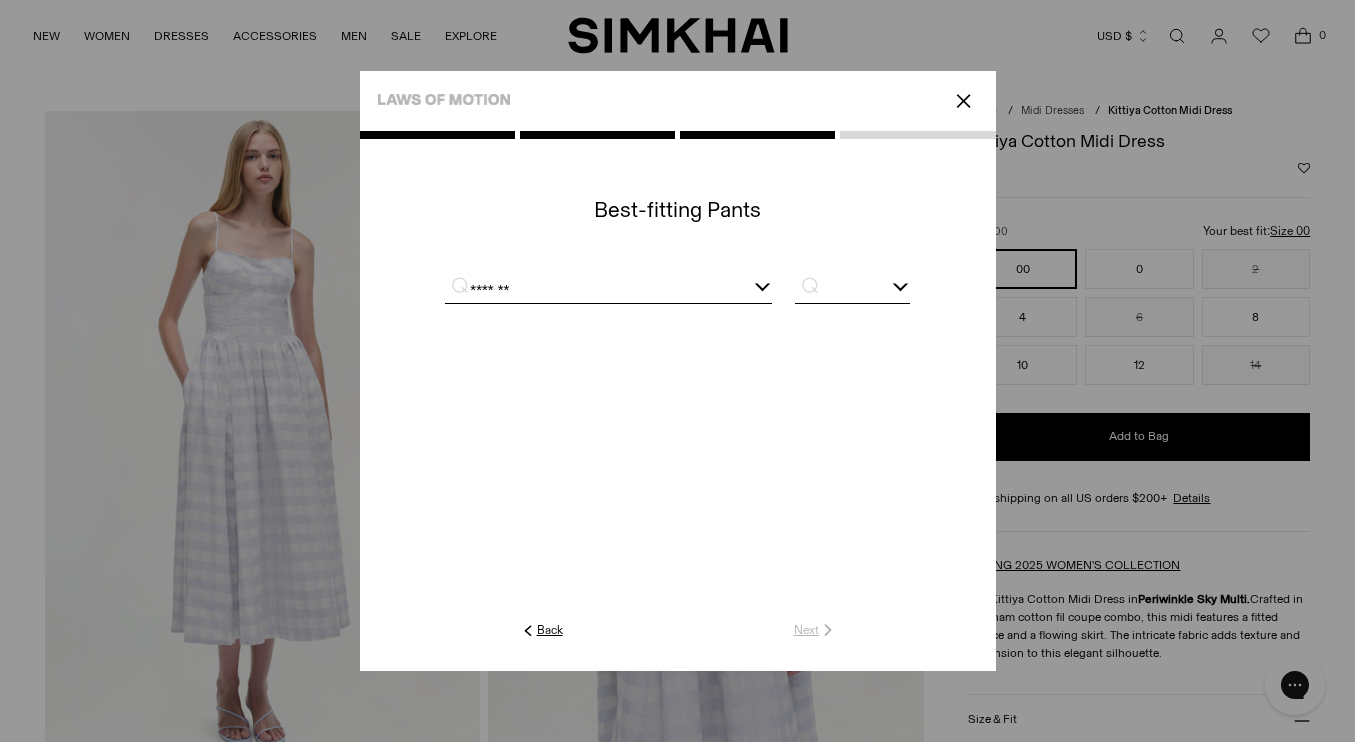 click at bounding box center (677, 288) 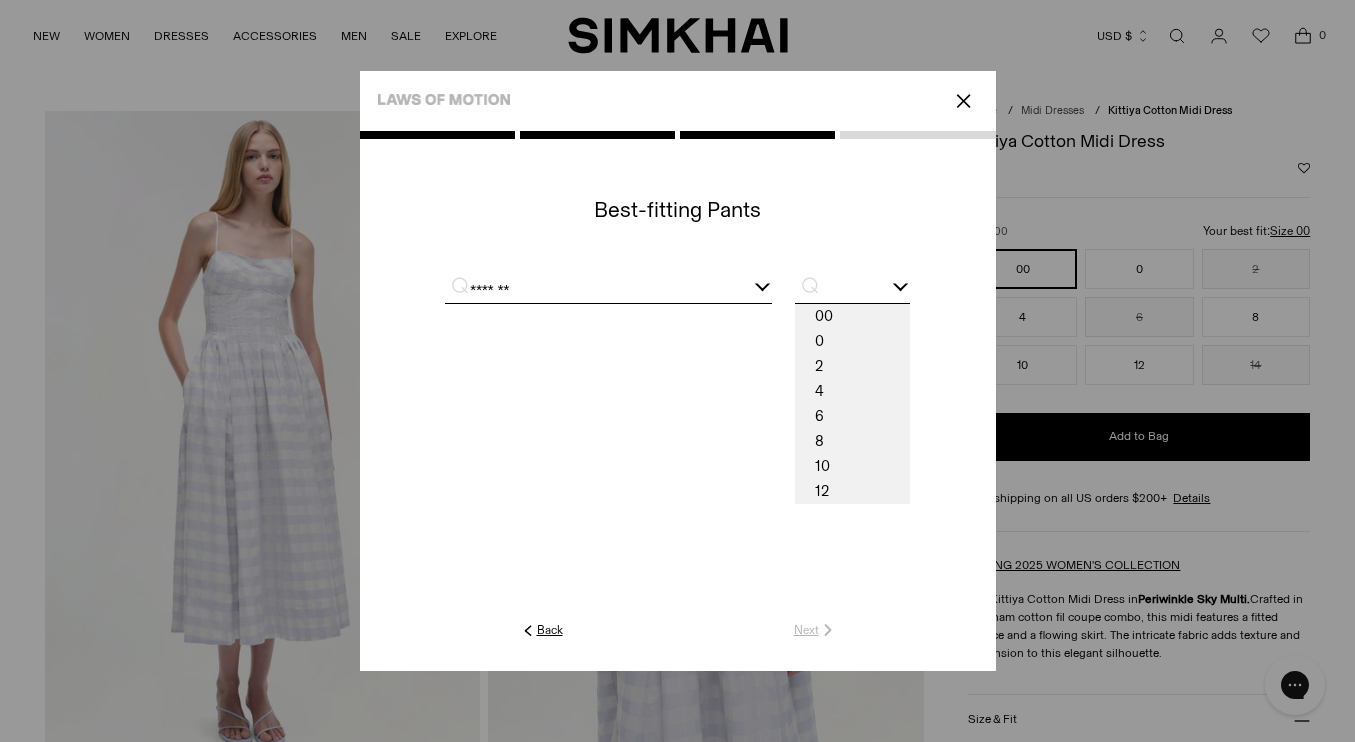 click on "*******" at bounding box center [608, 290] 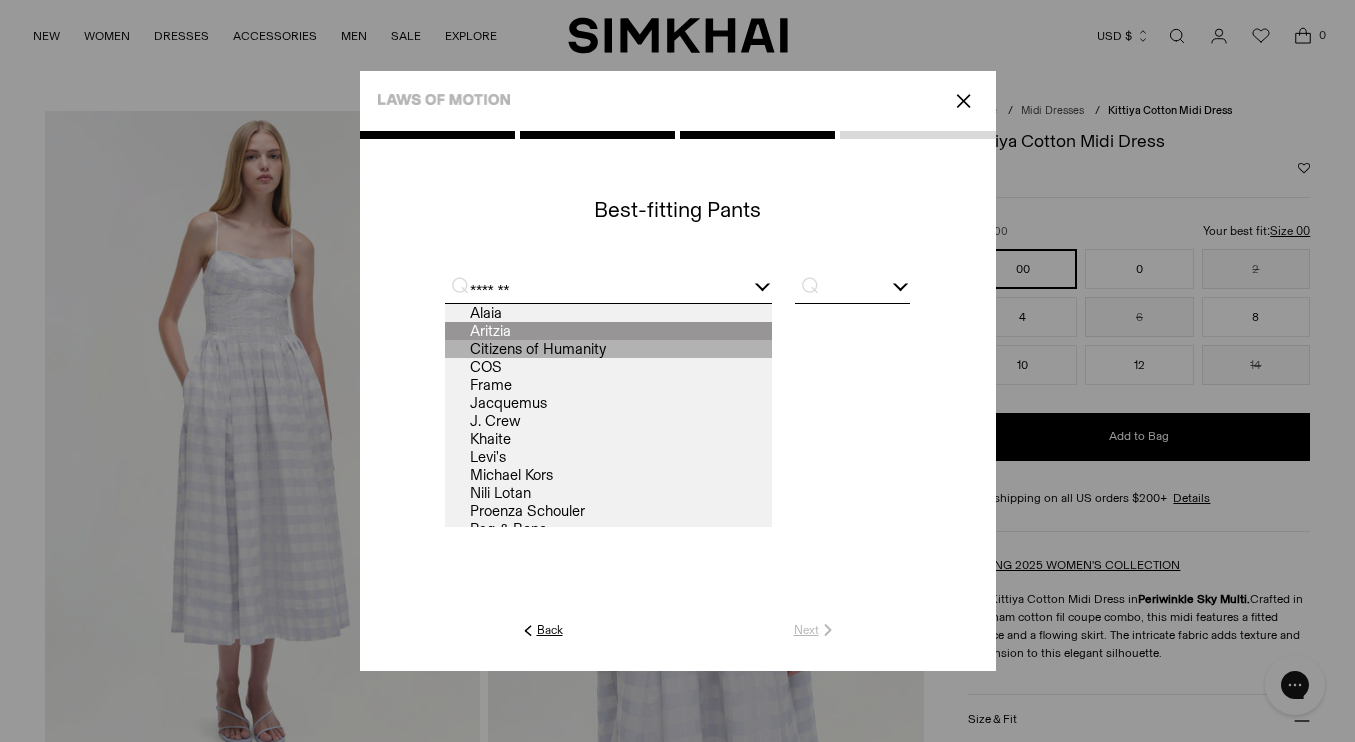 click on "Citizens of Humanity" at bounding box center [608, 349] 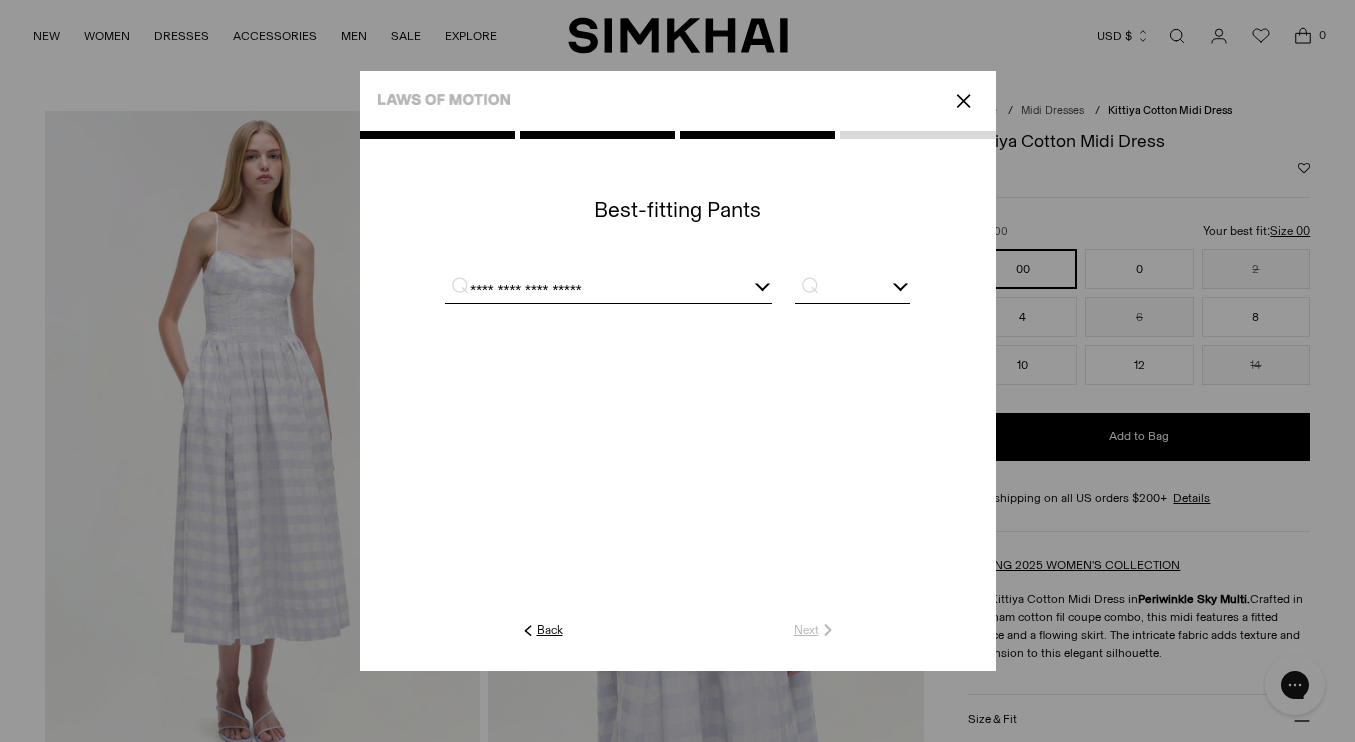 click at bounding box center (852, 290) 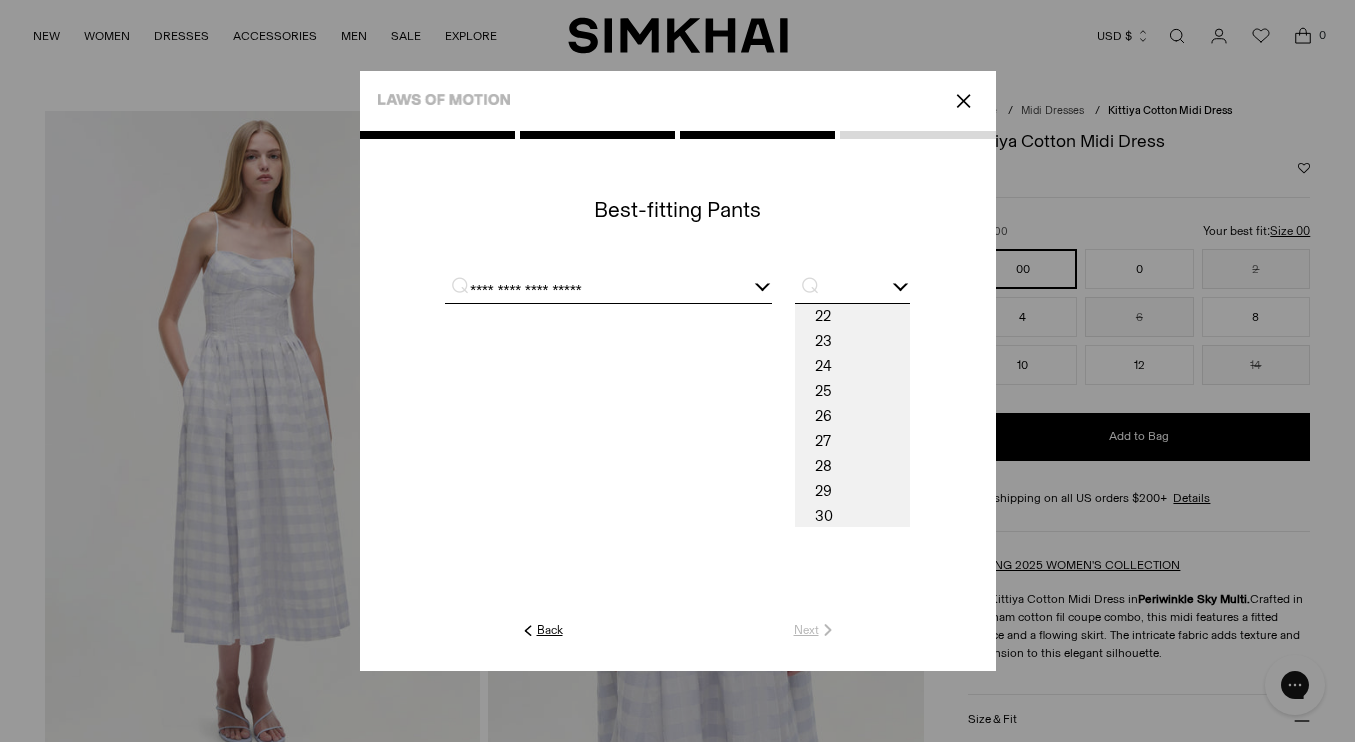 click on "**********" at bounding box center [584, 290] 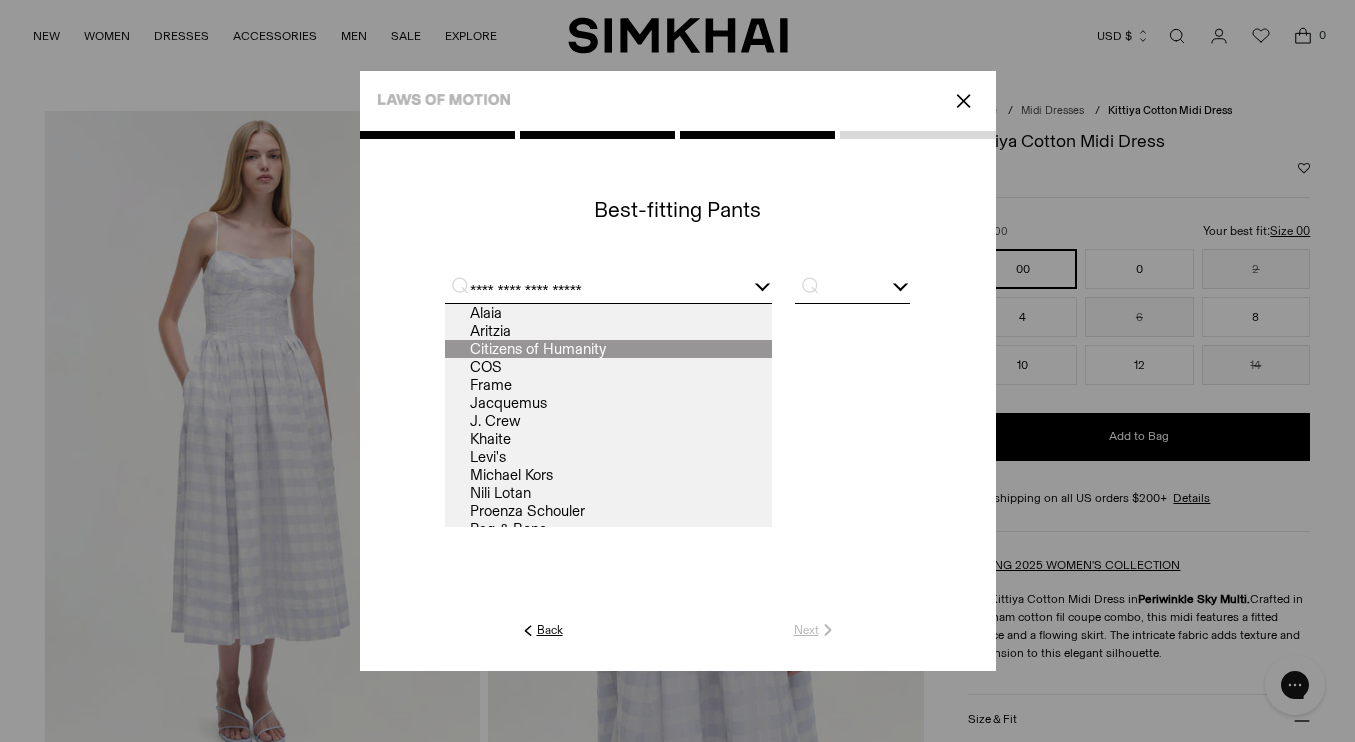 click on "**********" at bounding box center [584, 290] 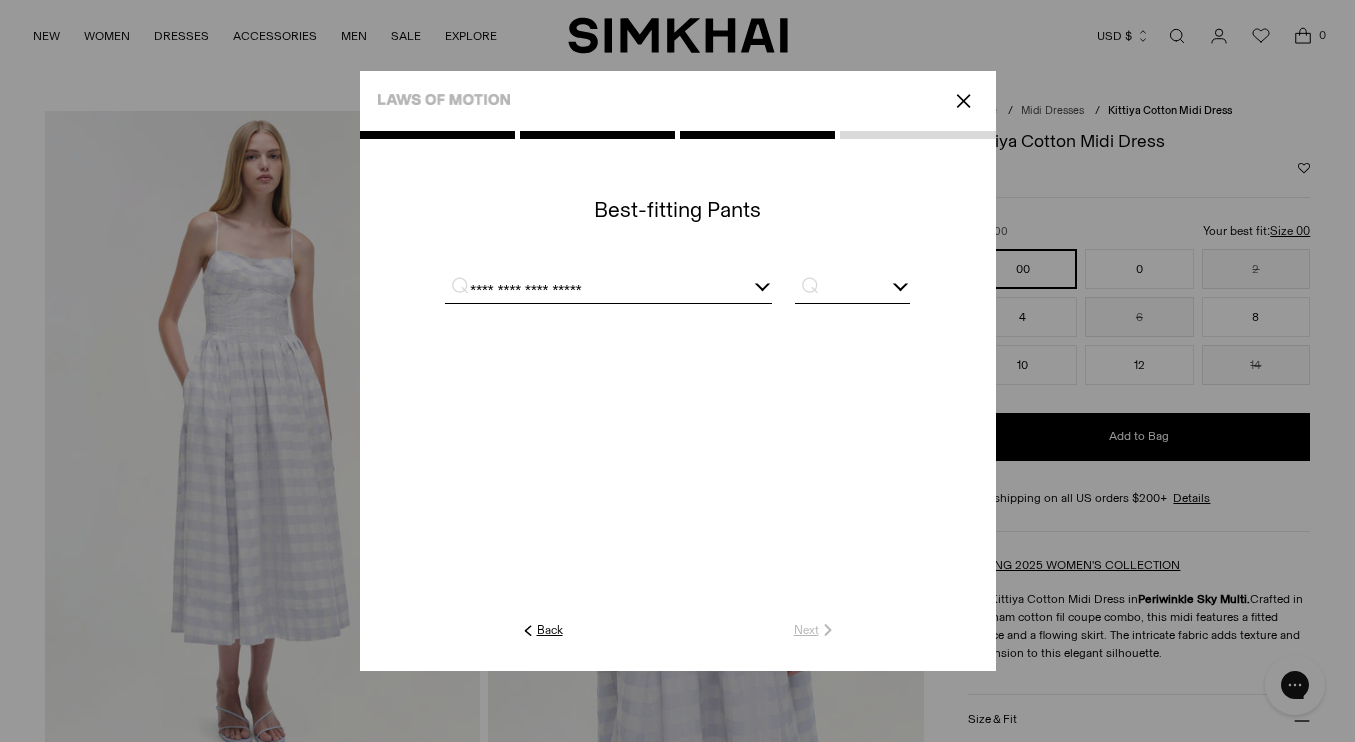 click on "**********" at bounding box center (608, 290) 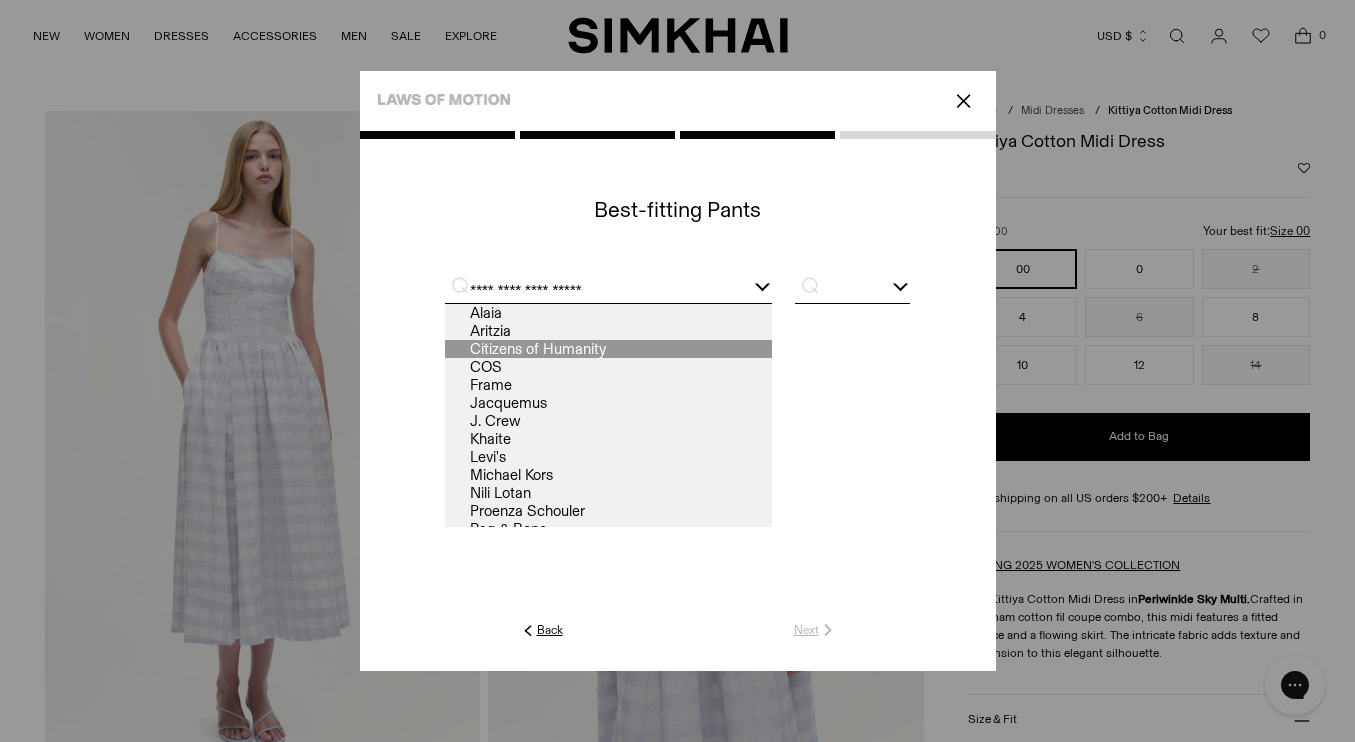 click at bounding box center [852, 290] 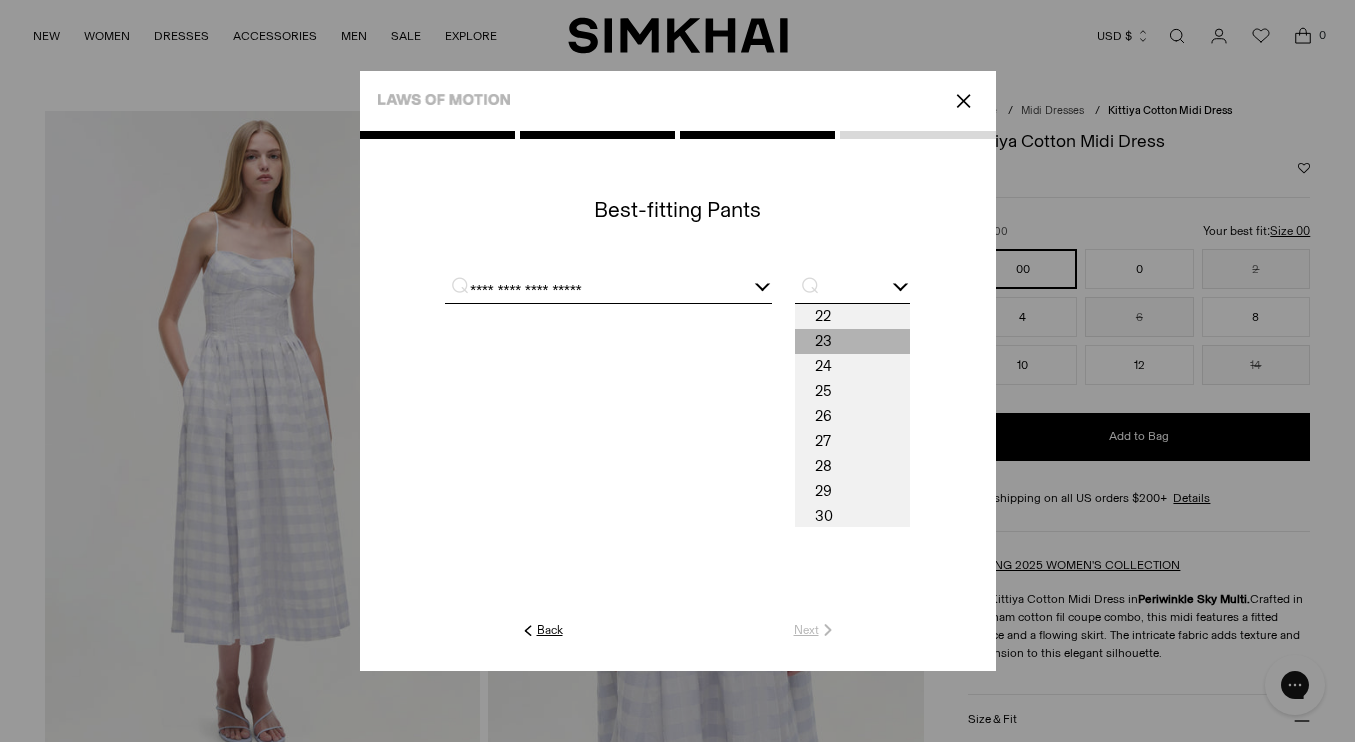 click on "23" at bounding box center [852, 341] 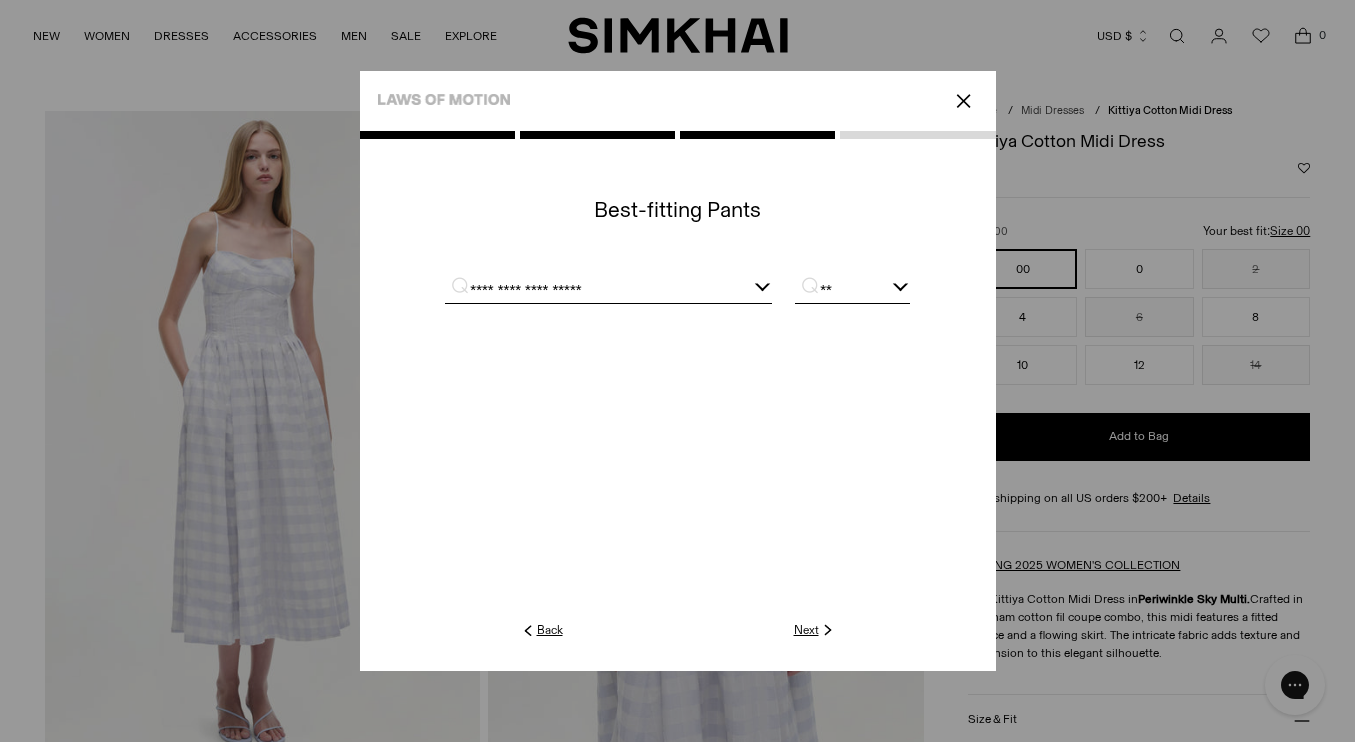 click on "Next" 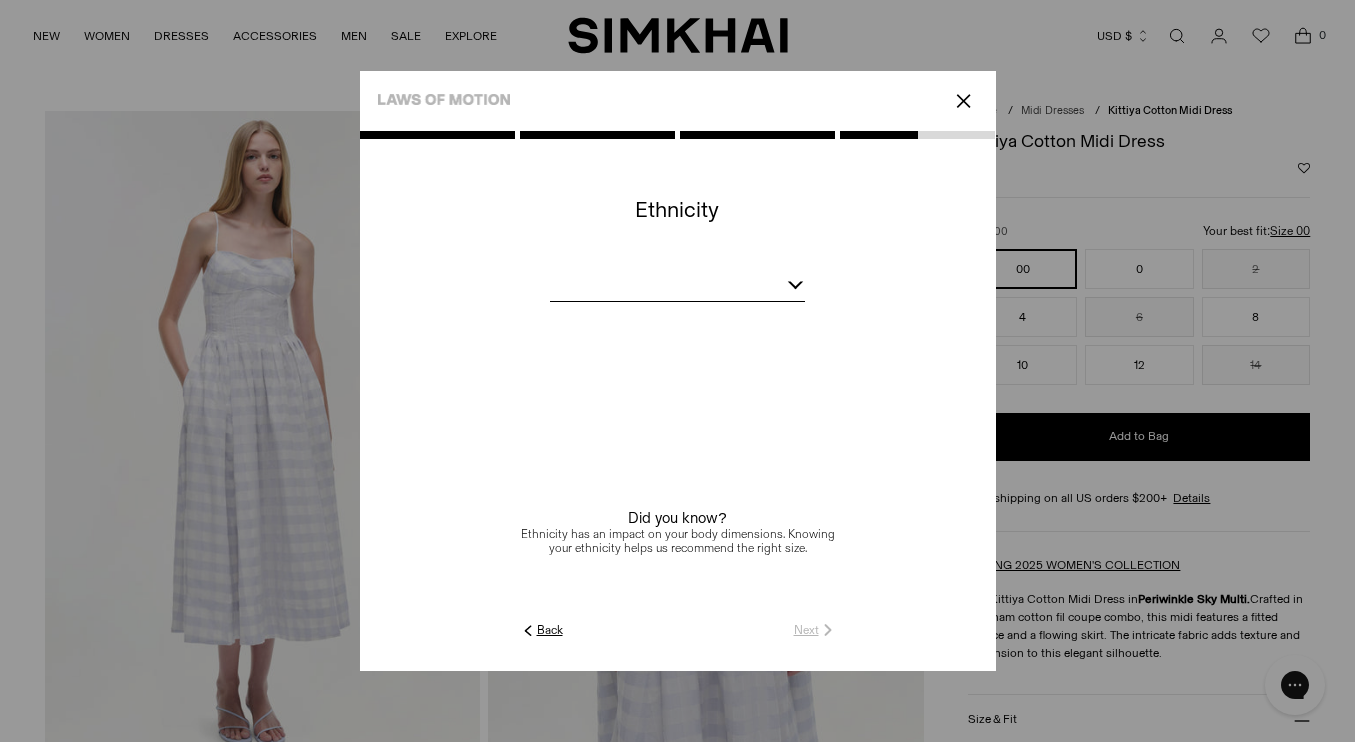 click at bounding box center (677, 288) 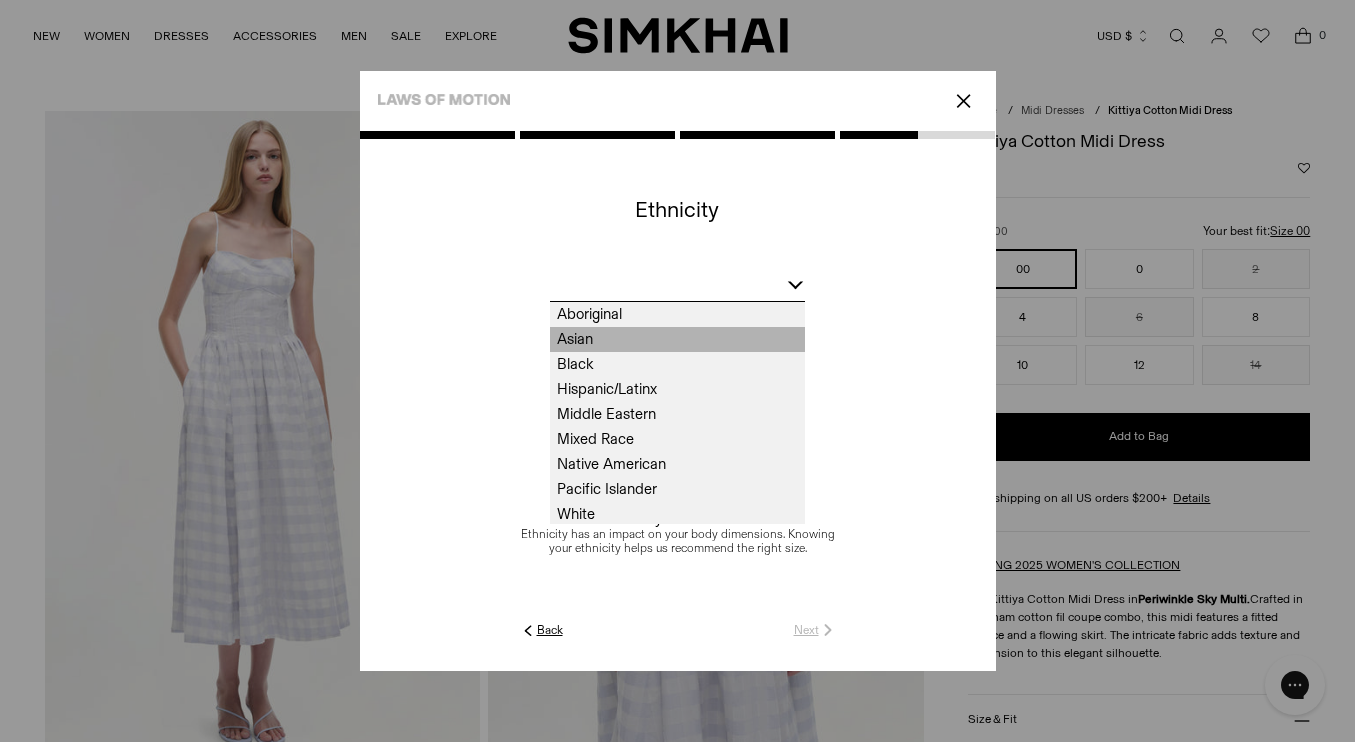 click on "Asian" at bounding box center (677, 339) 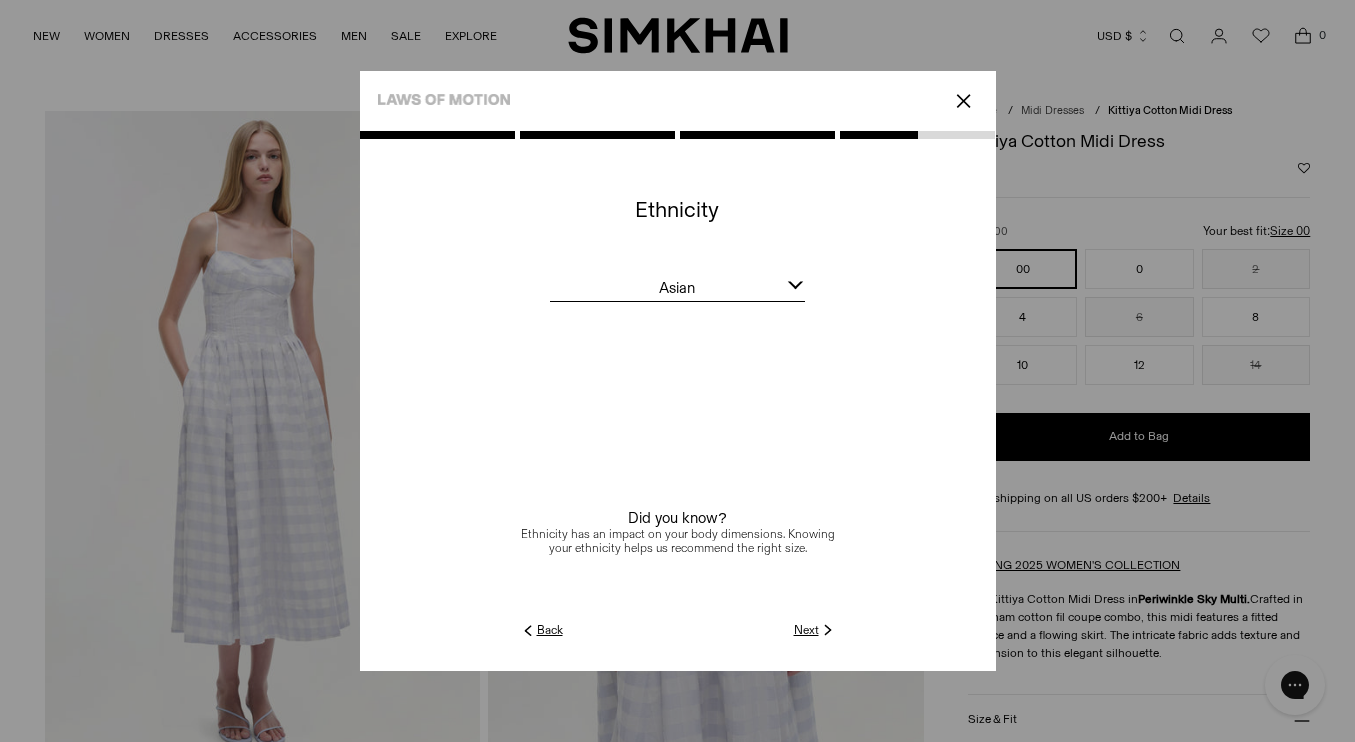 click on "Next" 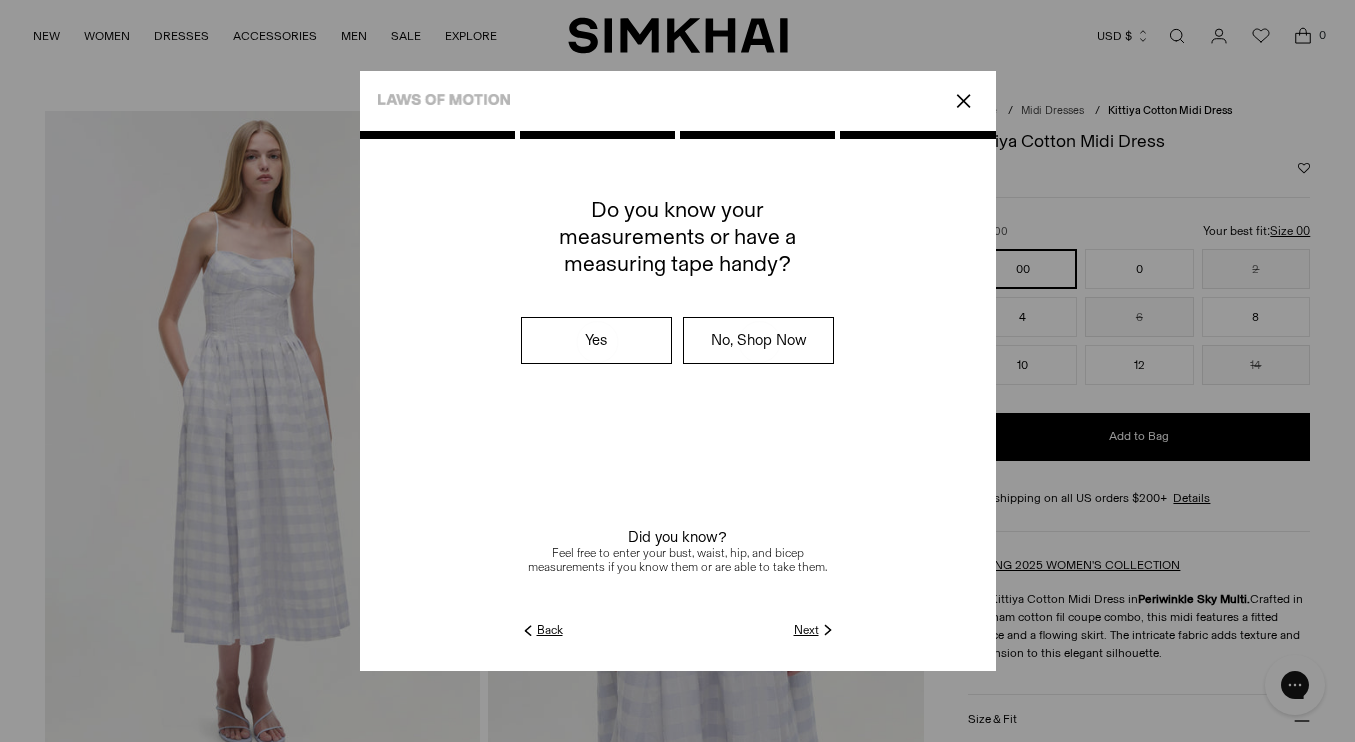 click on "Next" 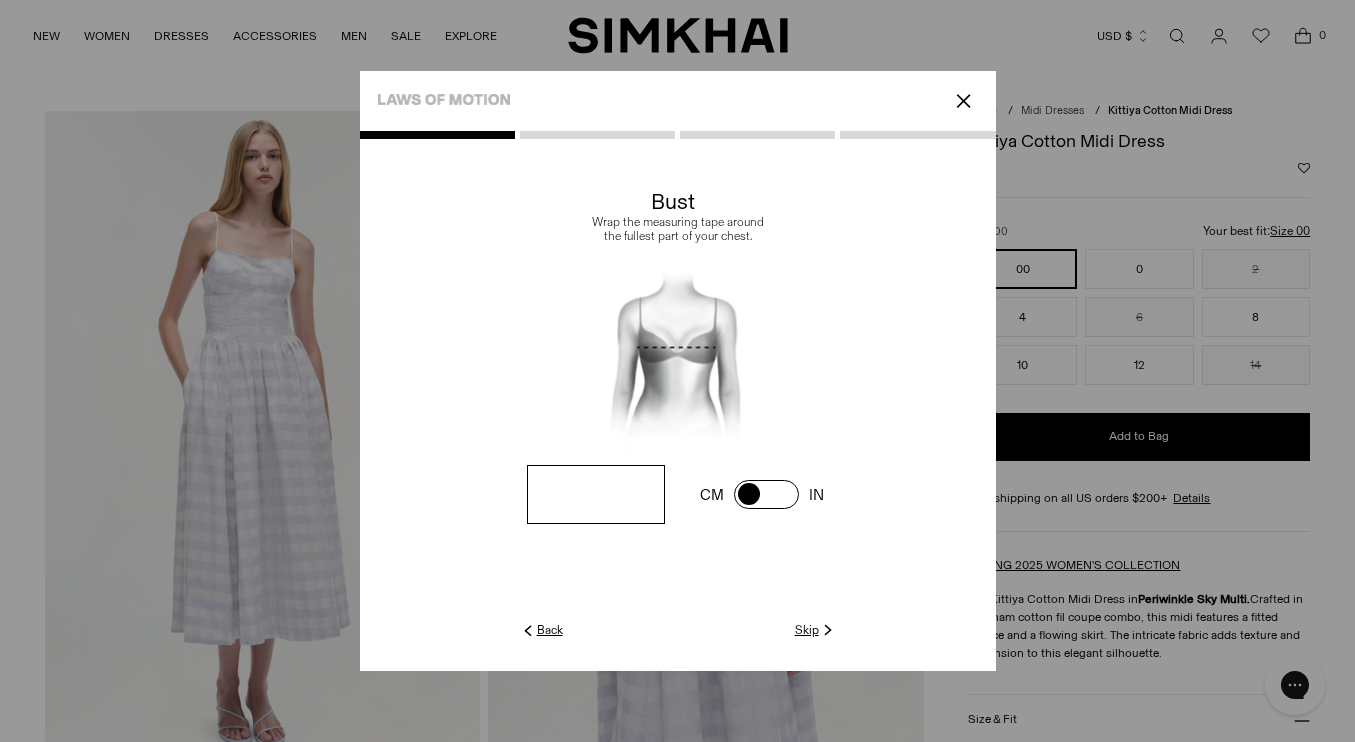 click at bounding box center (595, 494) 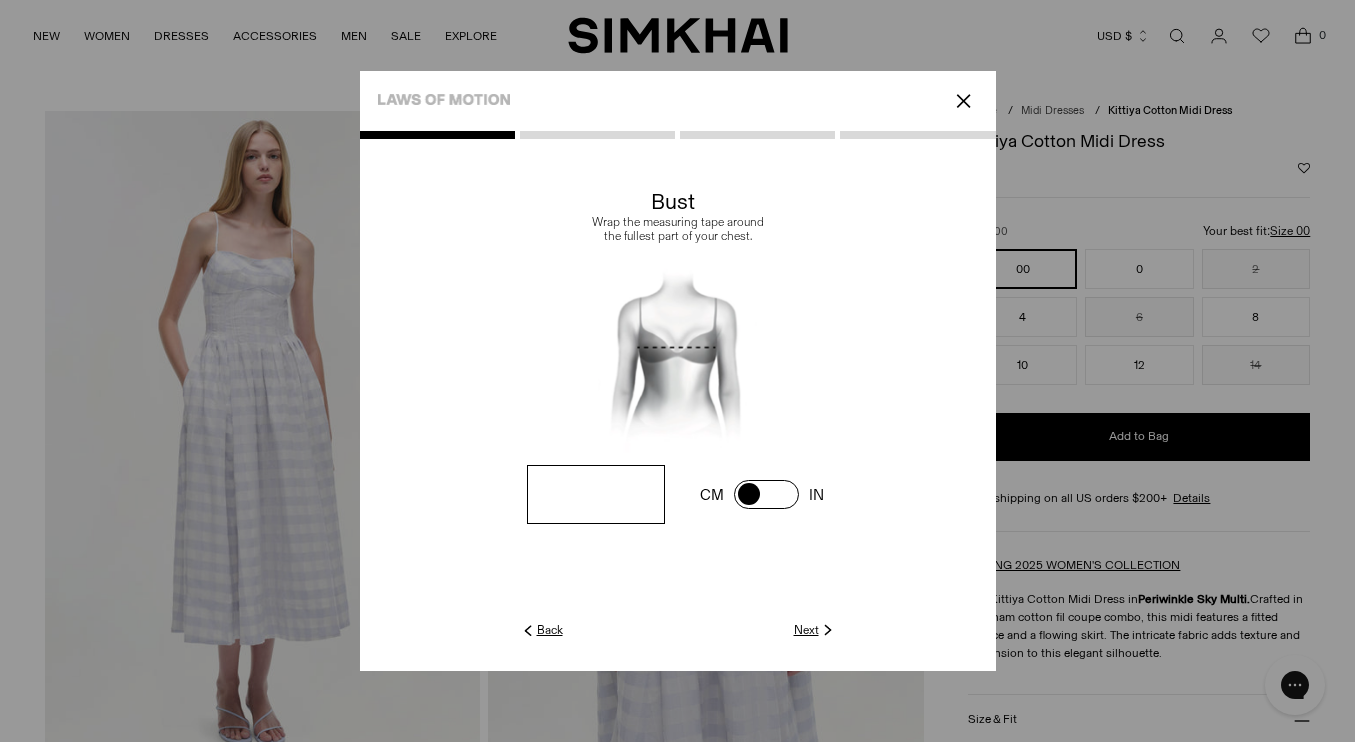 type on "**" 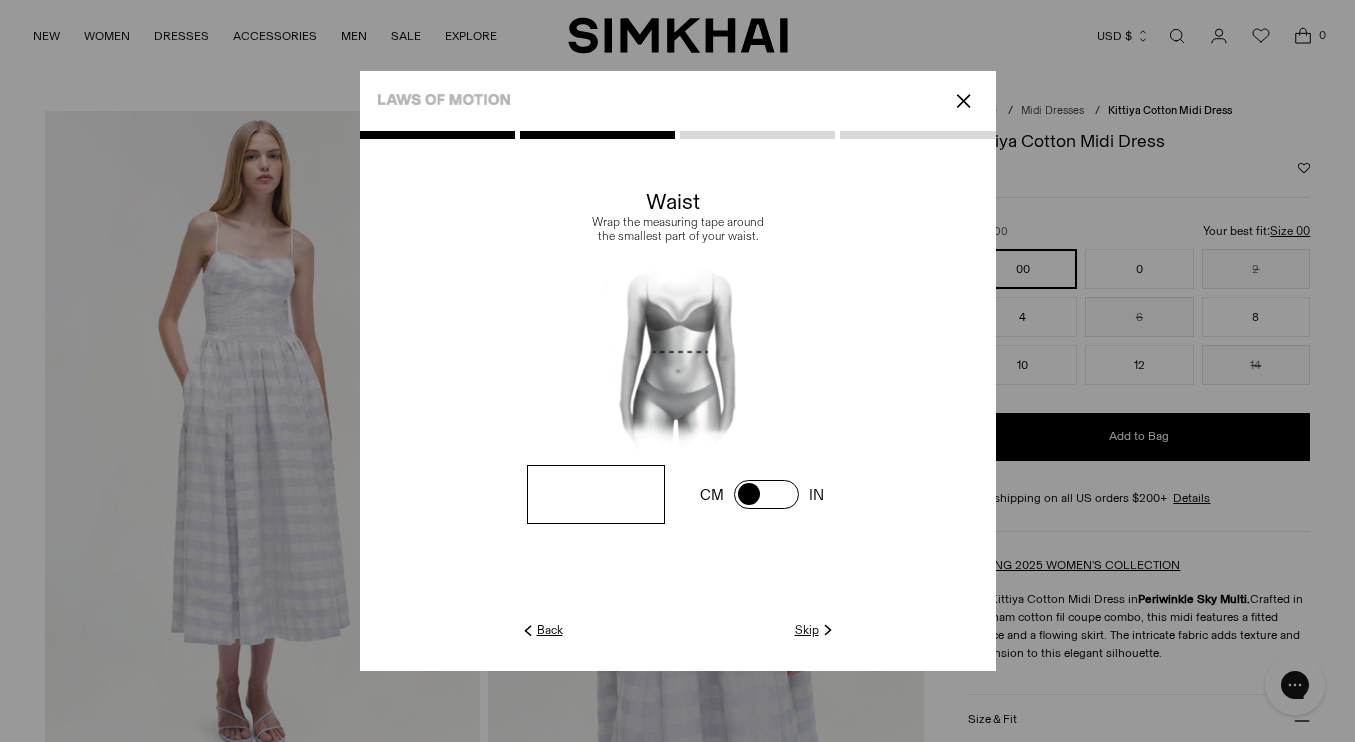 click at bounding box center (0, 0) 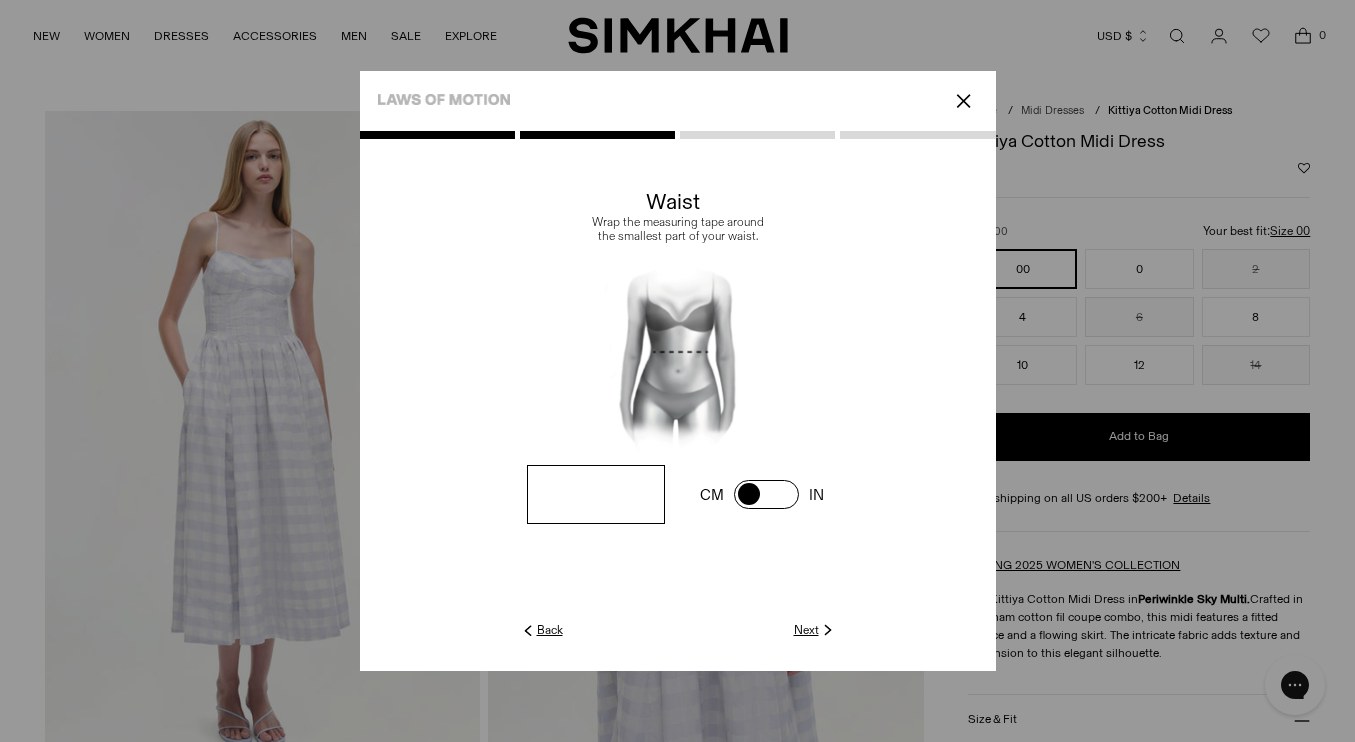 type on "**" 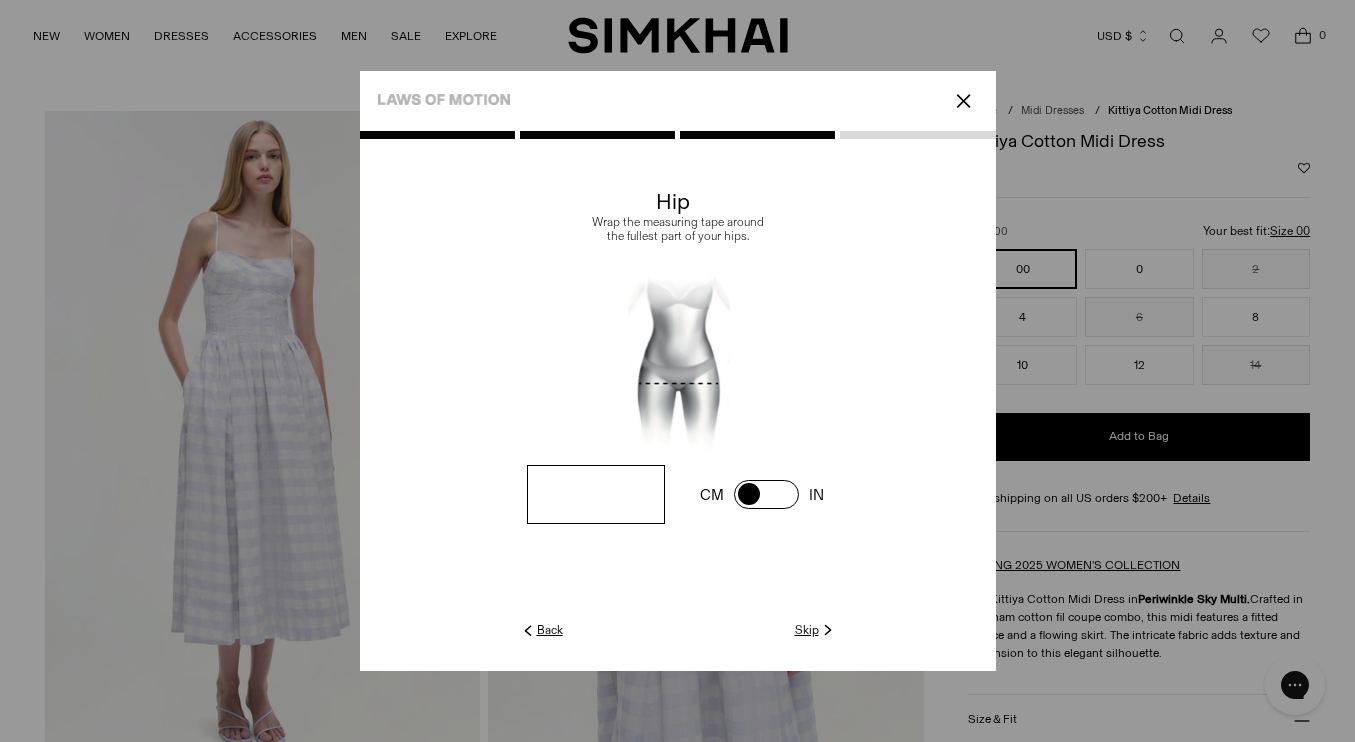 click at bounding box center (0, 0) 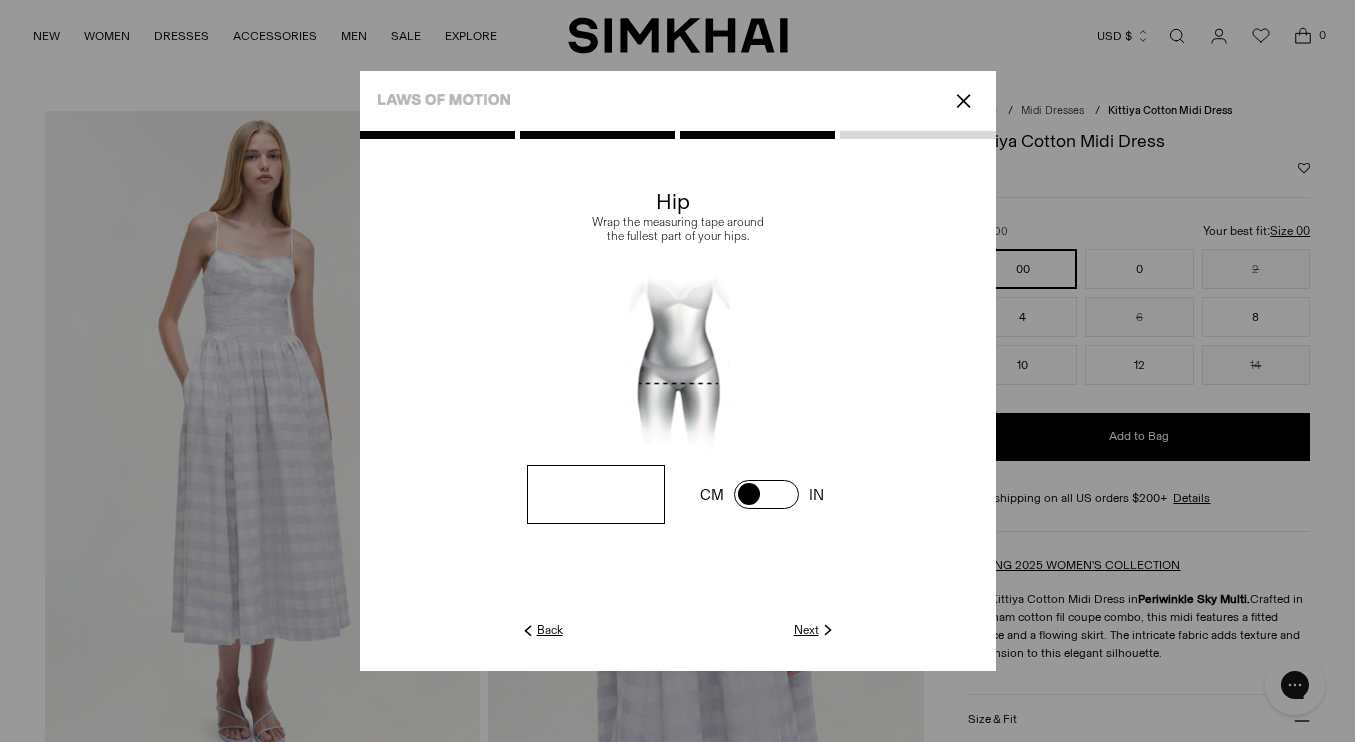 type on "**" 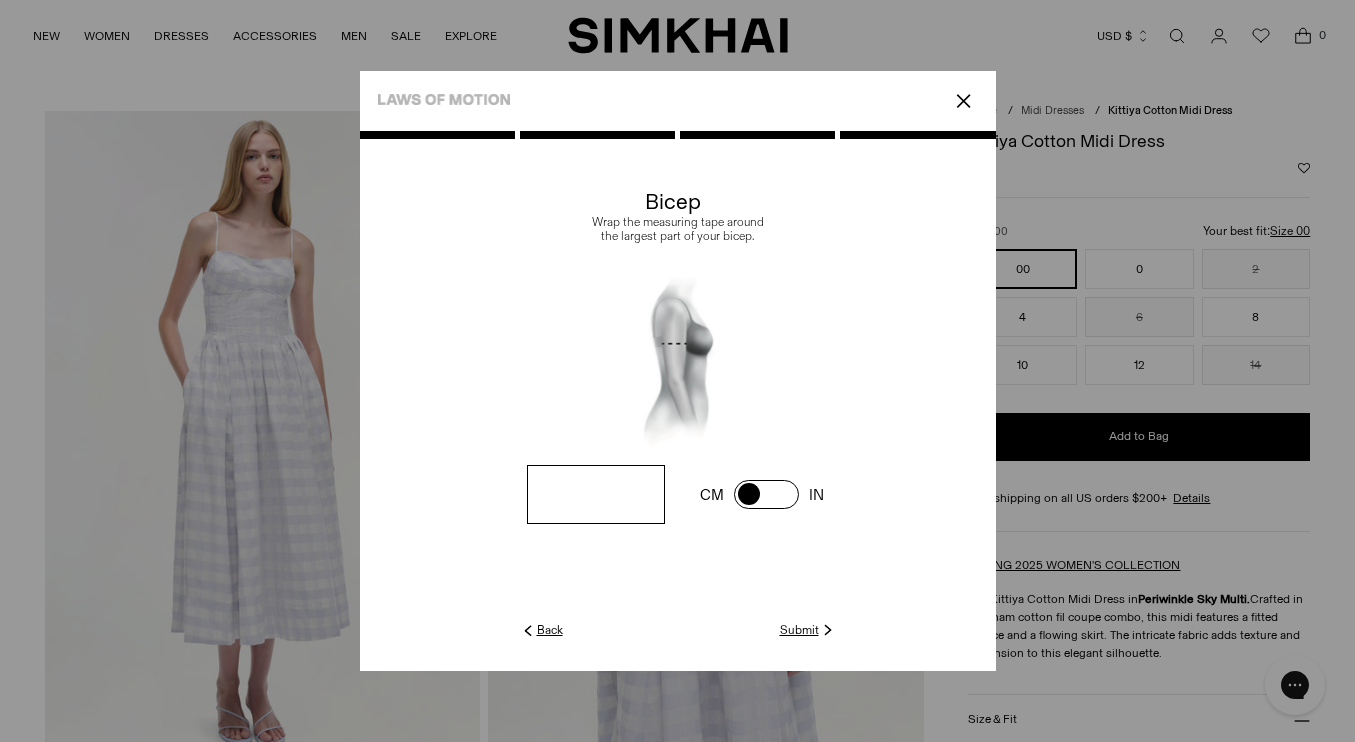 click at bounding box center [0, 0] 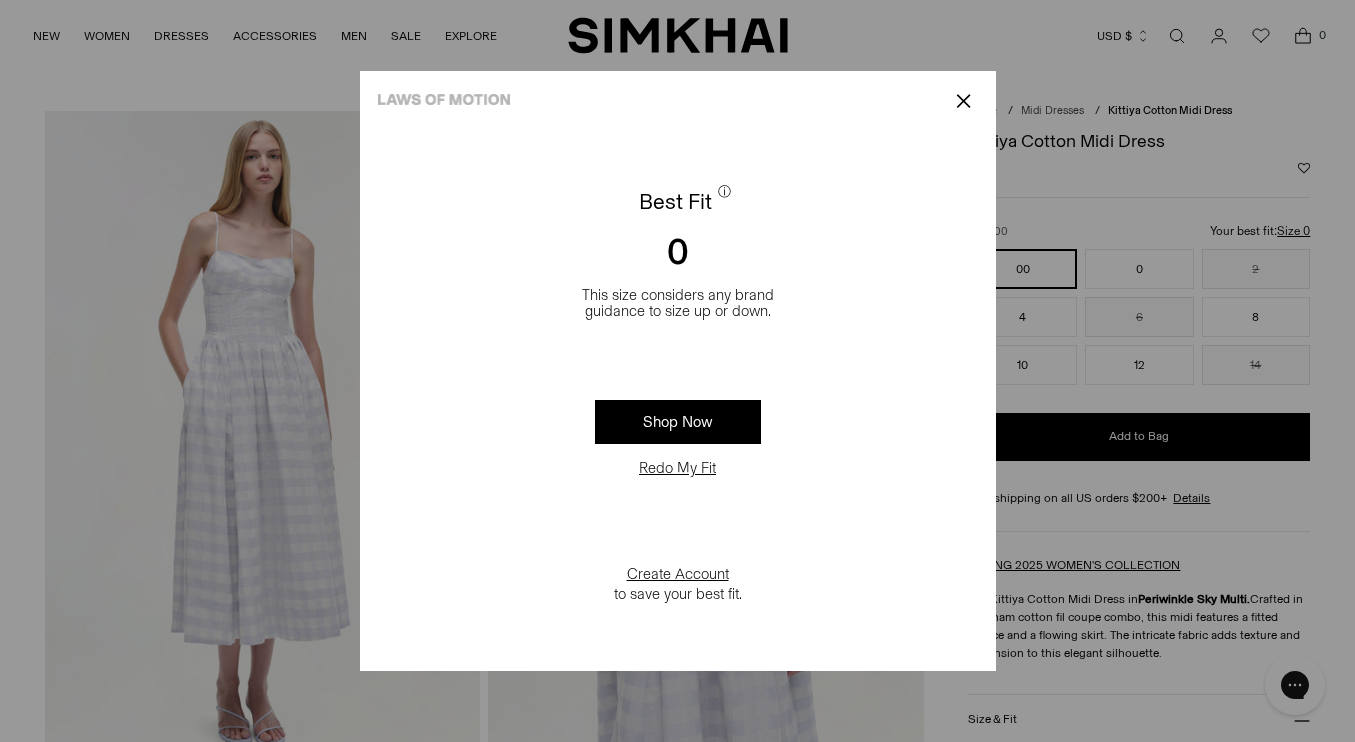 click on "✕" at bounding box center (678, 101) 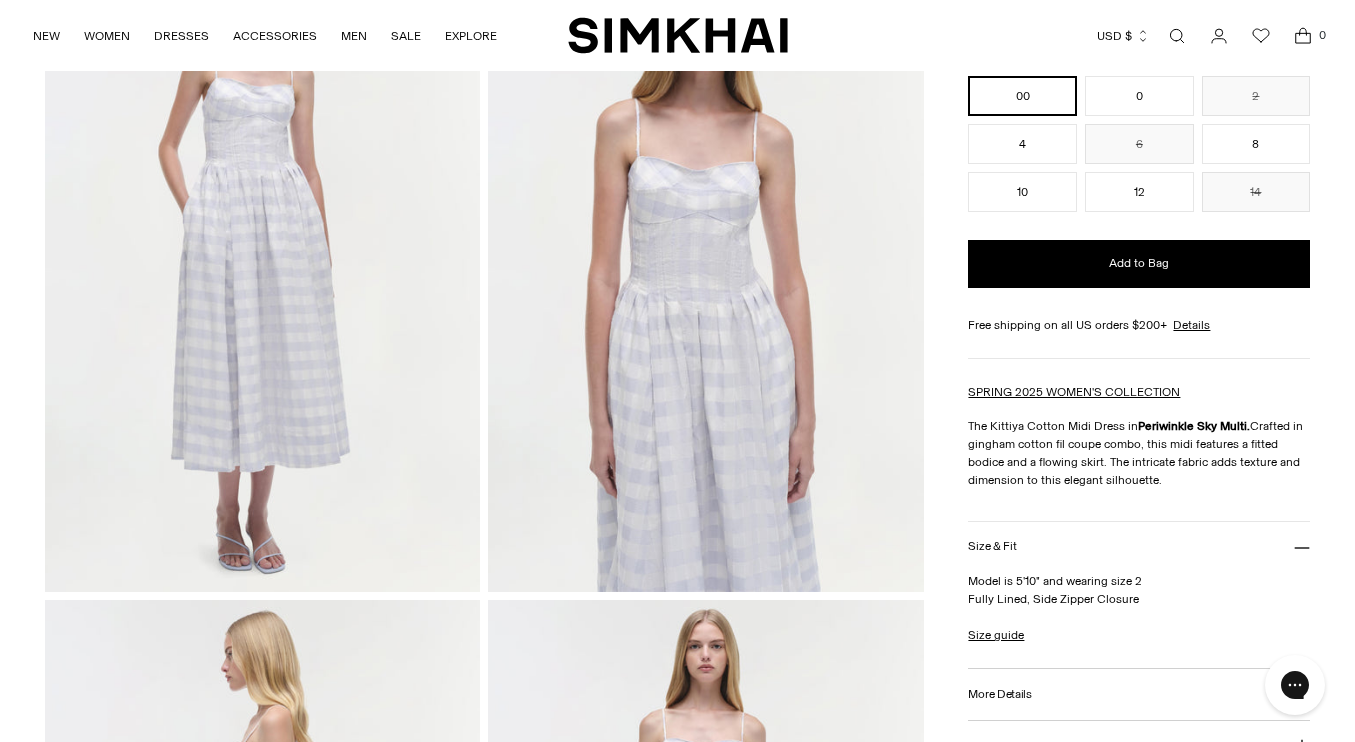 scroll, scrollTop: 343, scrollLeft: 0, axis: vertical 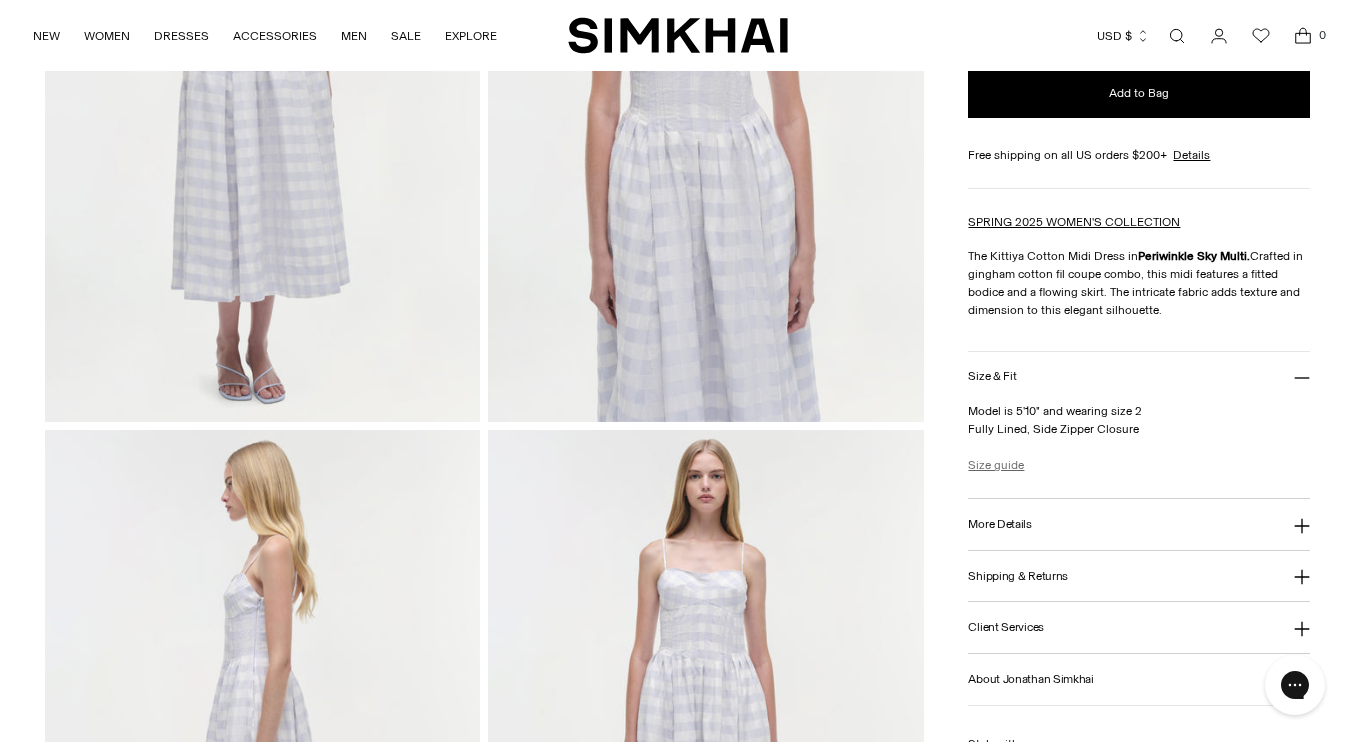 click on "Size guide" at bounding box center (996, 465) 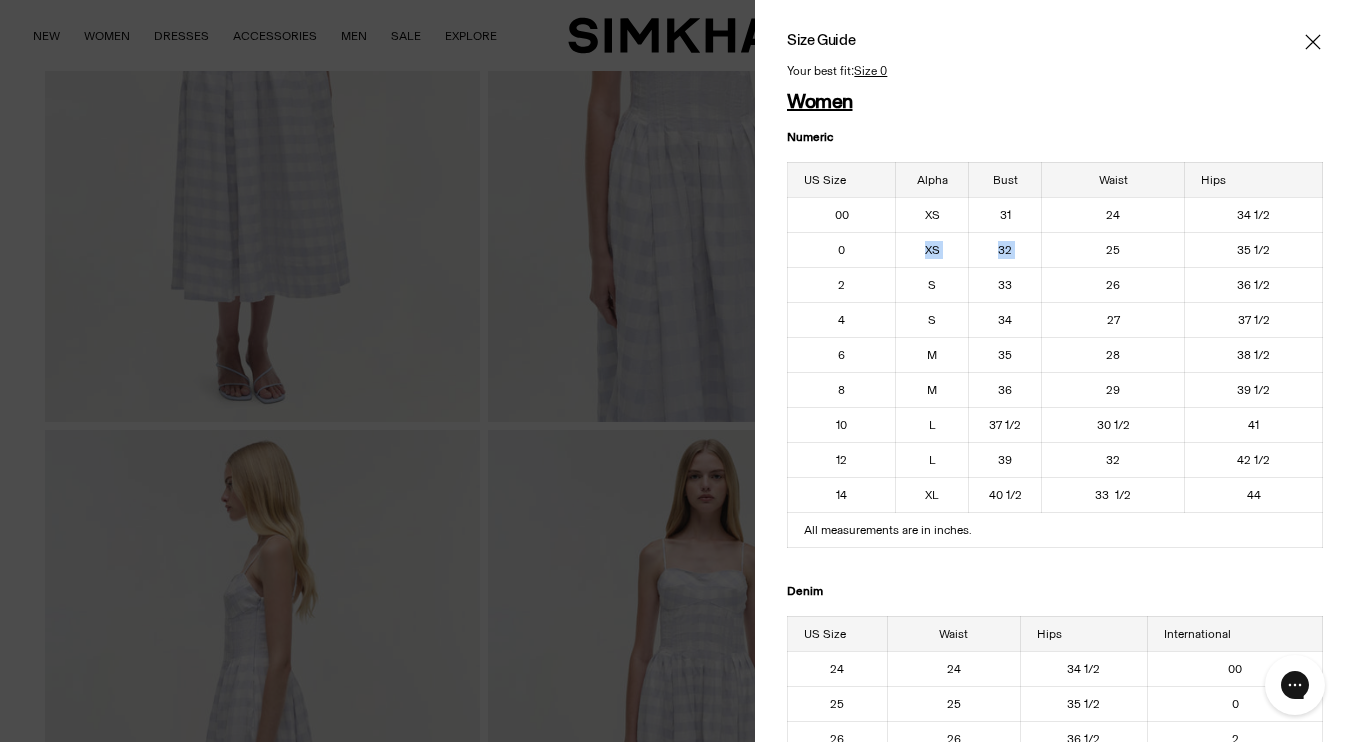 drag, startPoint x: 903, startPoint y: 243, endPoint x: 1085, endPoint y: 243, distance: 182 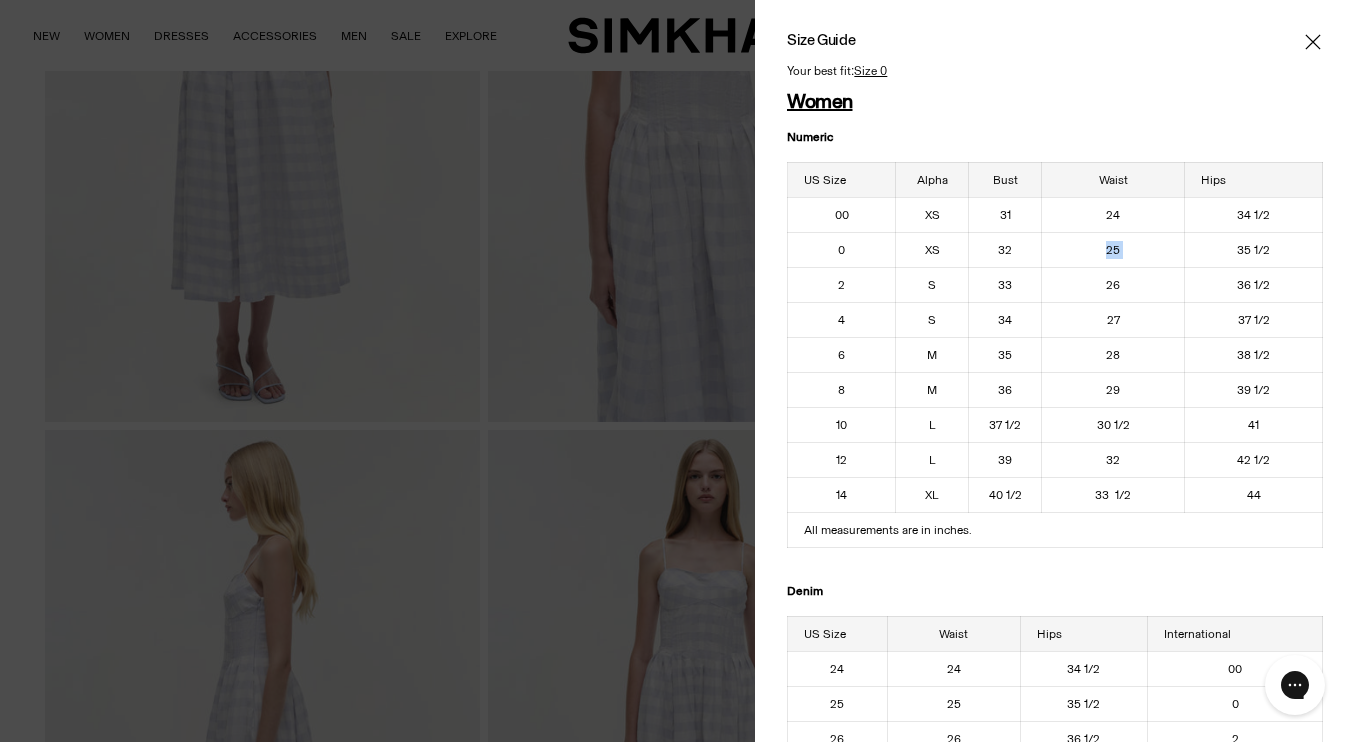 drag, startPoint x: 1108, startPoint y: 251, endPoint x: 1190, endPoint y: 246, distance: 82.1523 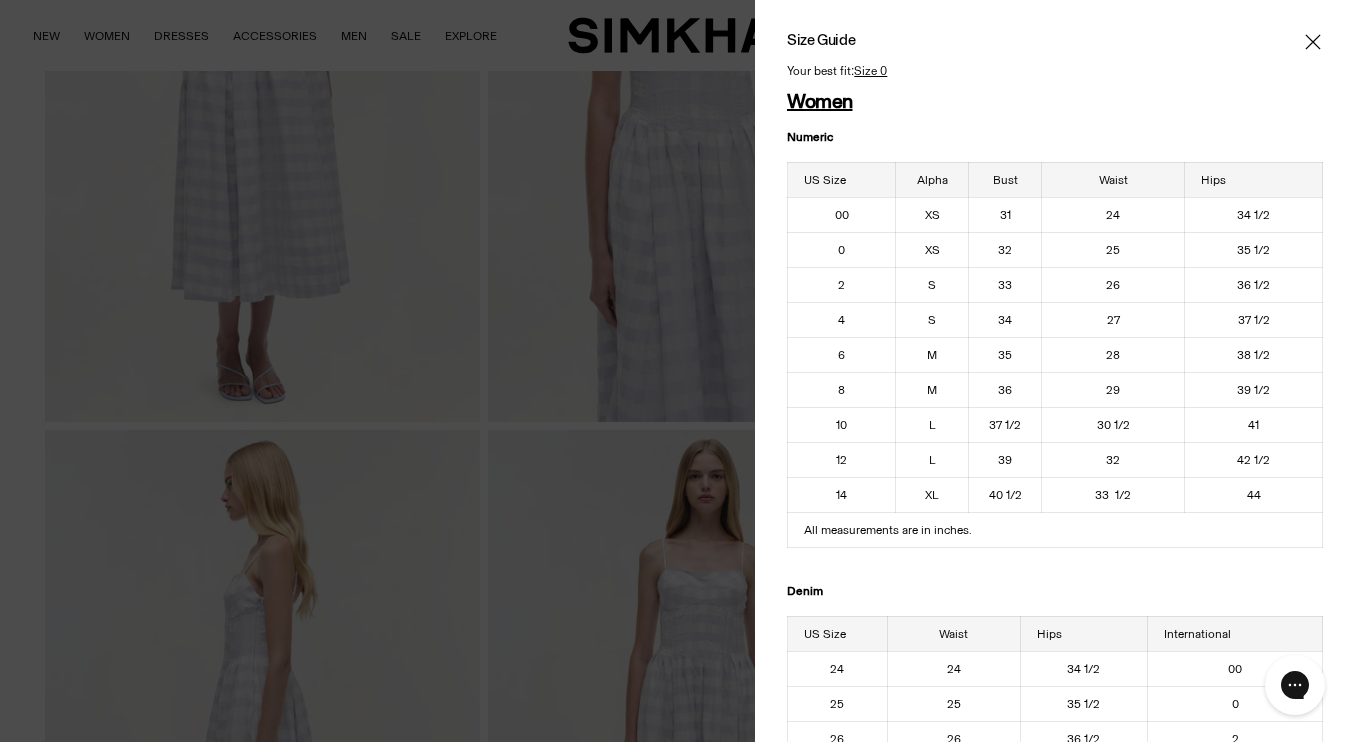 click at bounding box center [677, 371] 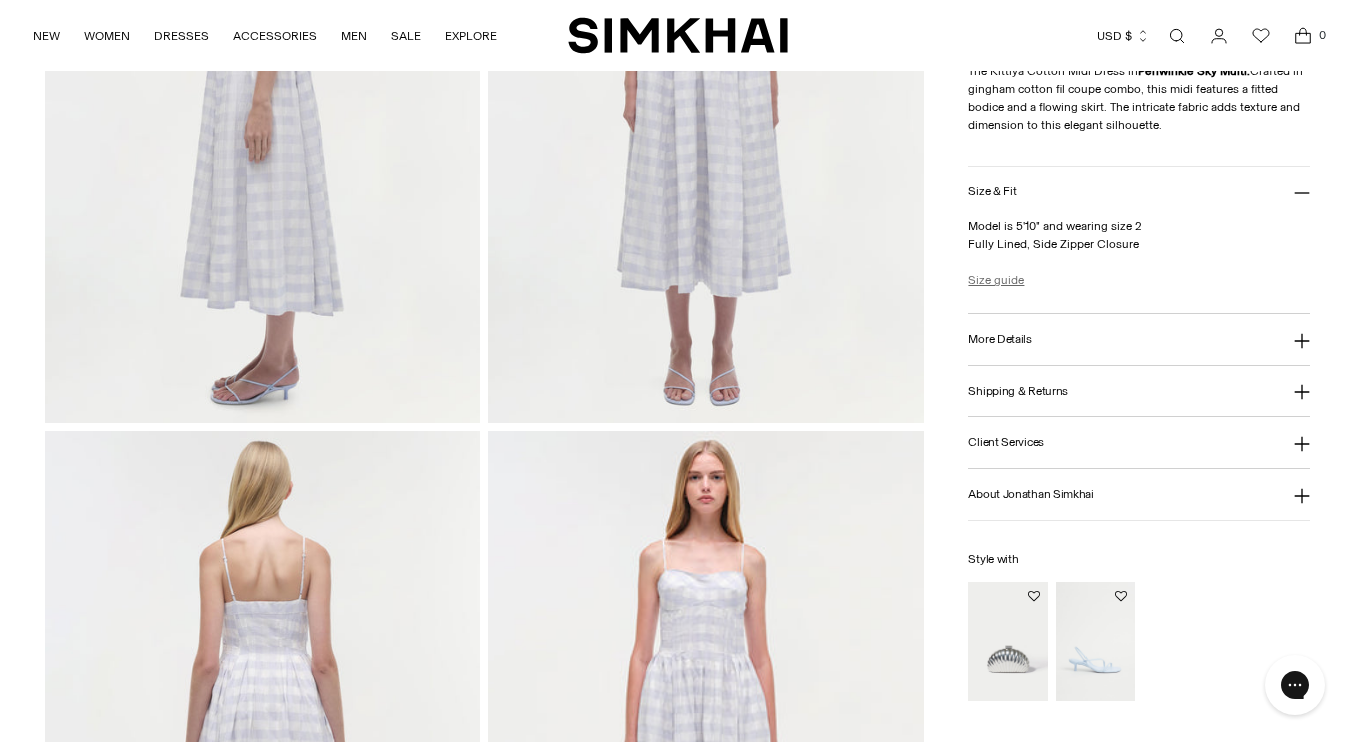 scroll, scrollTop: 1110, scrollLeft: 0, axis: vertical 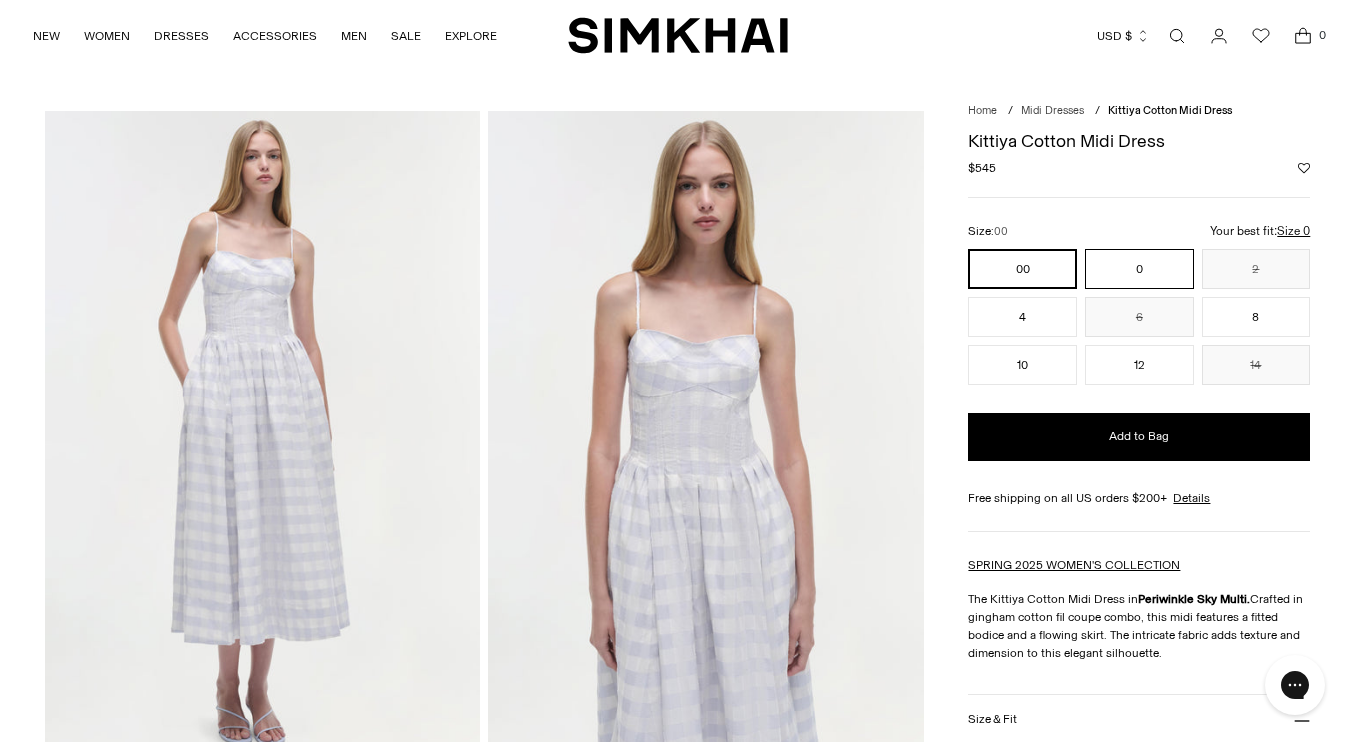 click on "0" at bounding box center (1139, 269) 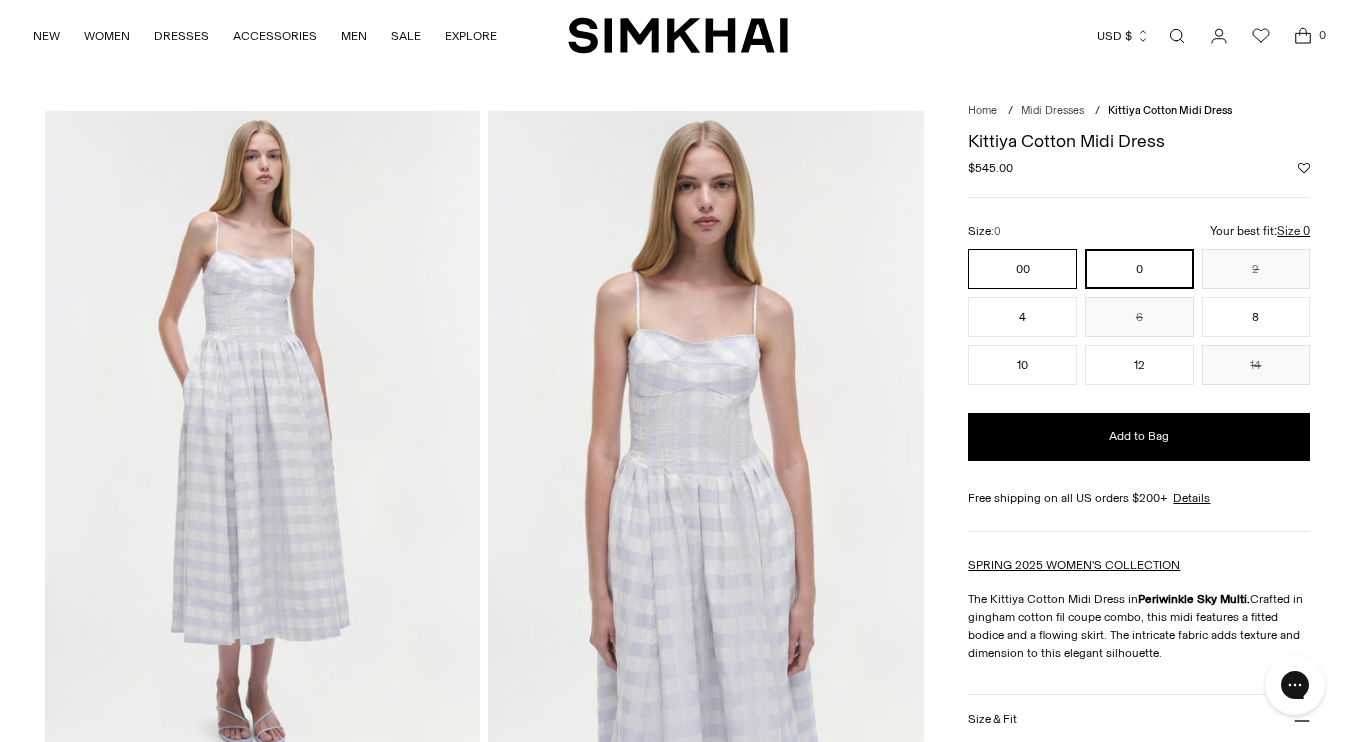 click on "00" at bounding box center (1022, 269) 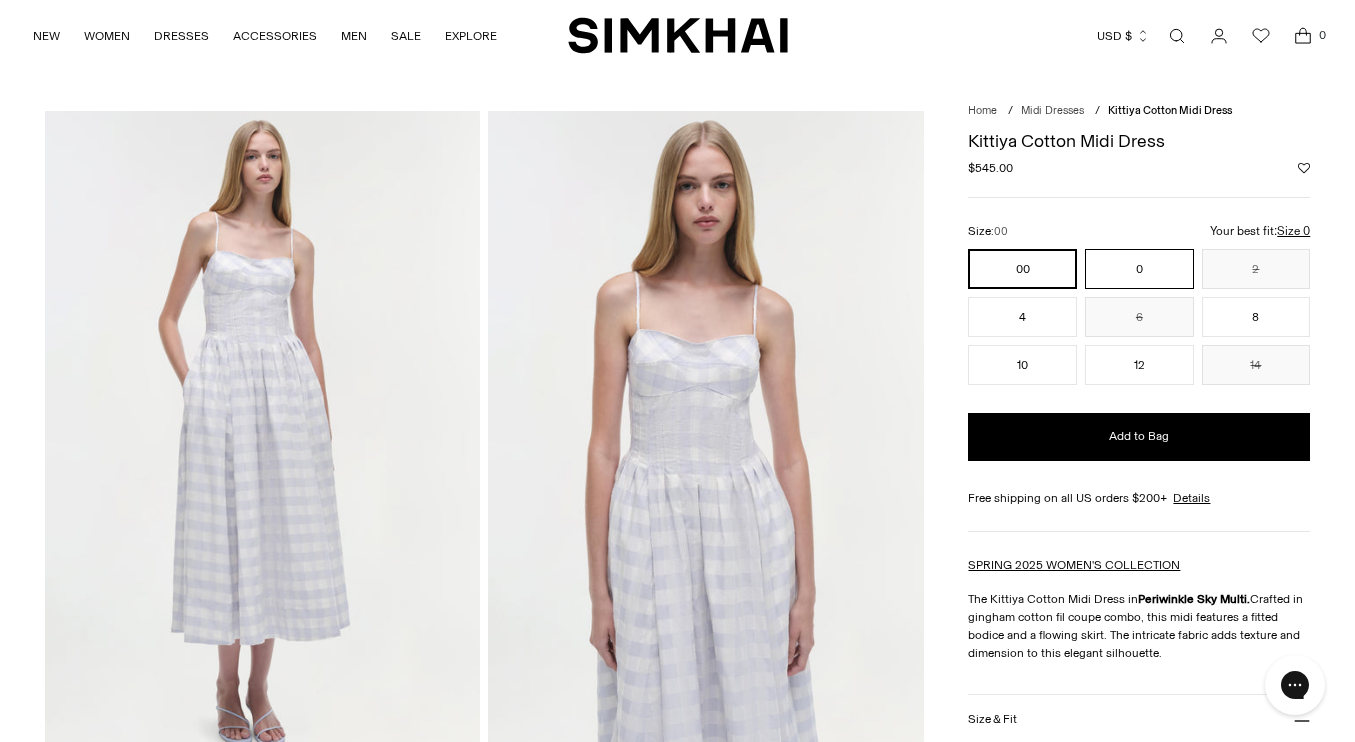click on "0" at bounding box center [1139, 269] 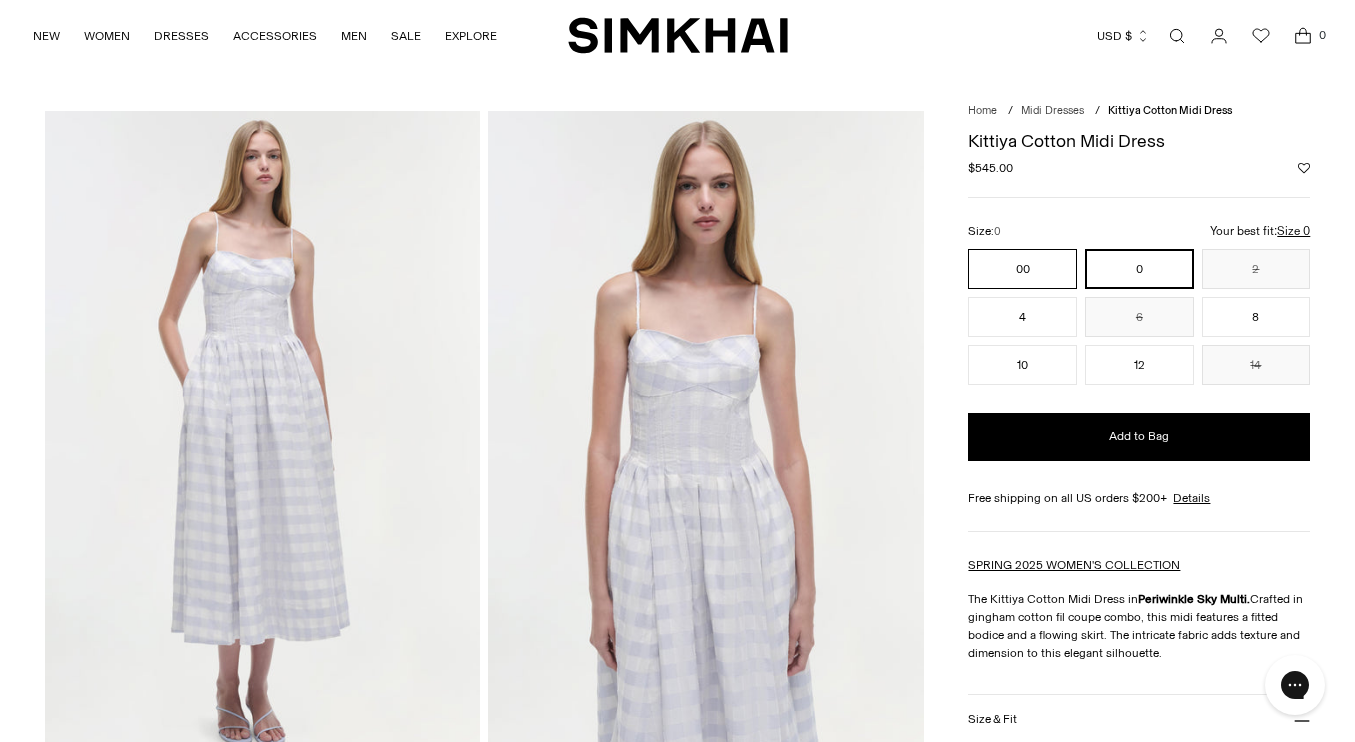 click on "00" at bounding box center [1022, 269] 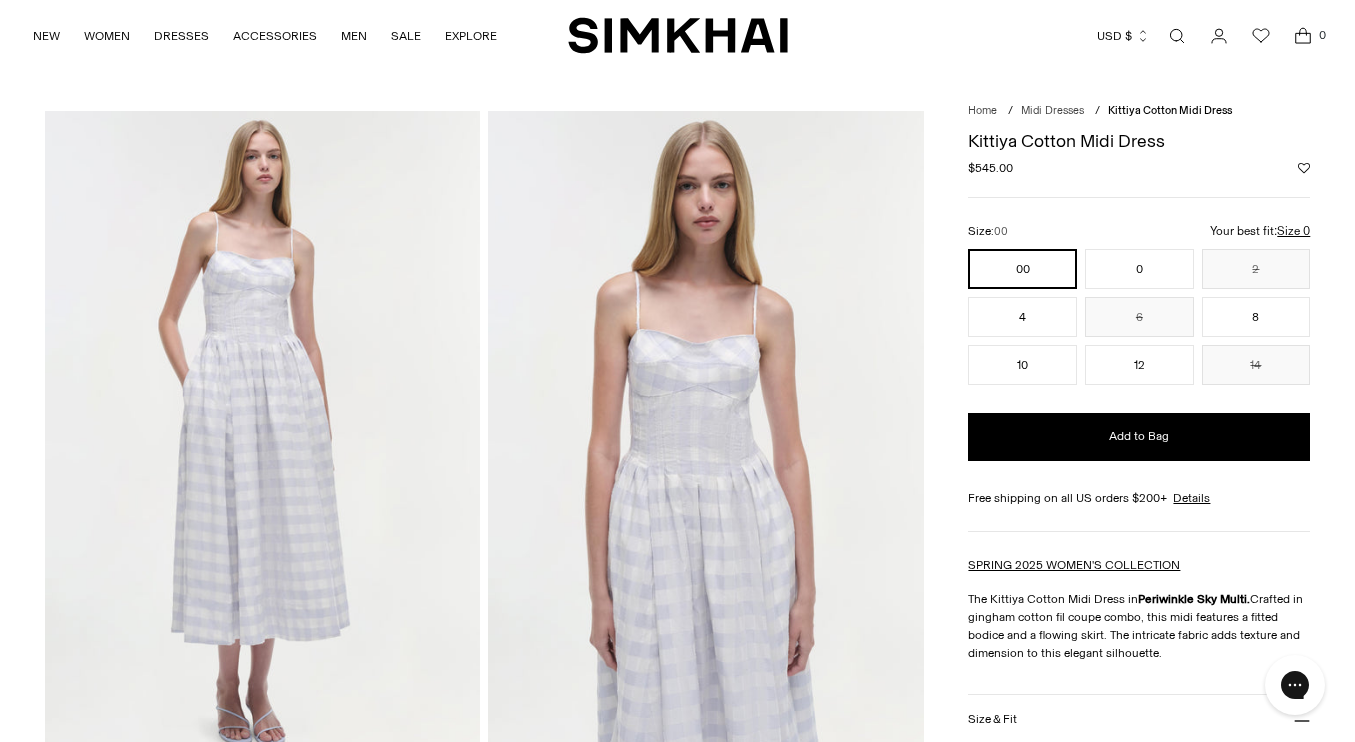 click on "00" at bounding box center (1022, 269) 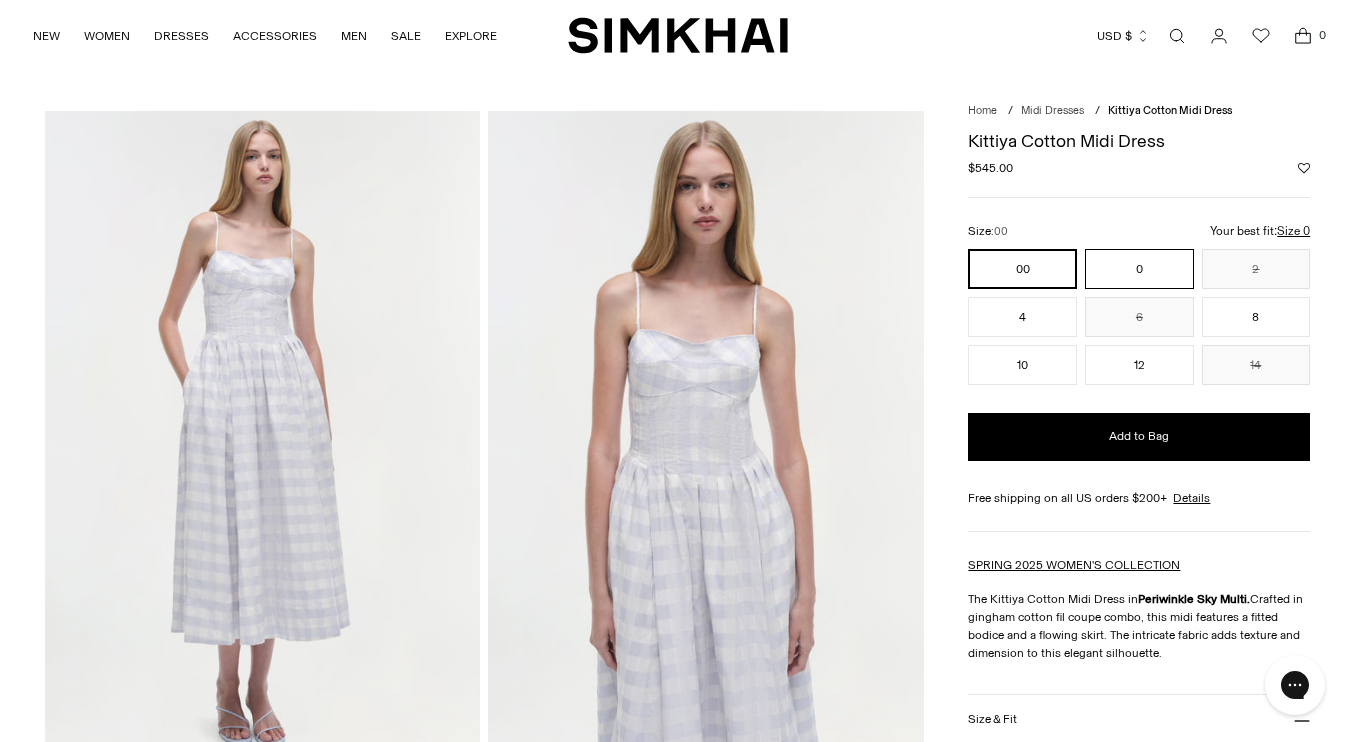 click on "0" at bounding box center [1139, 269] 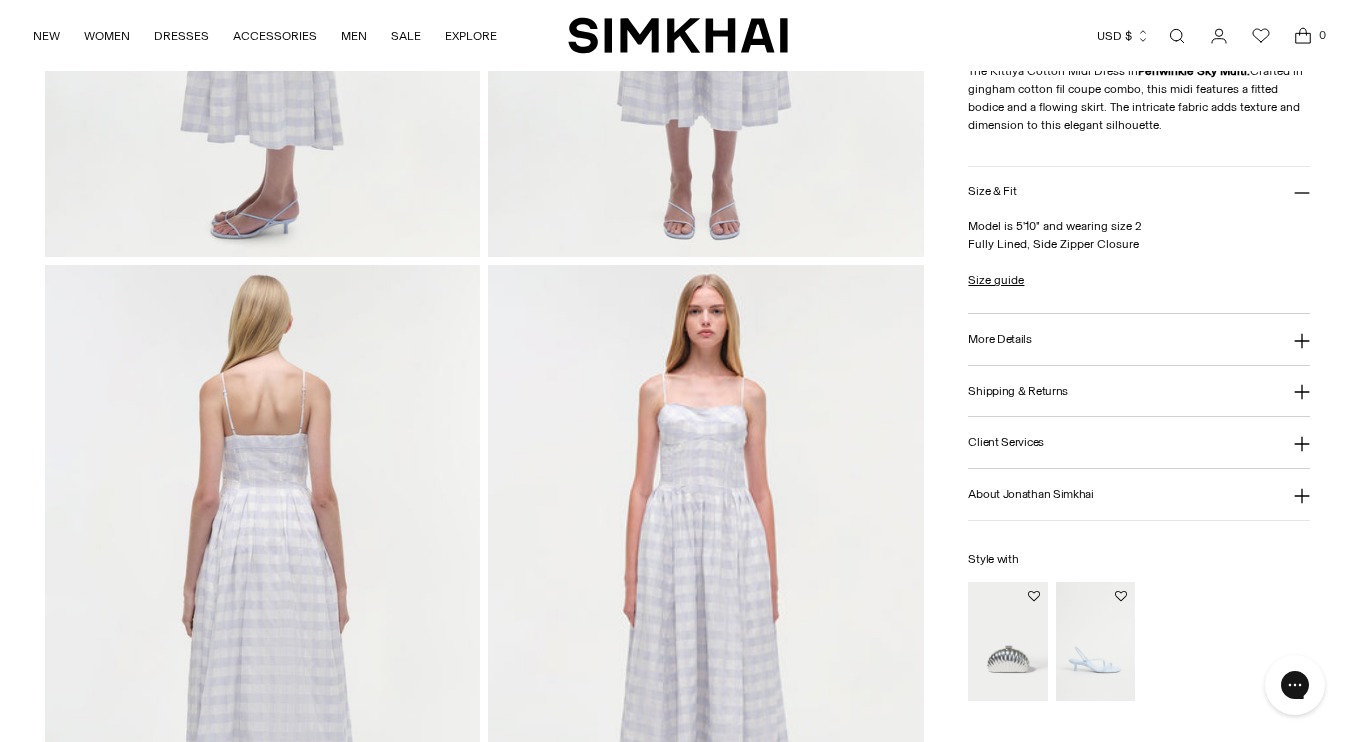 scroll, scrollTop: 1176, scrollLeft: 0, axis: vertical 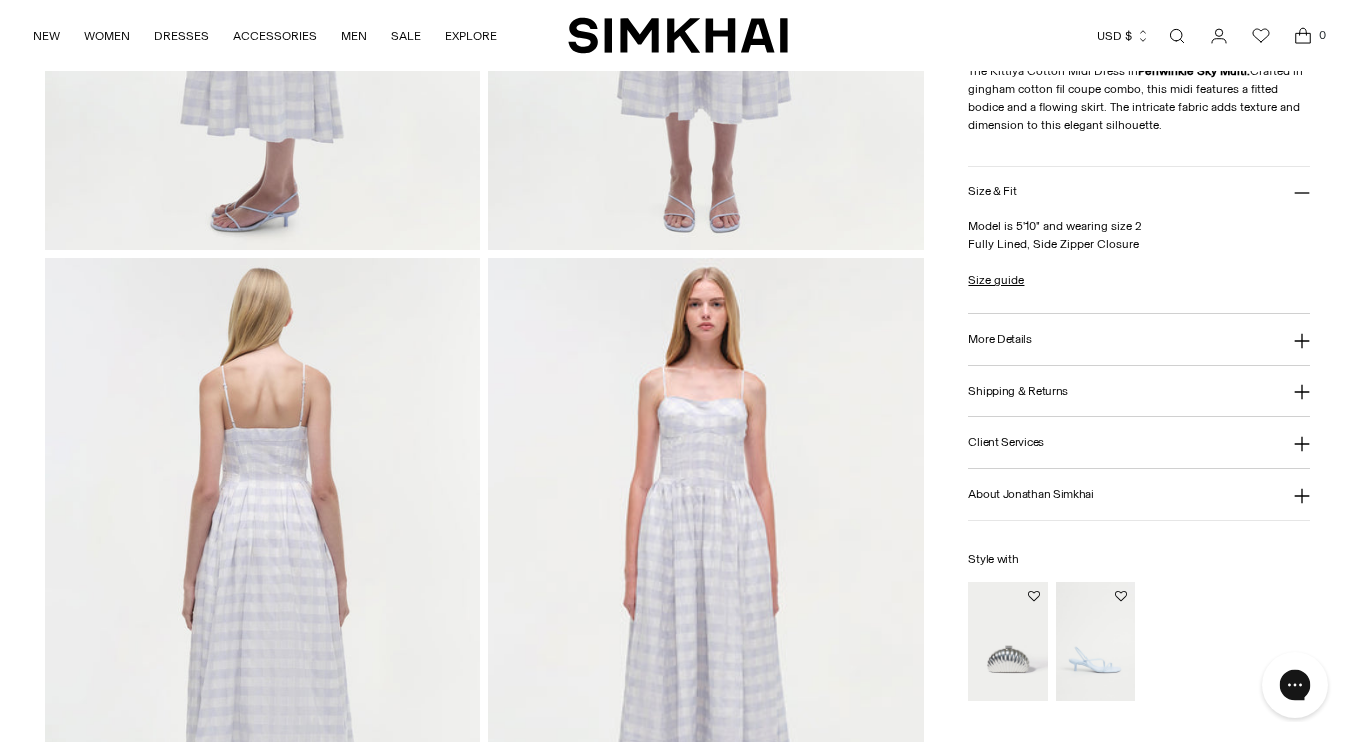 click at bounding box center [1295, 685] 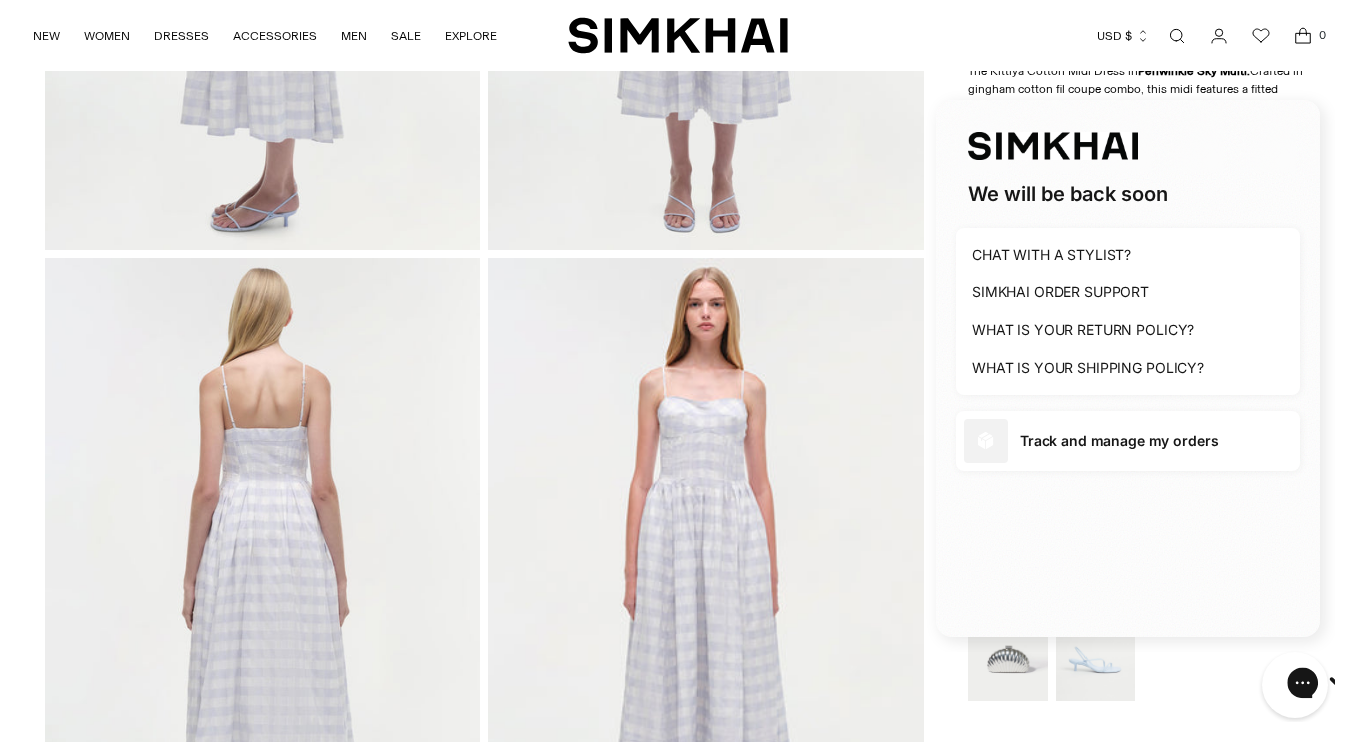 scroll, scrollTop: 0, scrollLeft: 0, axis: both 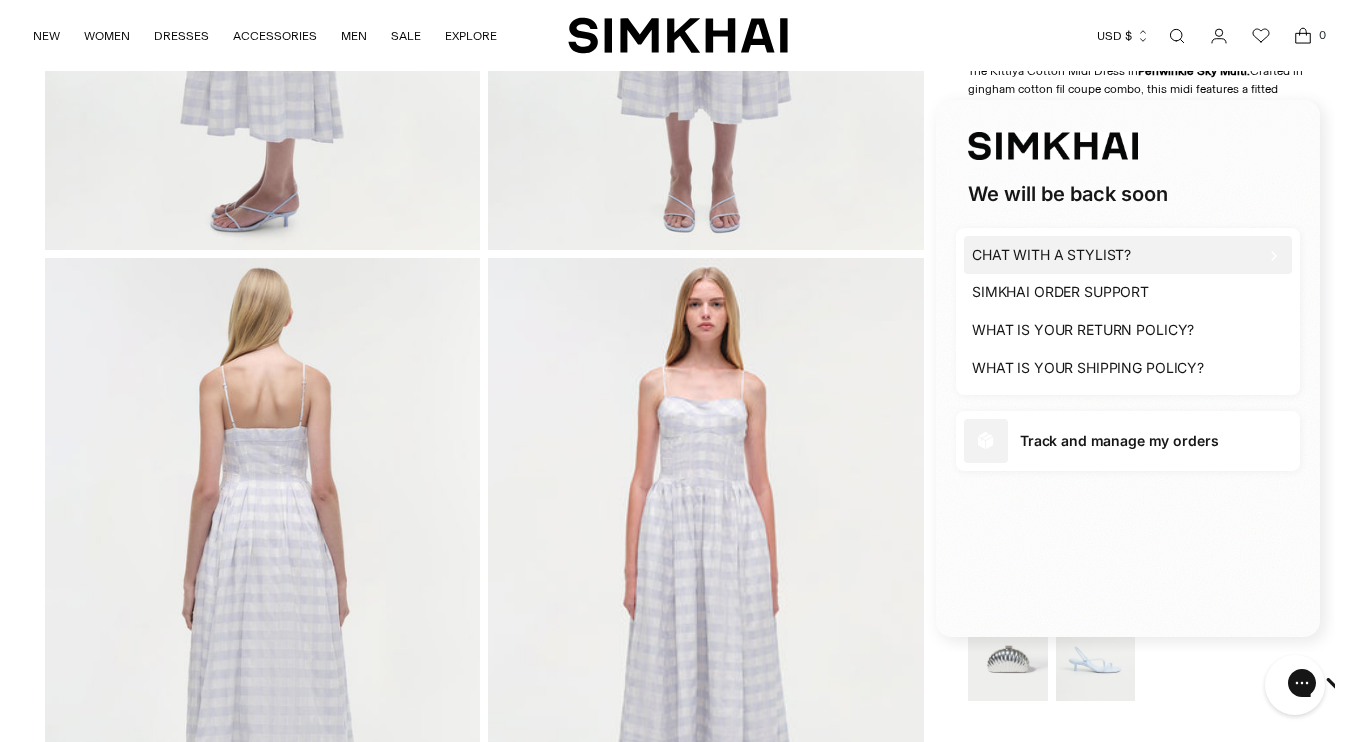 click on "CHAT WITH A STYLIST?" at bounding box center (1051, 255) 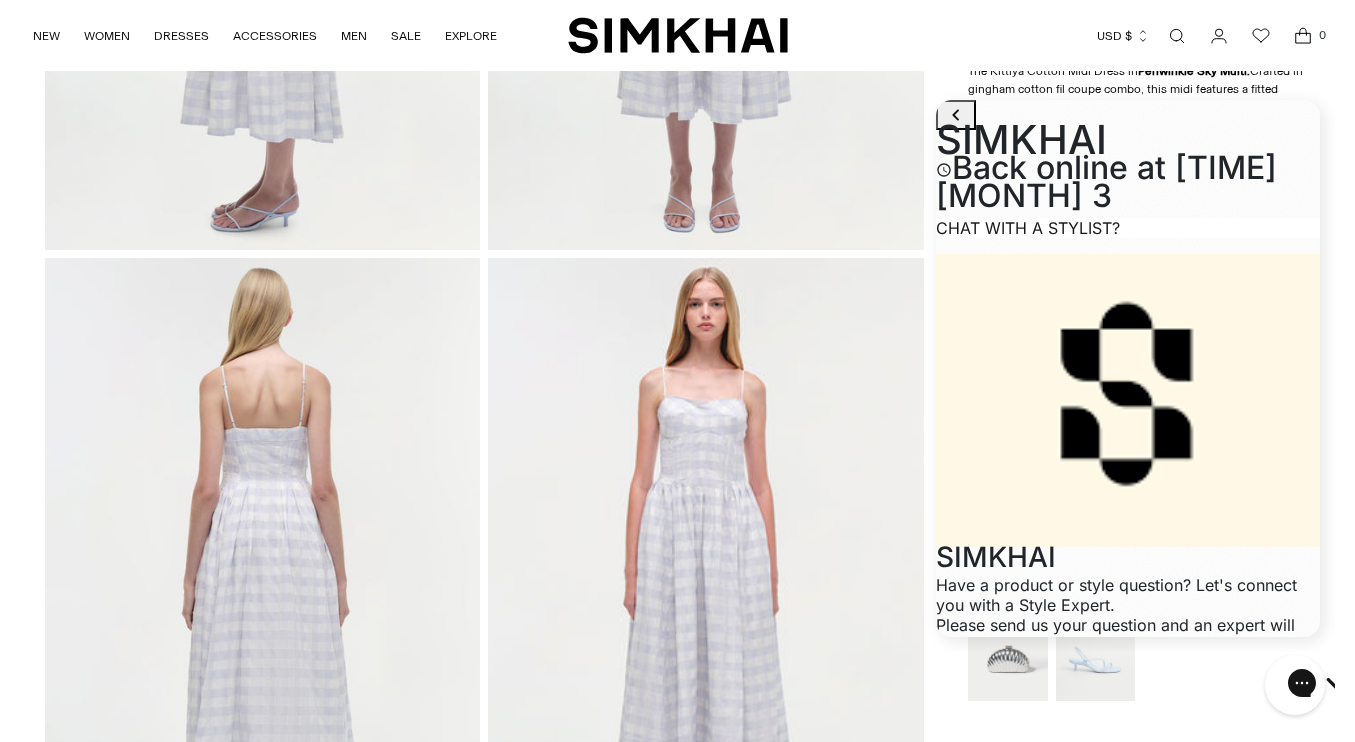 click on "Home
/
Midi Dresses
/
Kittiya Cotton Midi Dress
Kittiya Cotton Midi Dress
Regular price
$545.00
Unit price
/ per
/" at bounding box center (678, 253) 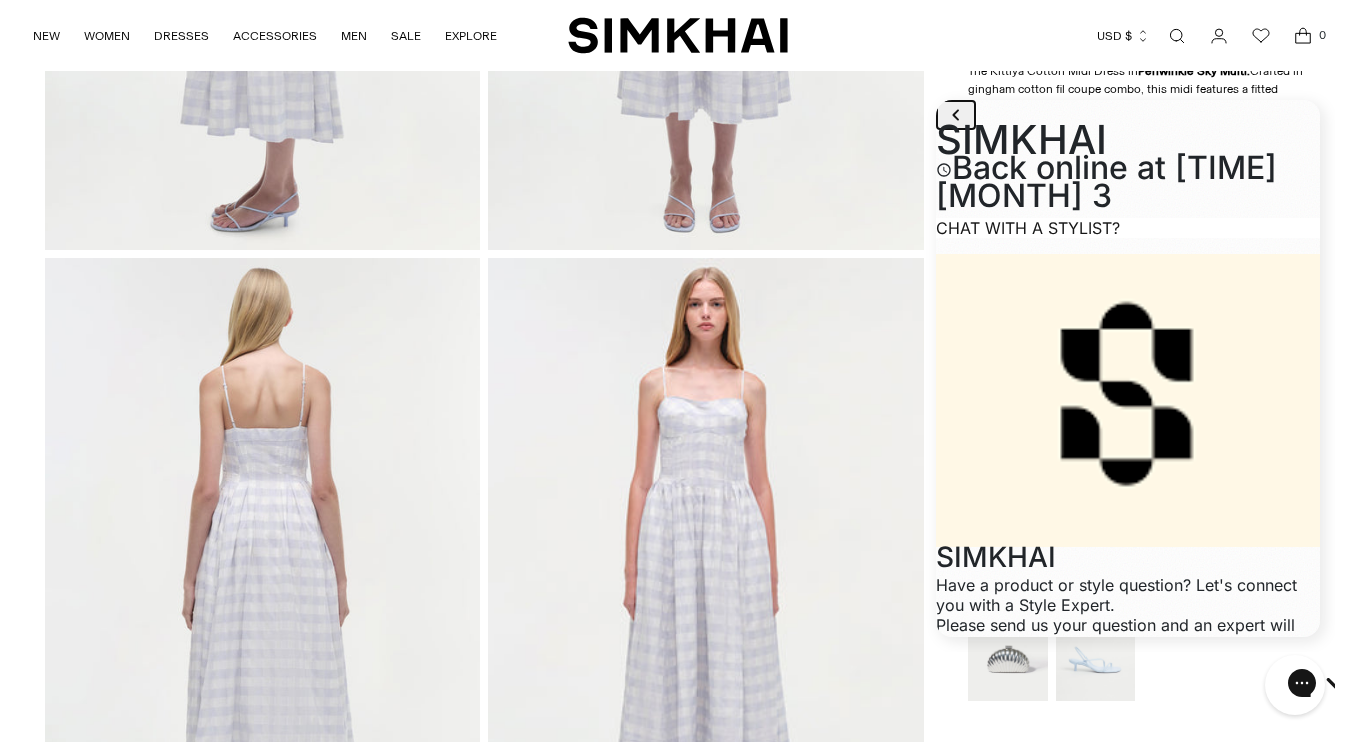 click 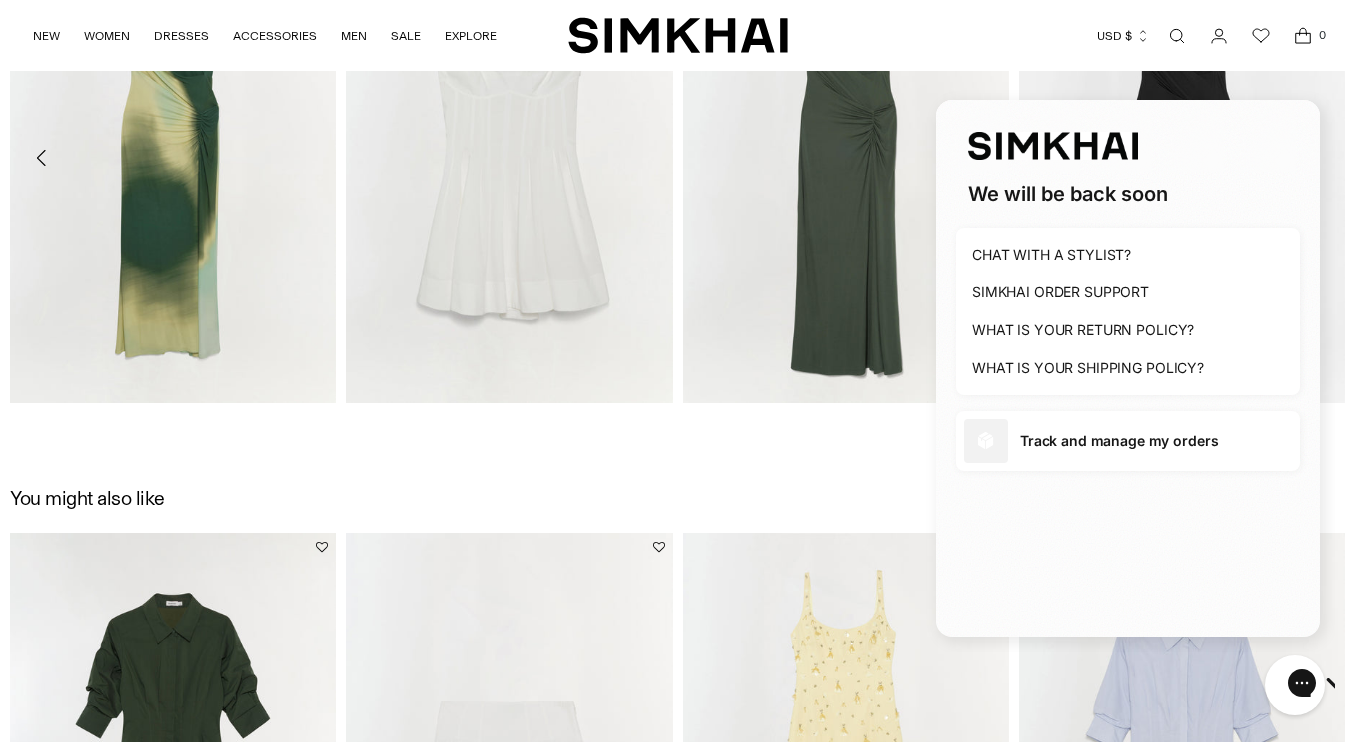 scroll, scrollTop: 2698, scrollLeft: 0, axis: vertical 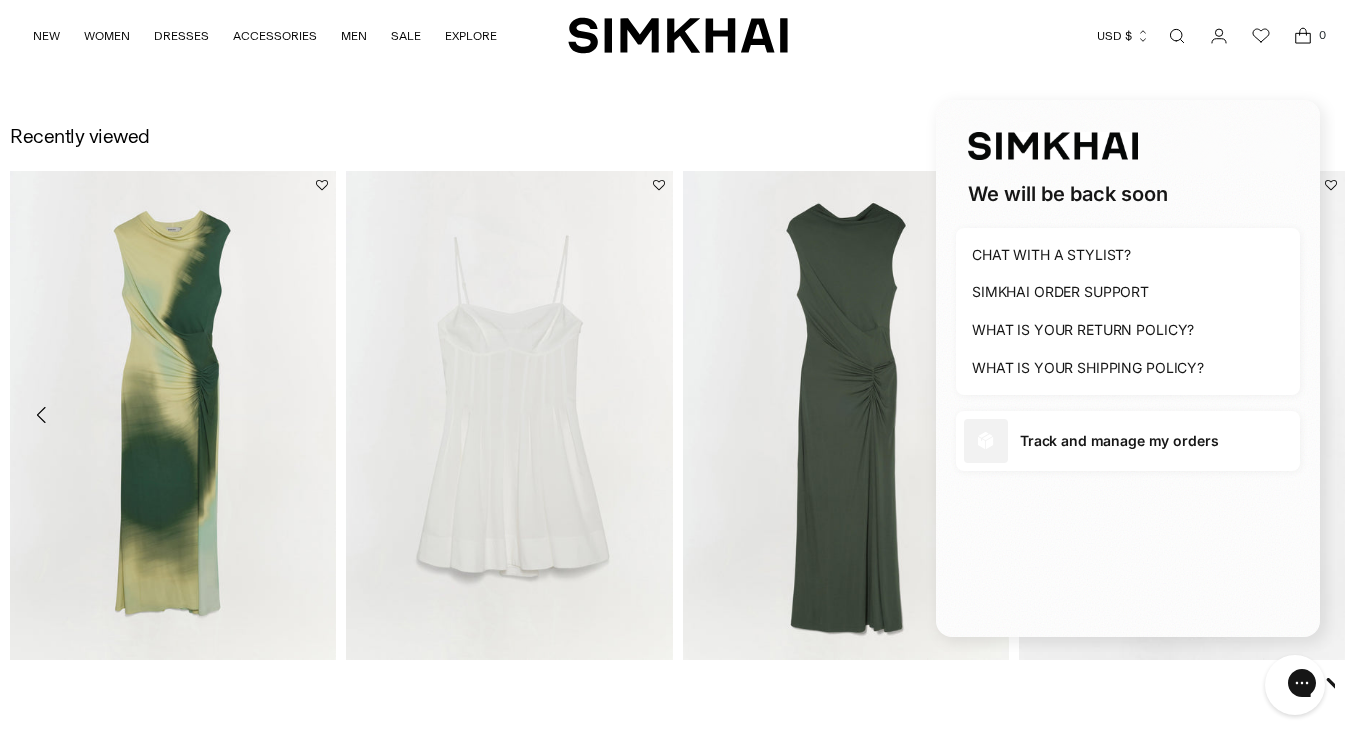 click on "Home
/
Midi Dresses
/
Kittiya Cotton Midi Dress
Kittiya Cotton Midi Dress
Regular price
$545.00
Unit price
/ per
/" at bounding box center (677, -637) 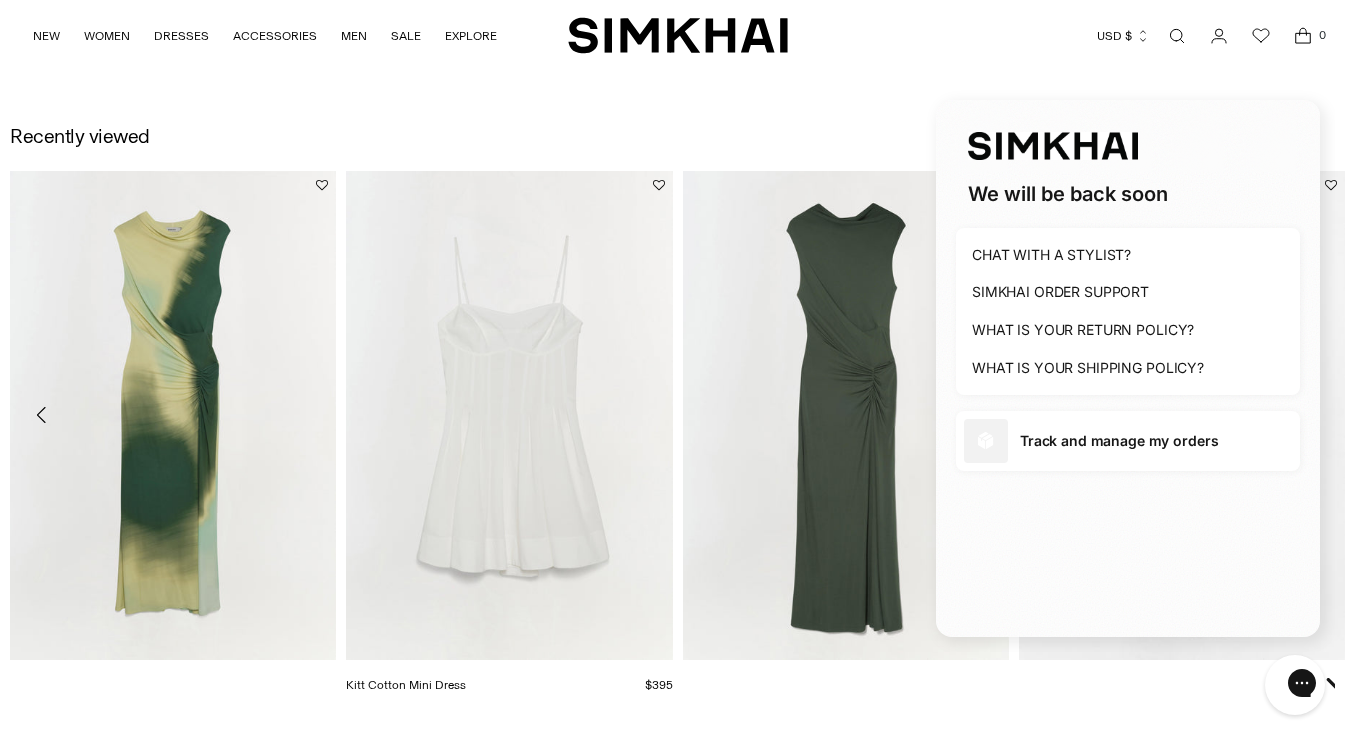 click at bounding box center (0, 0) 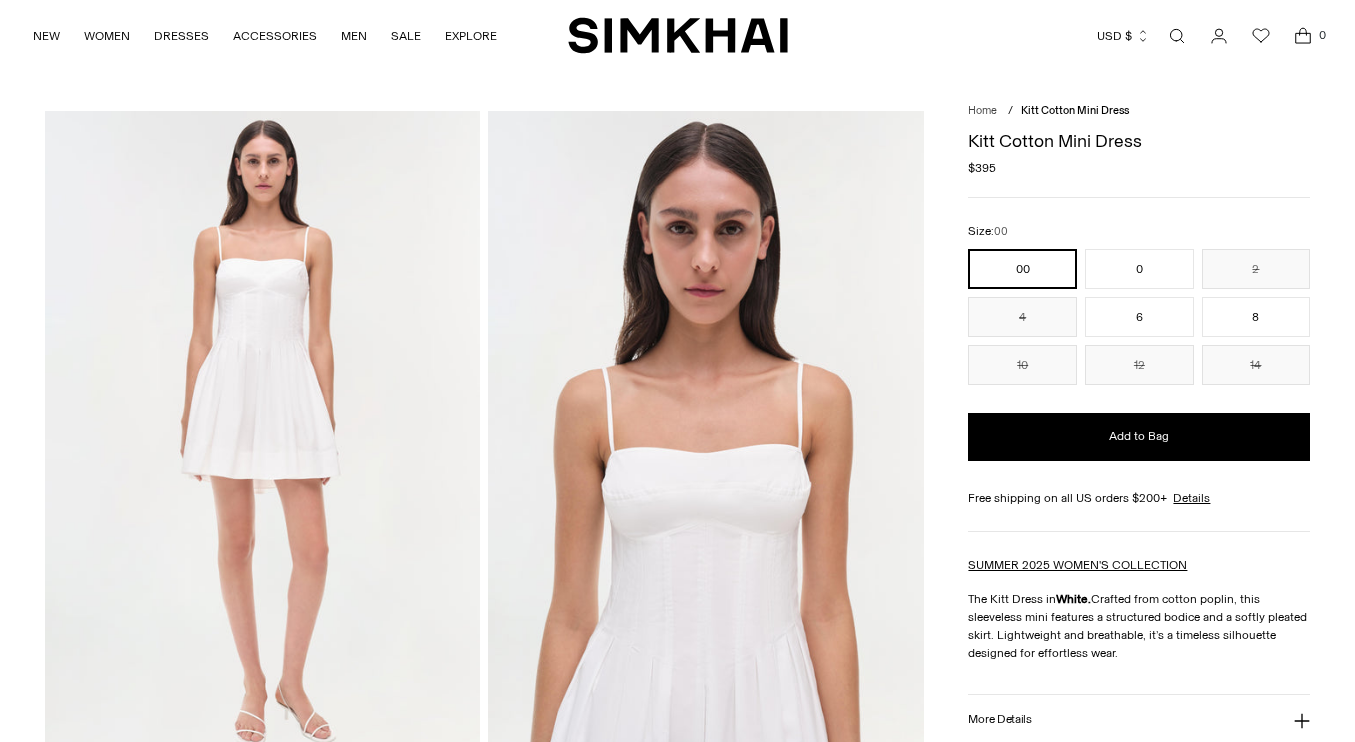 scroll, scrollTop: 0, scrollLeft: 0, axis: both 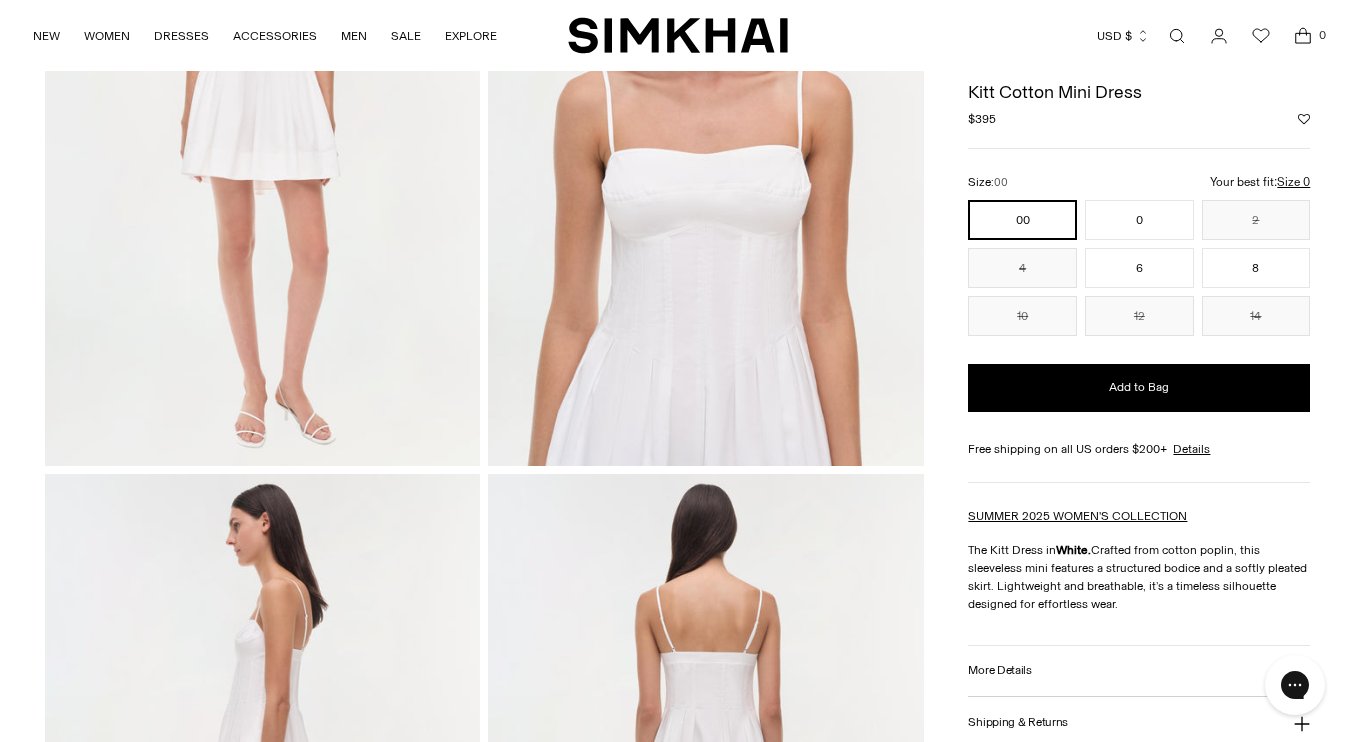 click at bounding box center (677, 3472) 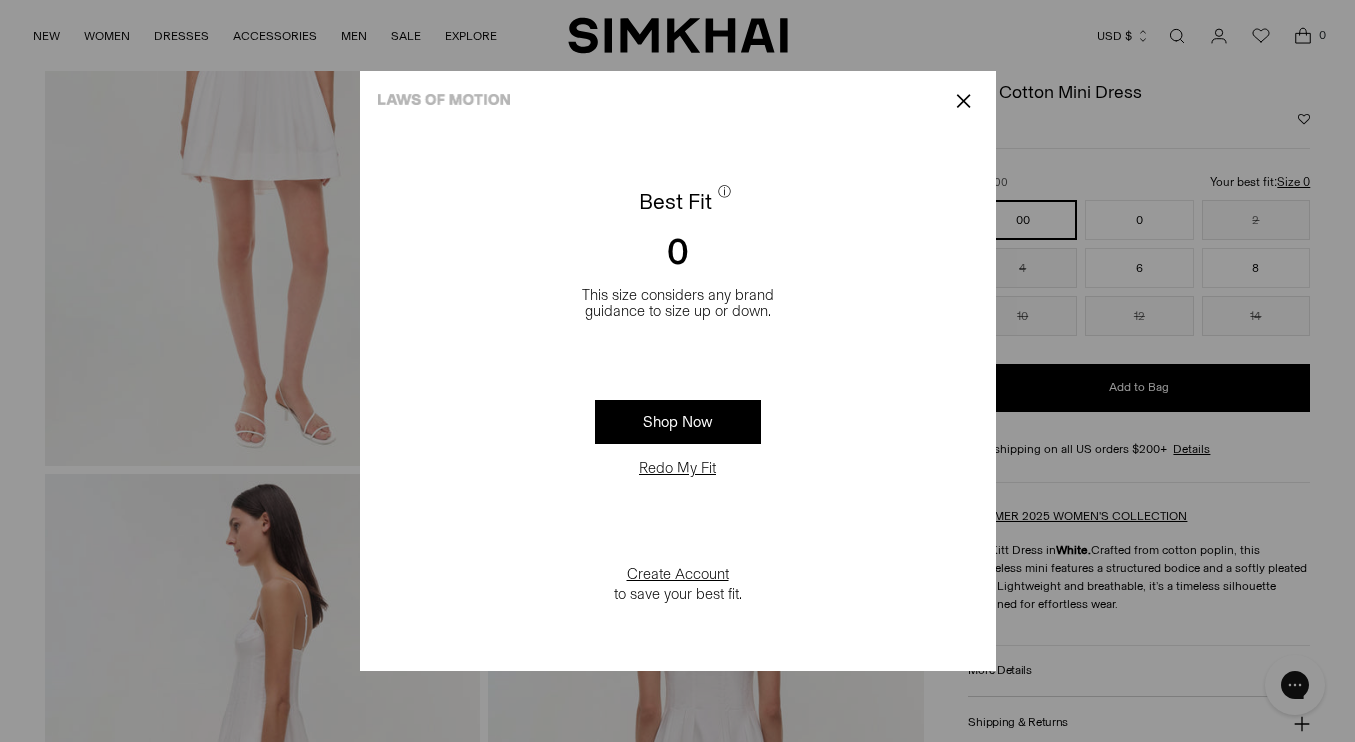 click on "Redo My Fit" at bounding box center (677, 468) 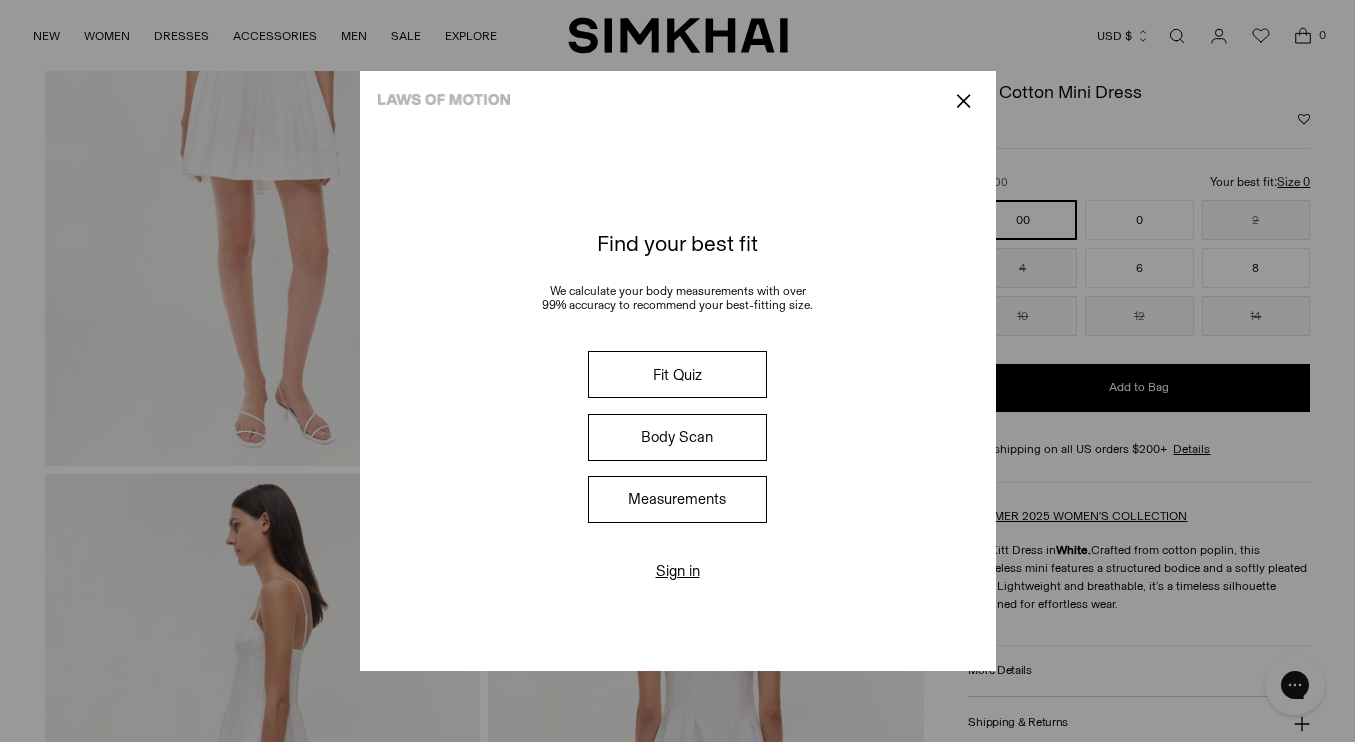 click on "Body Scan" at bounding box center [677, 437] 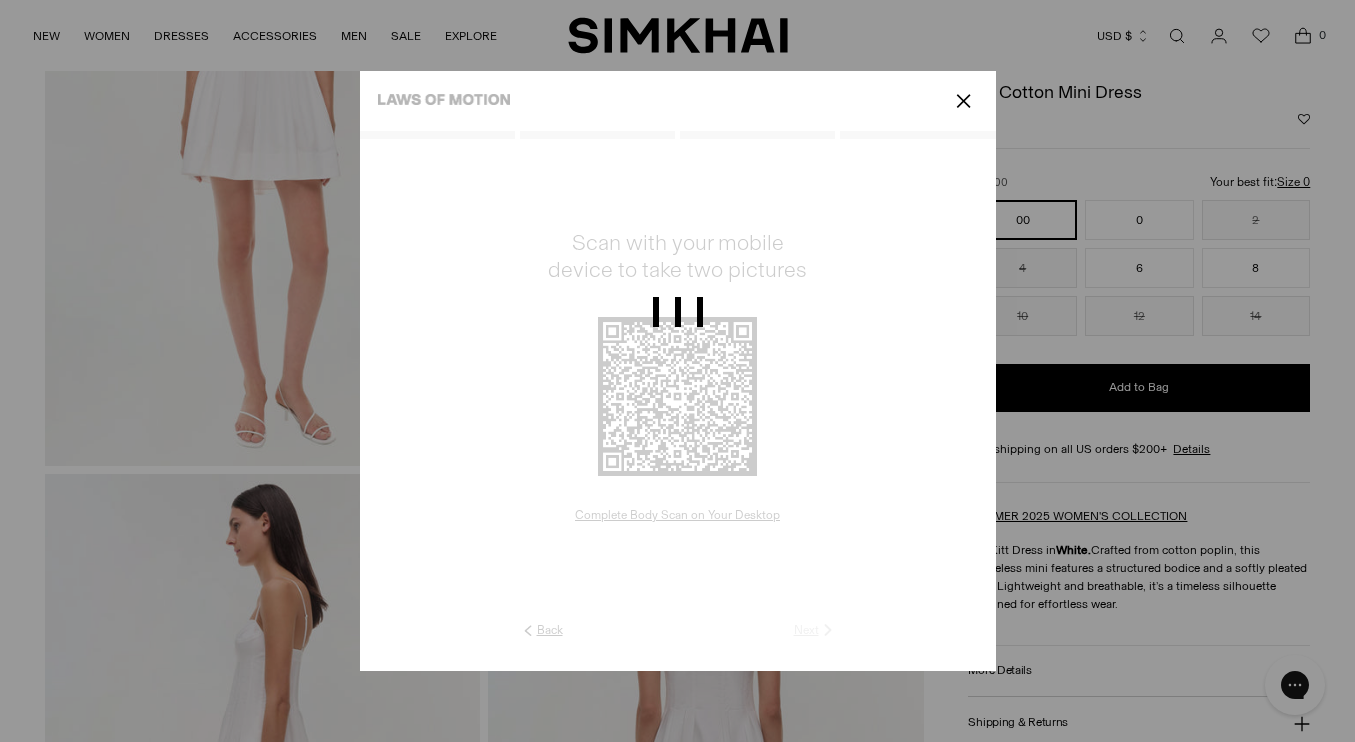 click at bounding box center [677, 371] 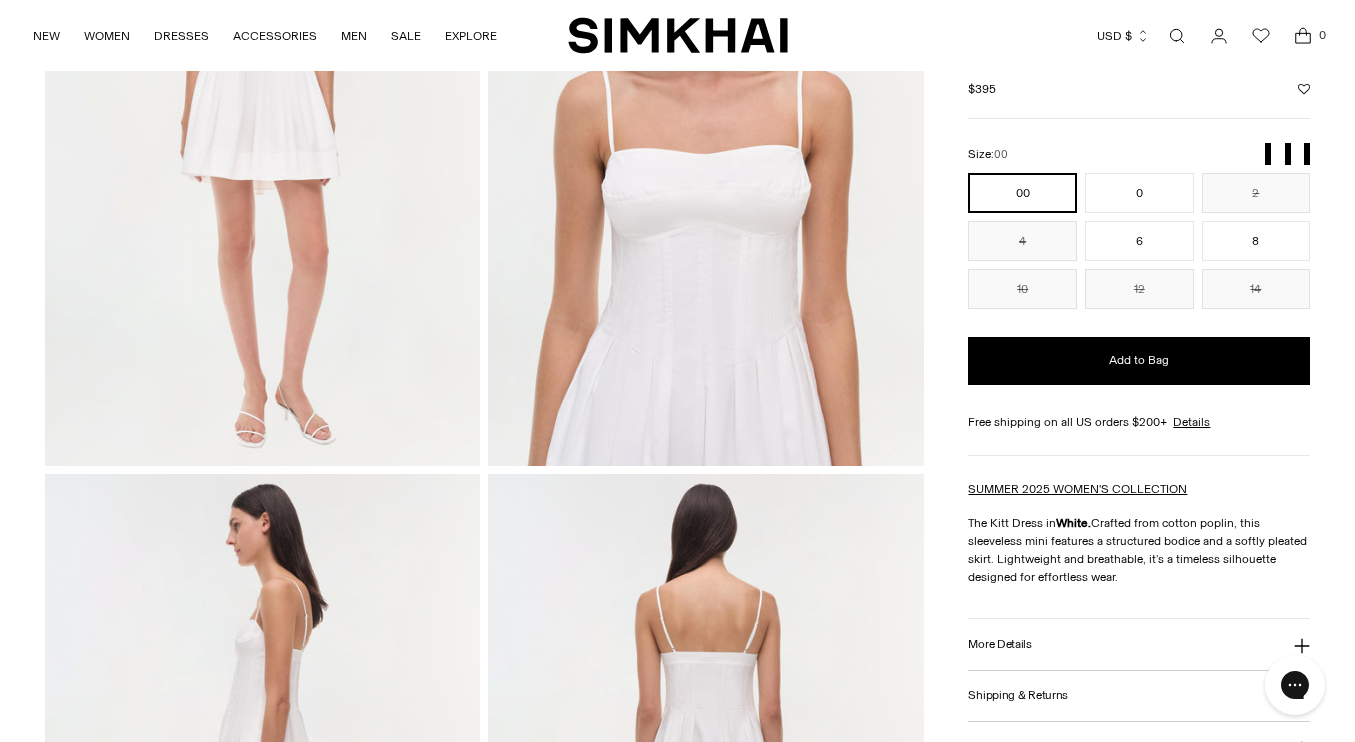 scroll, scrollTop: 203, scrollLeft: 0, axis: vertical 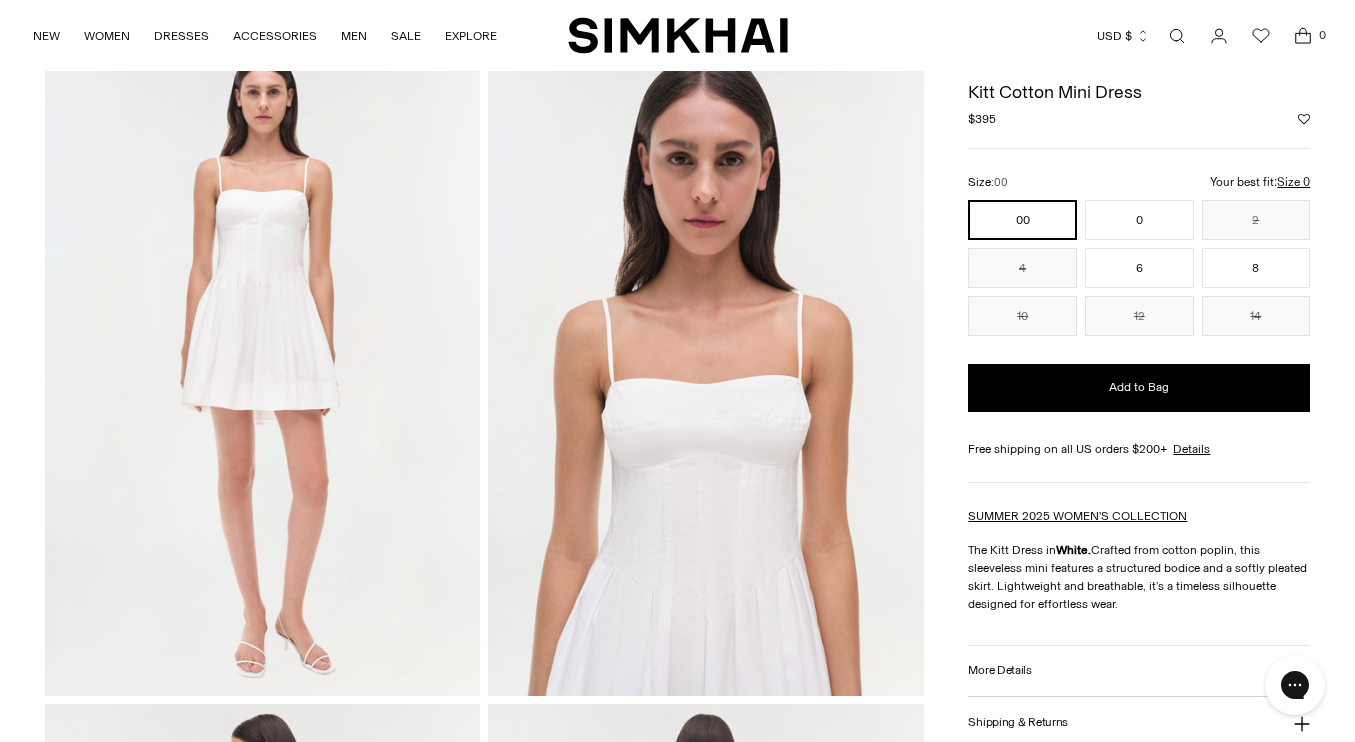click on "Size 0" at bounding box center (1085, 191) 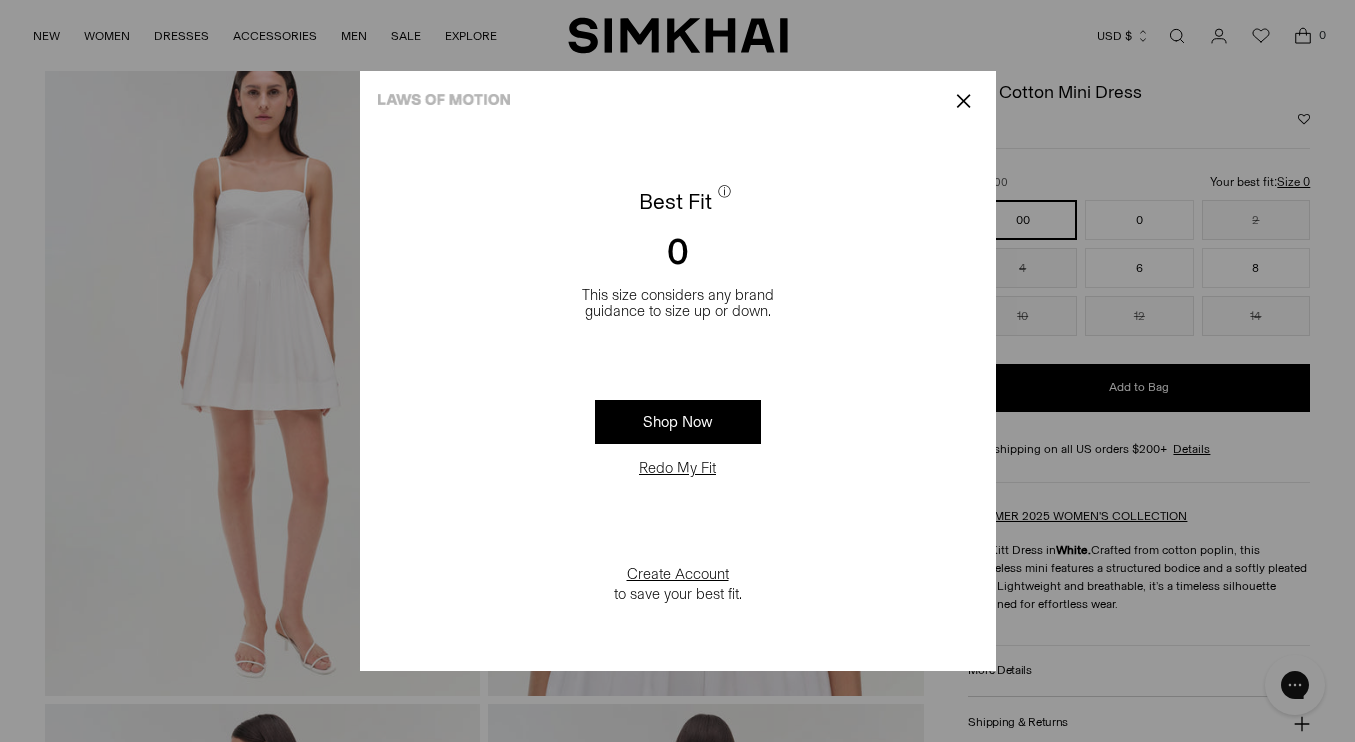 click on "Redo My Fit" at bounding box center [677, 468] 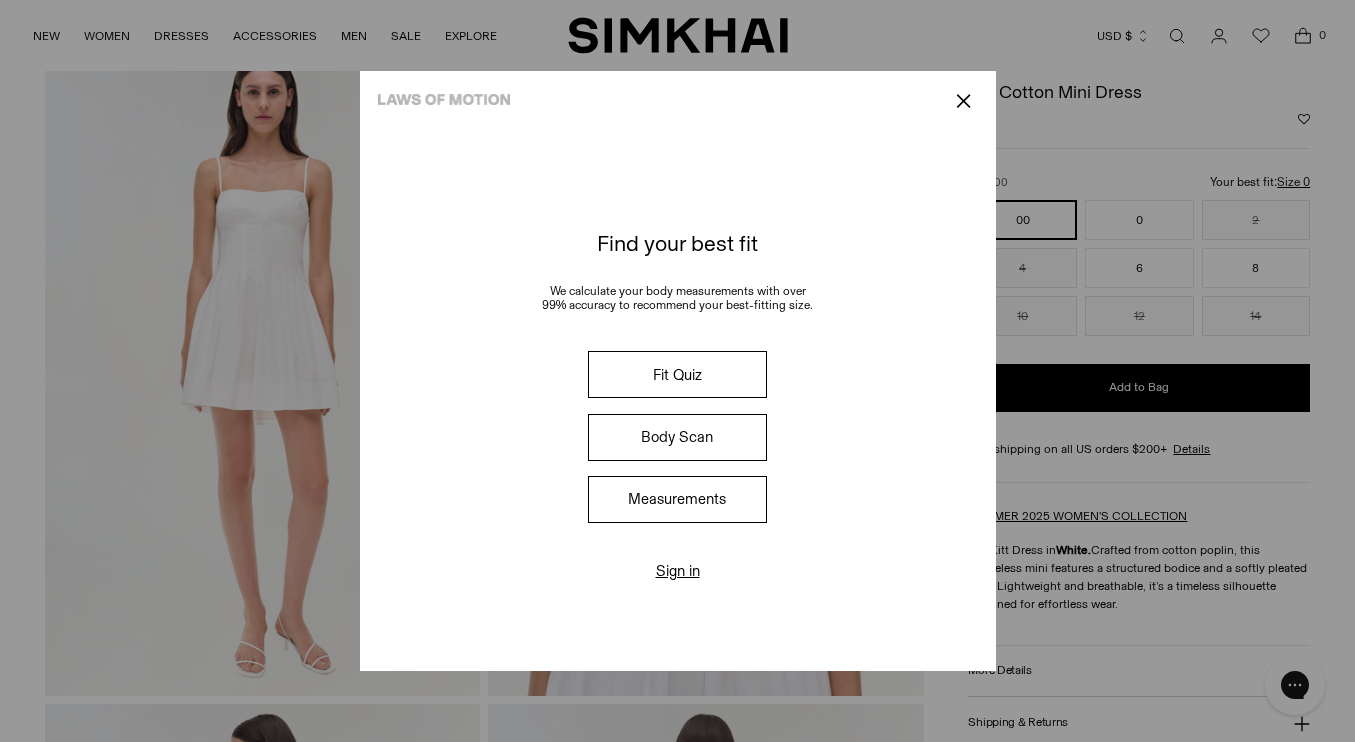 click on "Fit Quiz" at bounding box center (677, 374) 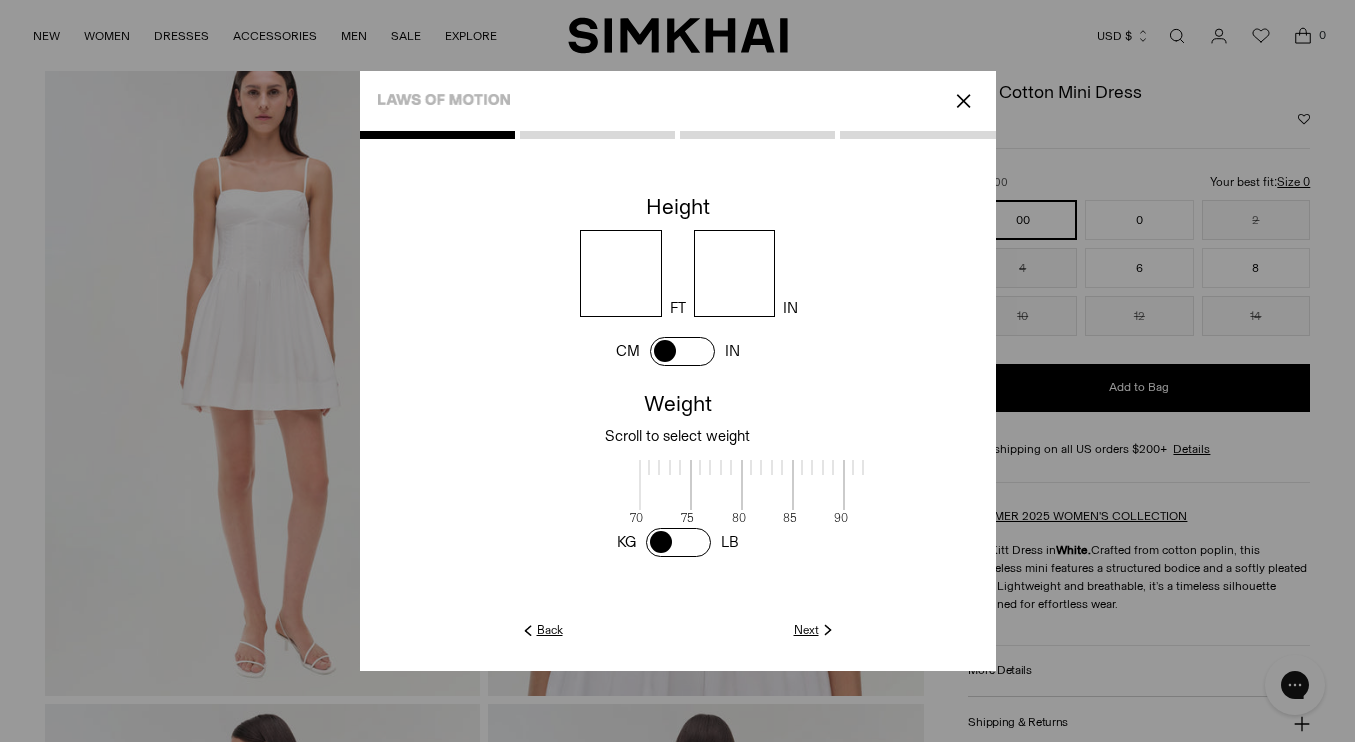 scroll, scrollTop: 2, scrollLeft: 242, axis: both 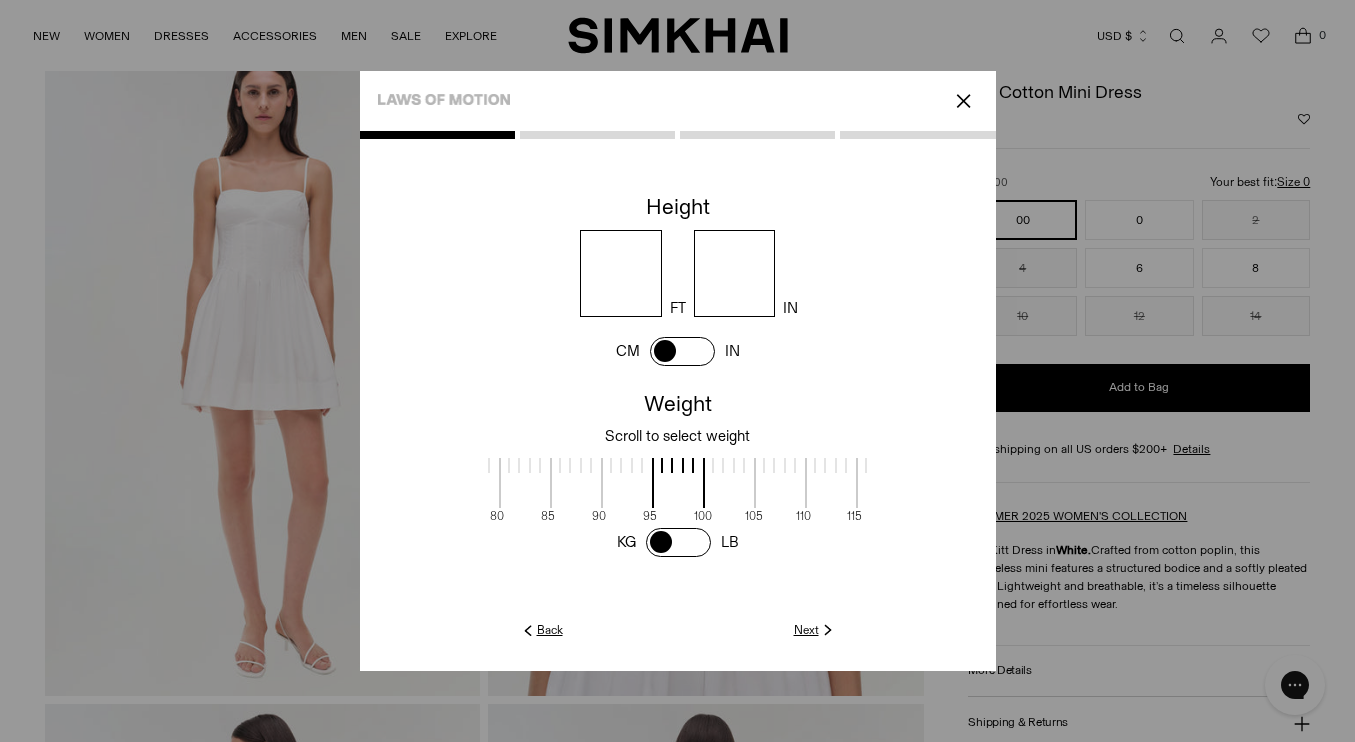 click on "*" at bounding box center (735, 273) 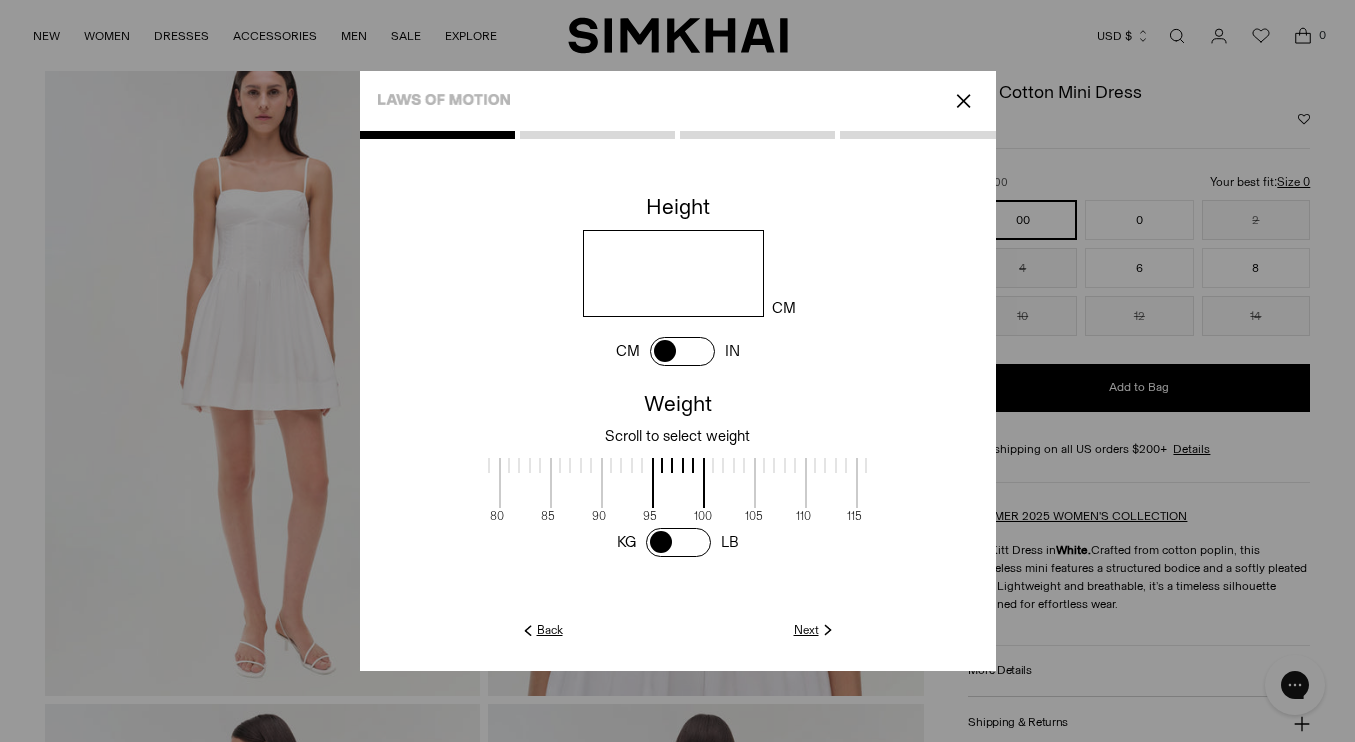 drag, startPoint x: 680, startPoint y: 275, endPoint x: 754, endPoint y: 272, distance: 74.06078 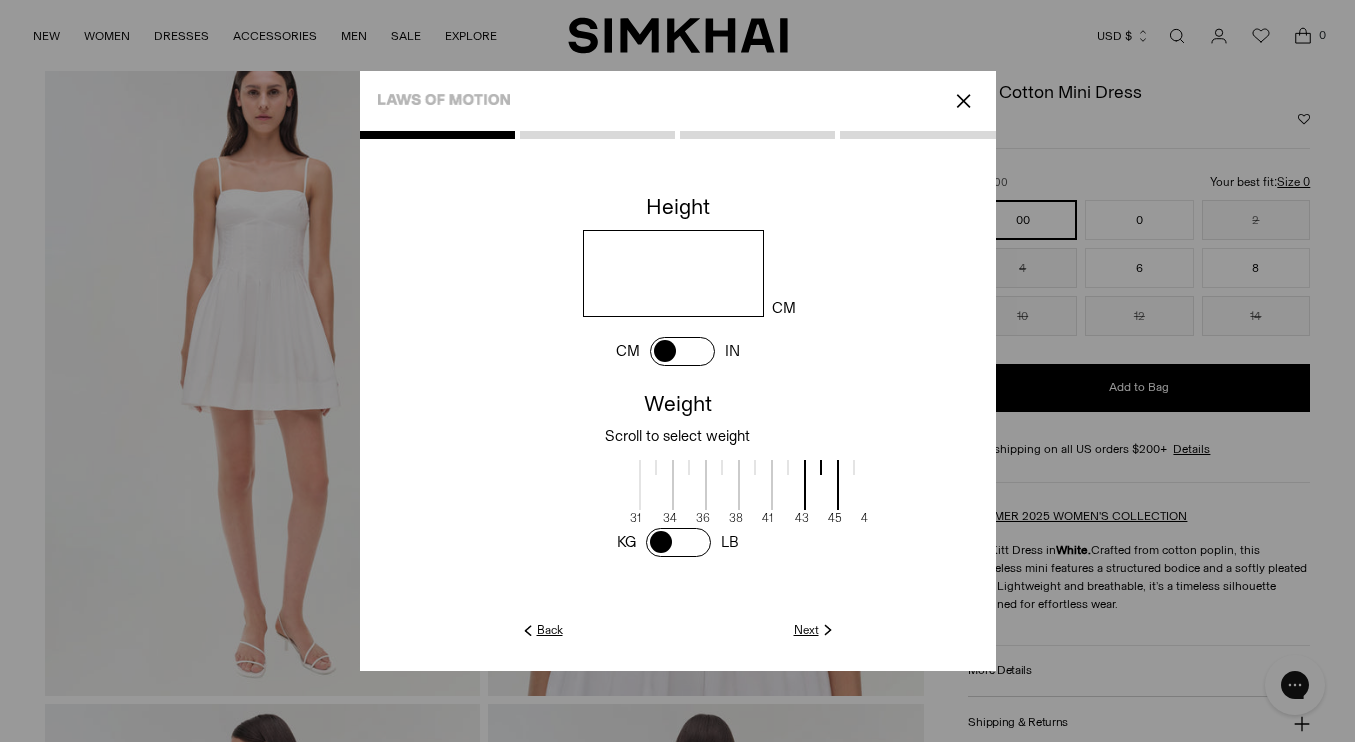 scroll, scrollTop: 2, scrollLeft: 143, axis: both 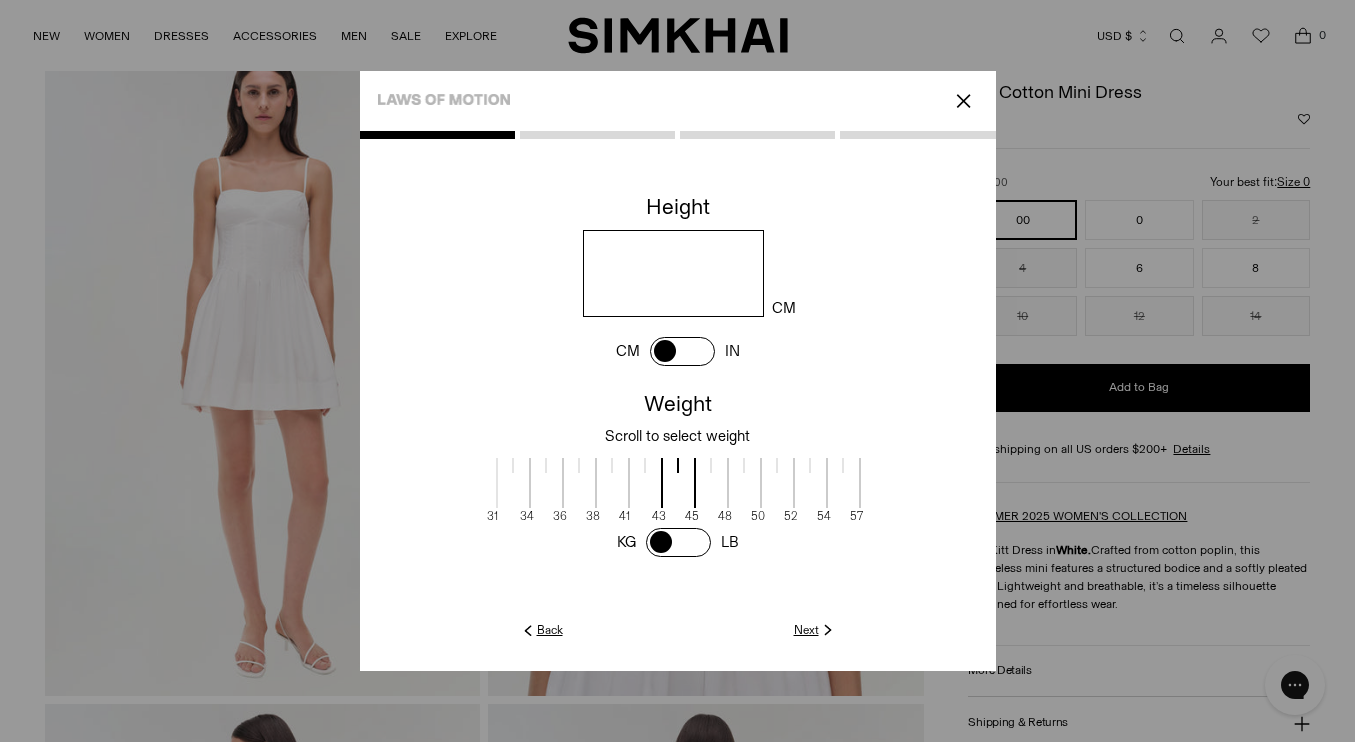 click on "Next" 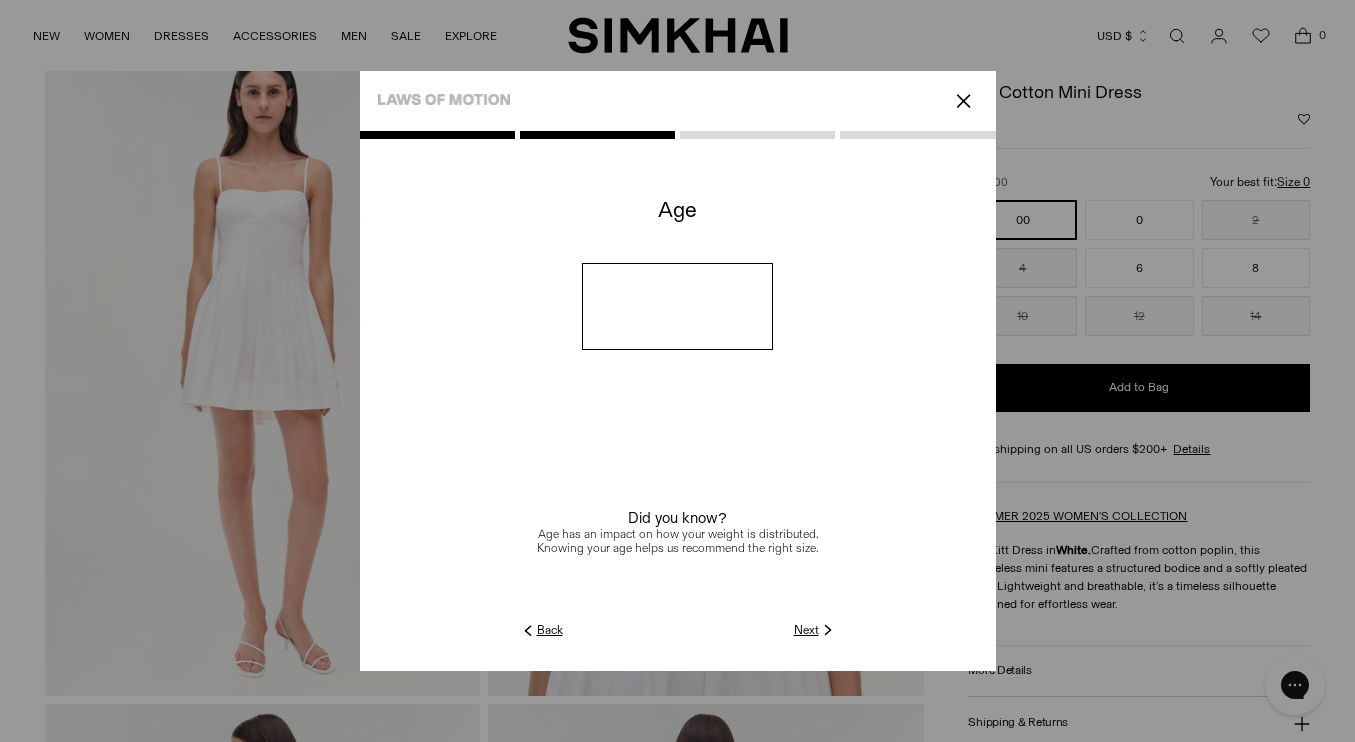 click on "Next" 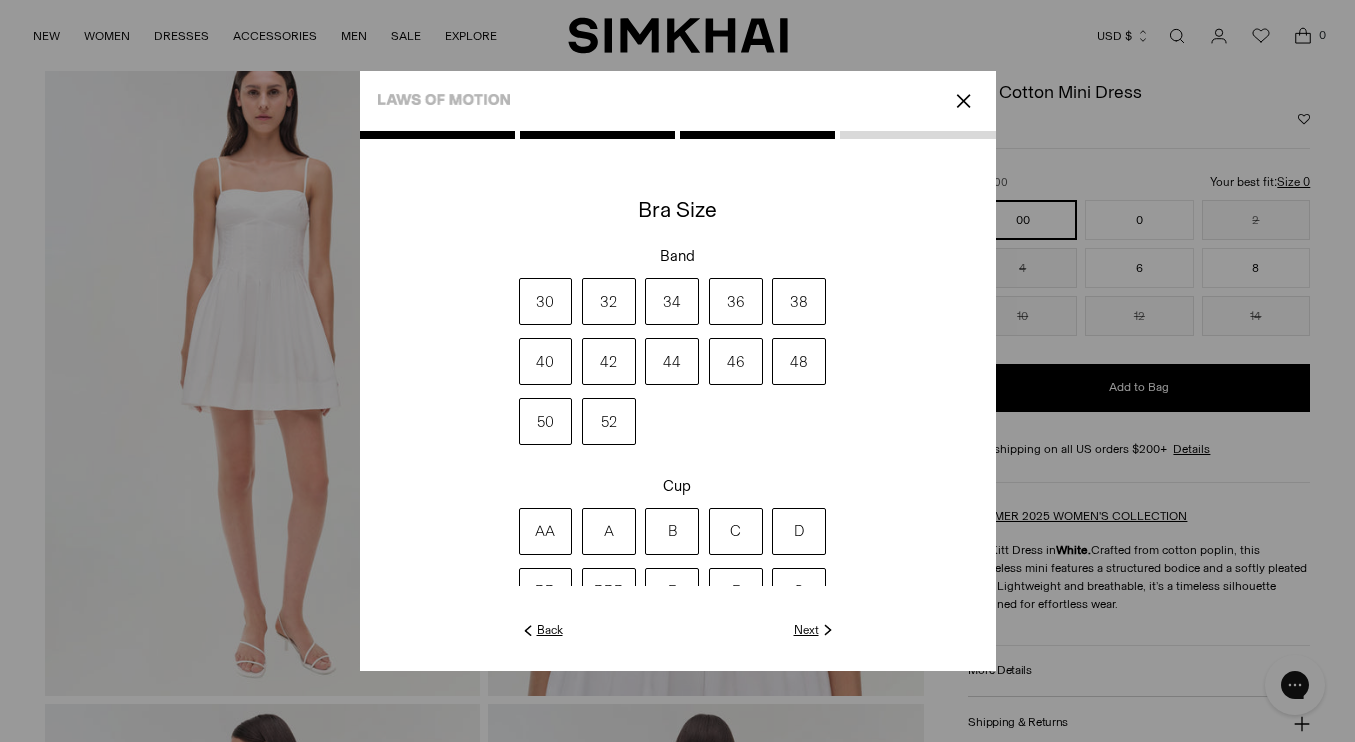 click on "Next" 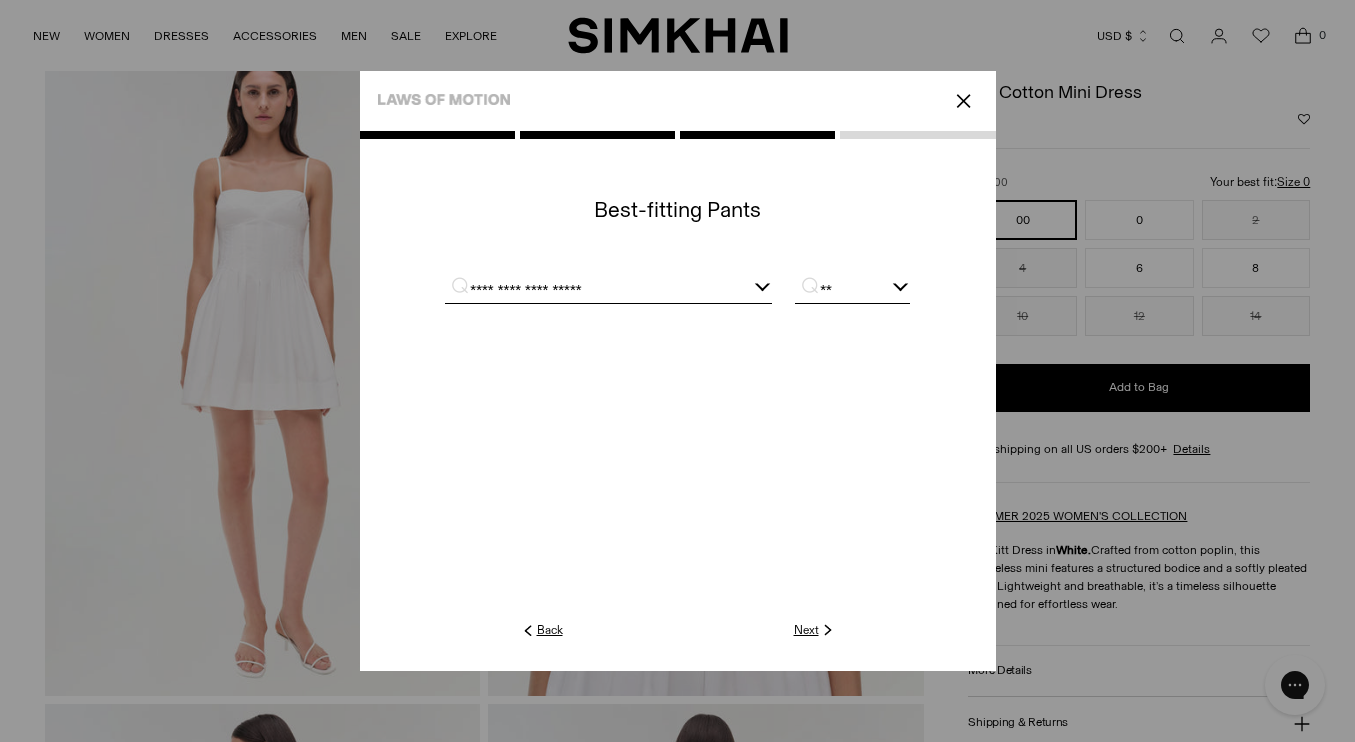 click on "**********" at bounding box center [608, 290] 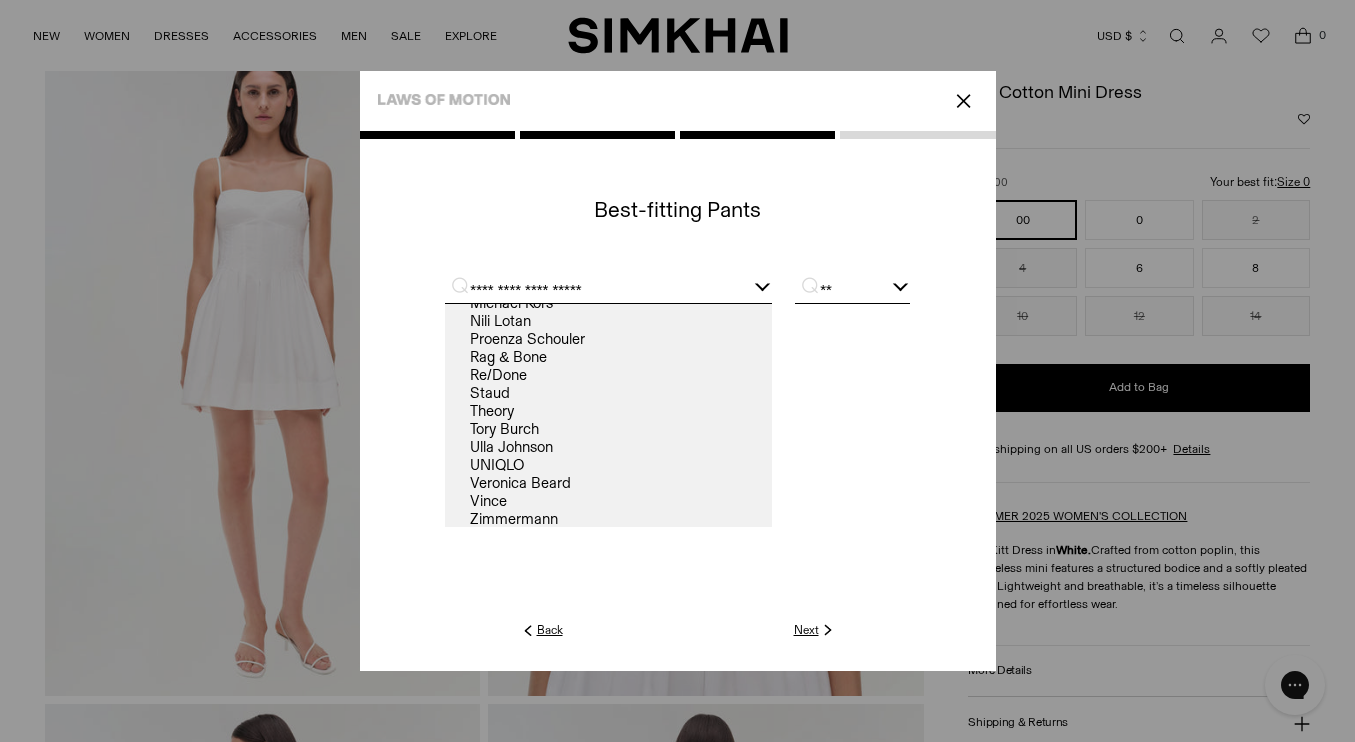 scroll, scrollTop: 173, scrollLeft: 0, axis: vertical 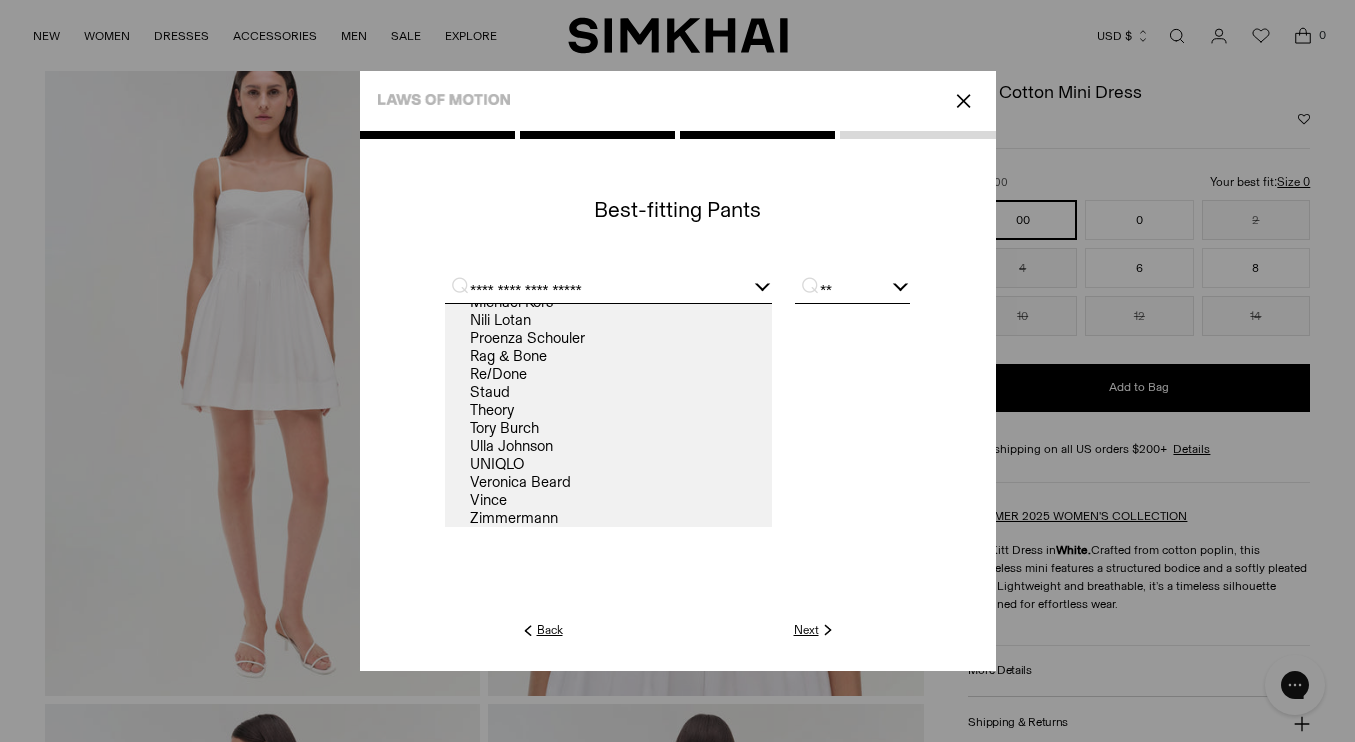 click at bounding box center (852, 402) 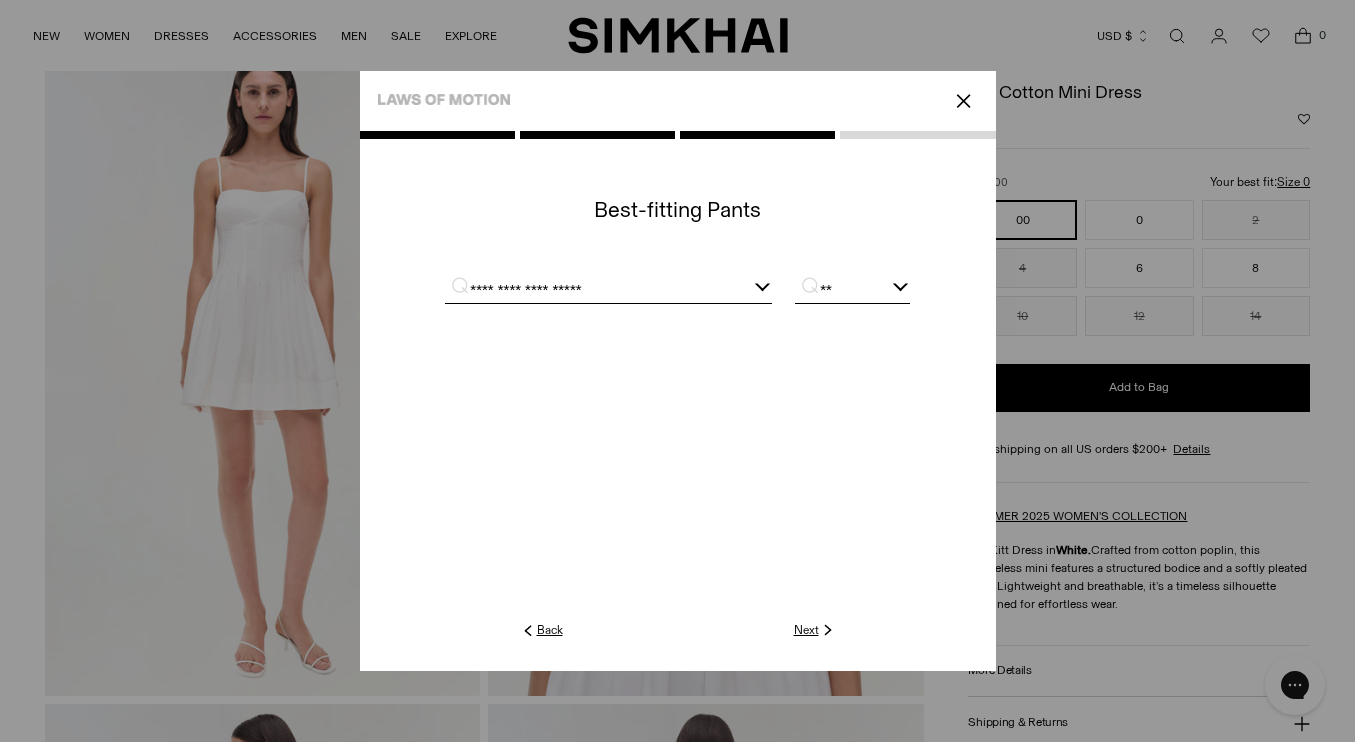 click 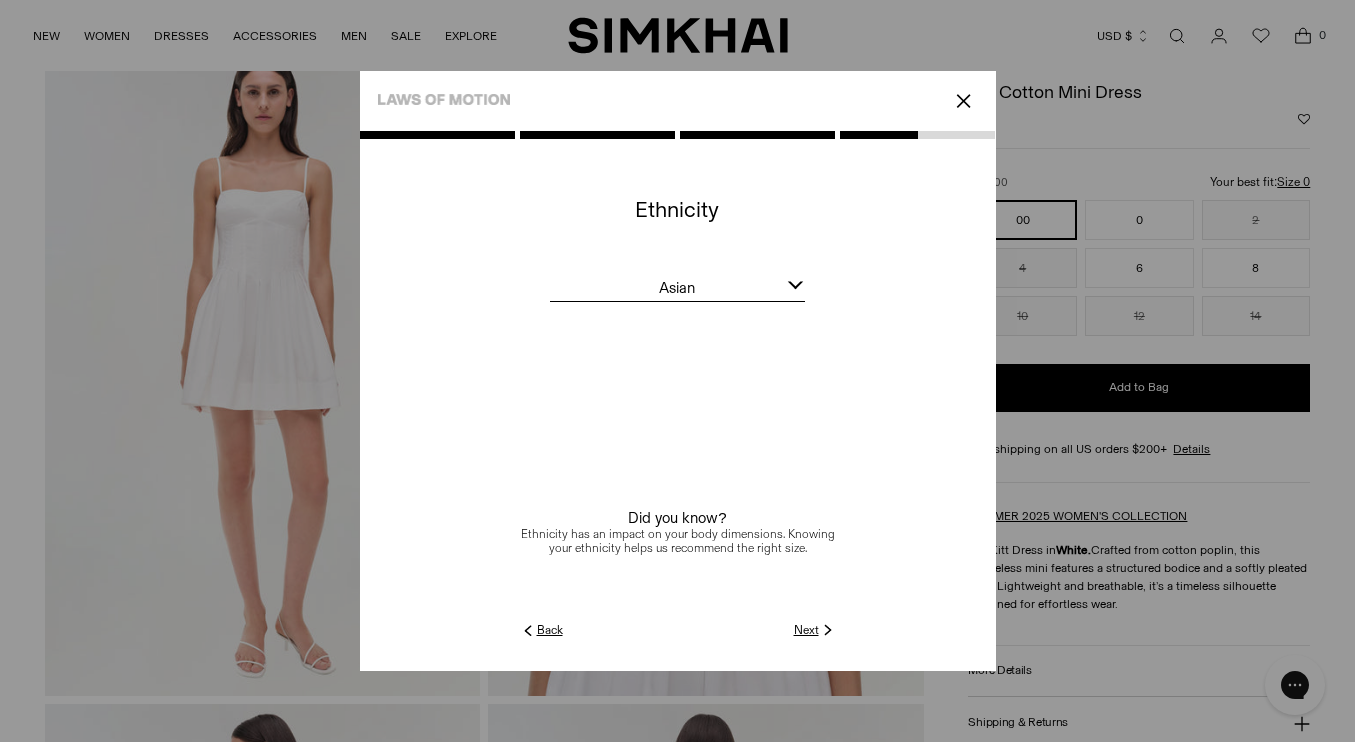 click 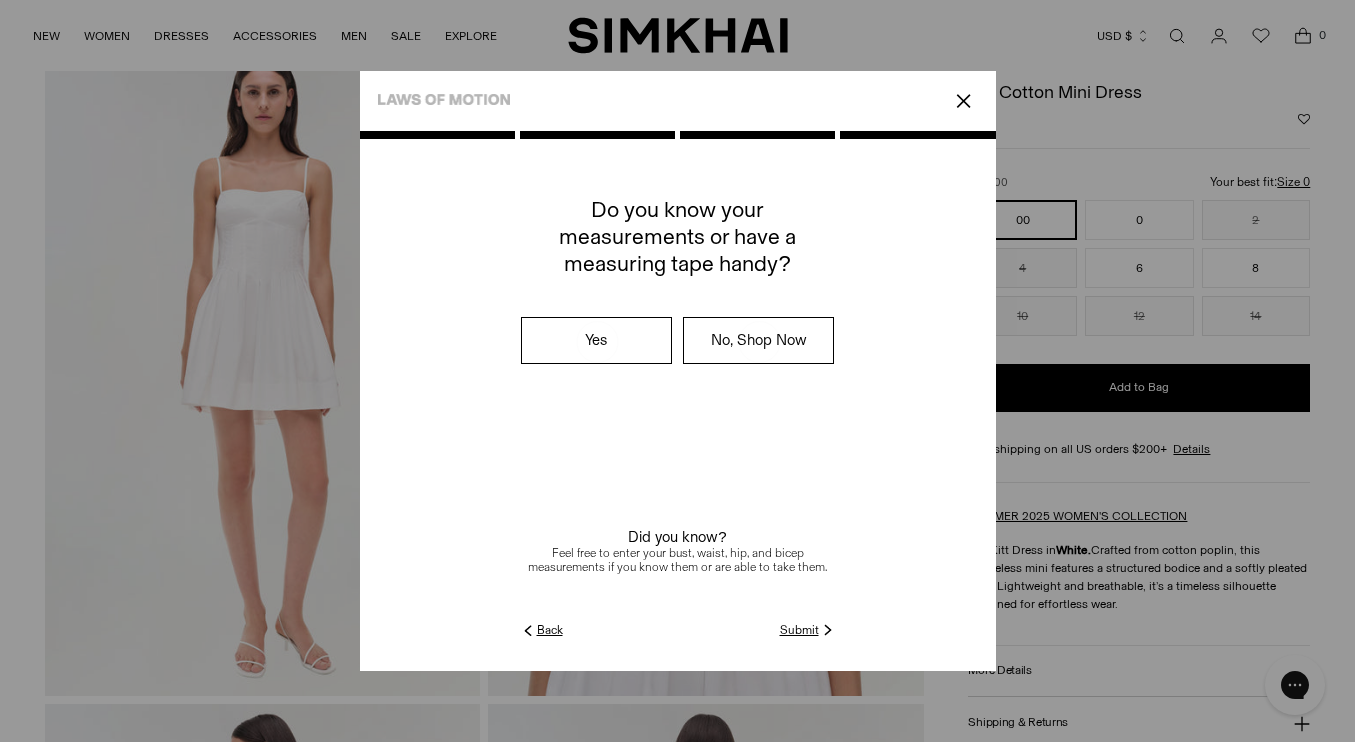 click at bounding box center [678, 401] 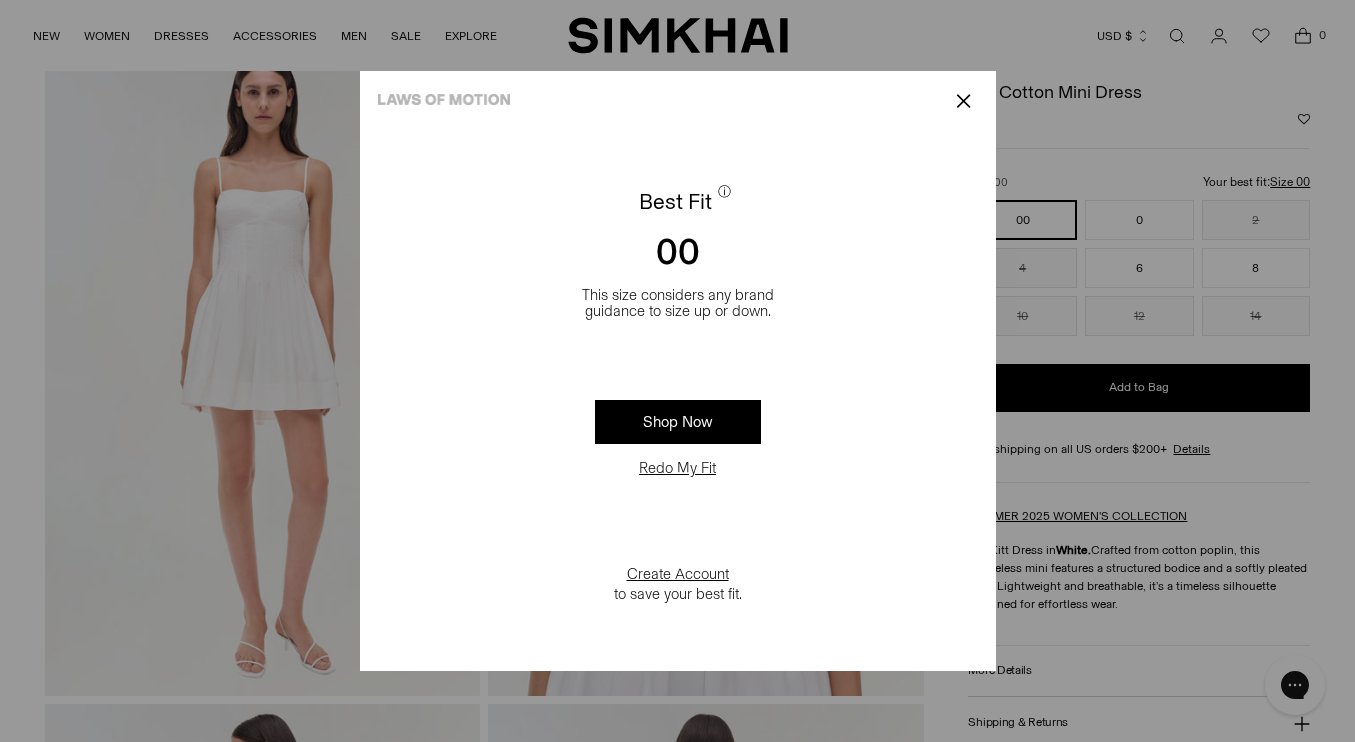 drag, startPoint x: 902, startPoint y: 307, endPoint x: 662, endPoint y: 290, distance: 240.60133 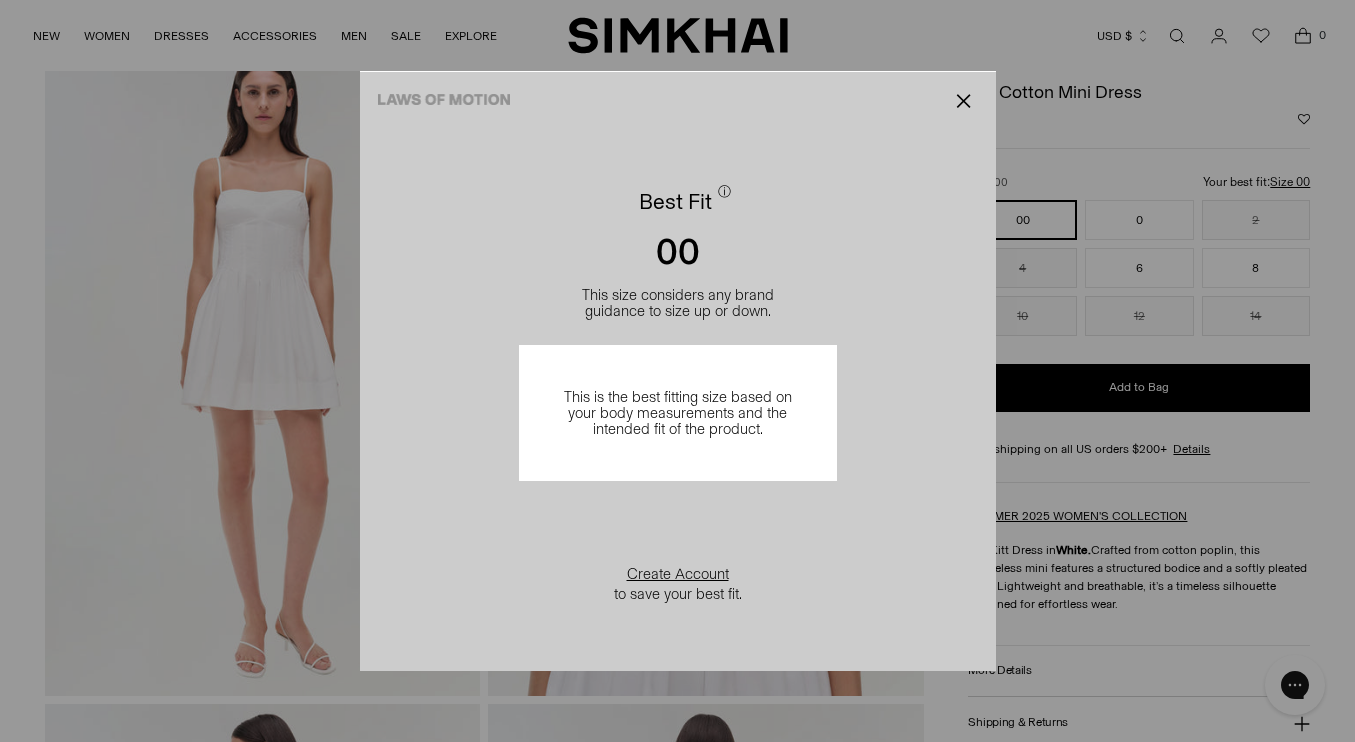 click on "This is the best fitting size based on your body measurements and the intended fit of the product." at bounding box center (678, 413) 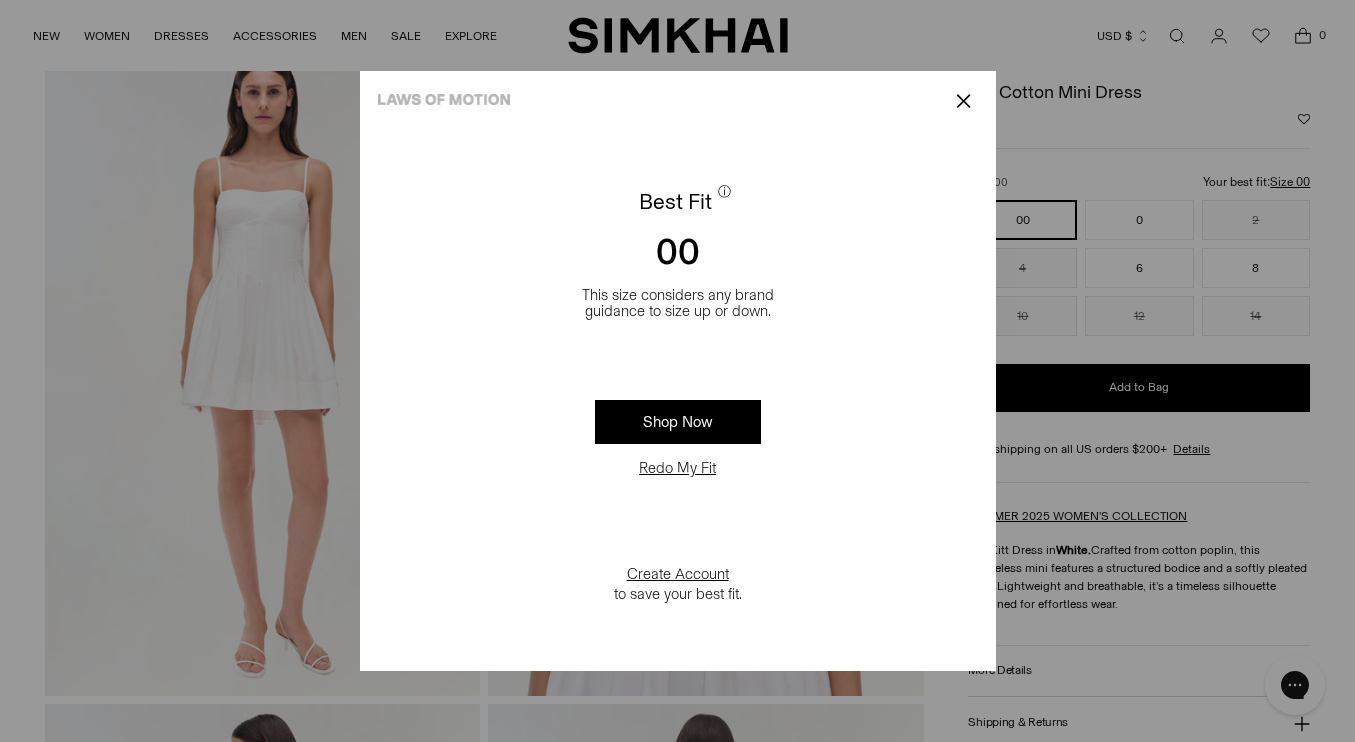 click on "✕" at bounding box center (963, 101) 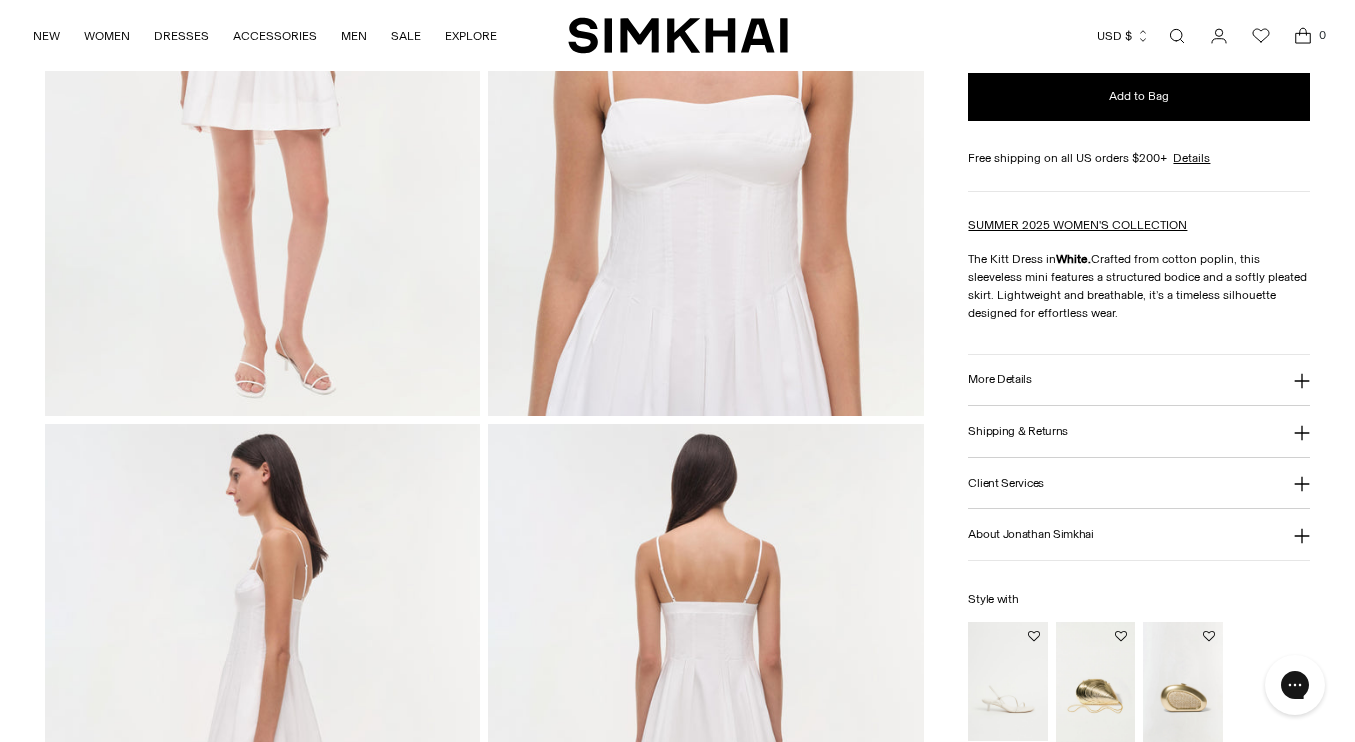 scroll, scrollTop: 360, scrollLeft: 0, axis: vertical 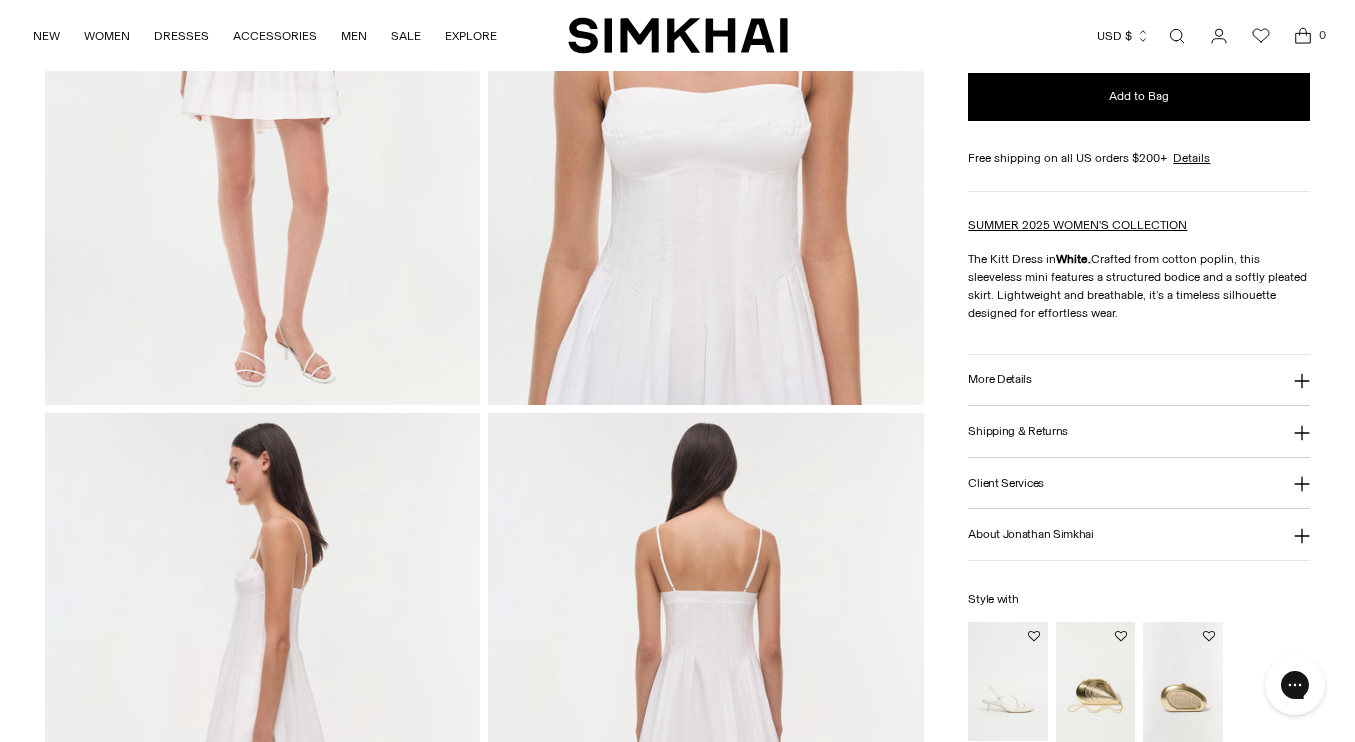 click on "More Details" at bounding box center (1139, 380) 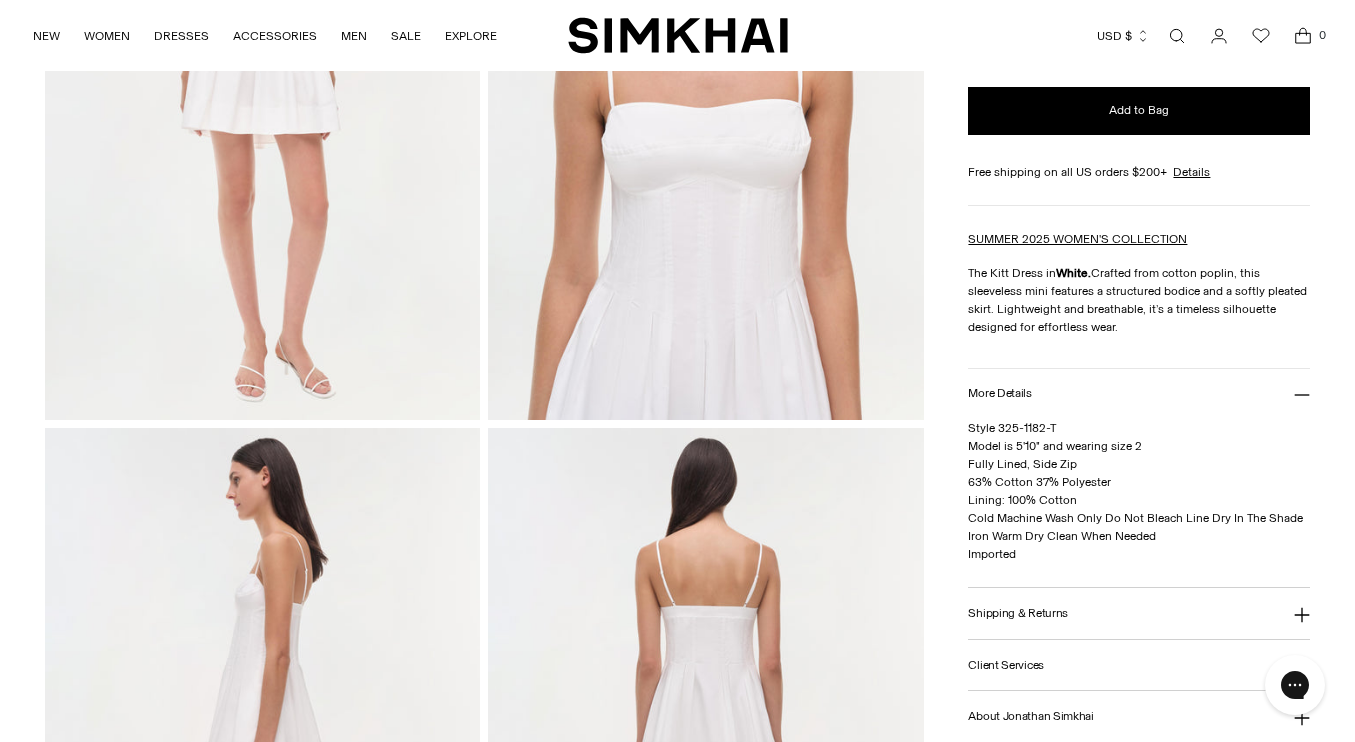 scroll, scrollTop: 342, scrollLeft: 0, axis: vertical 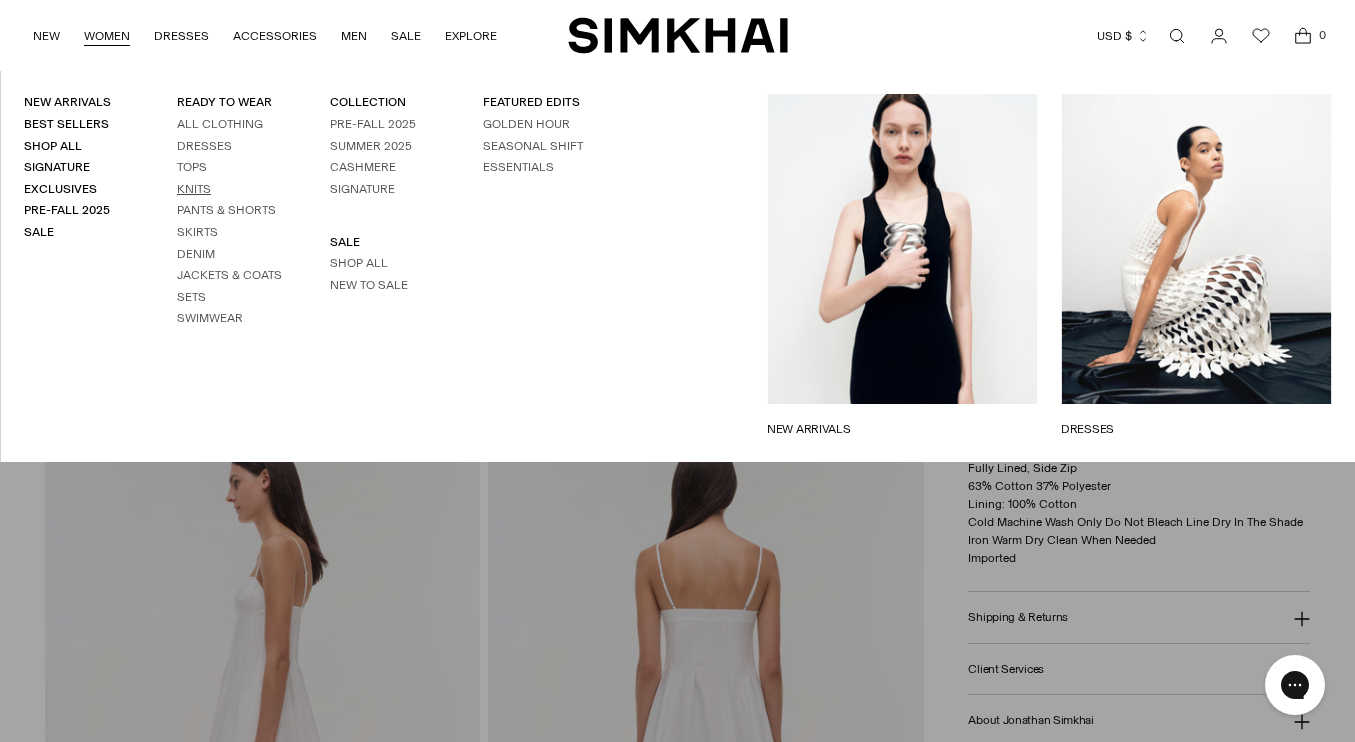 type 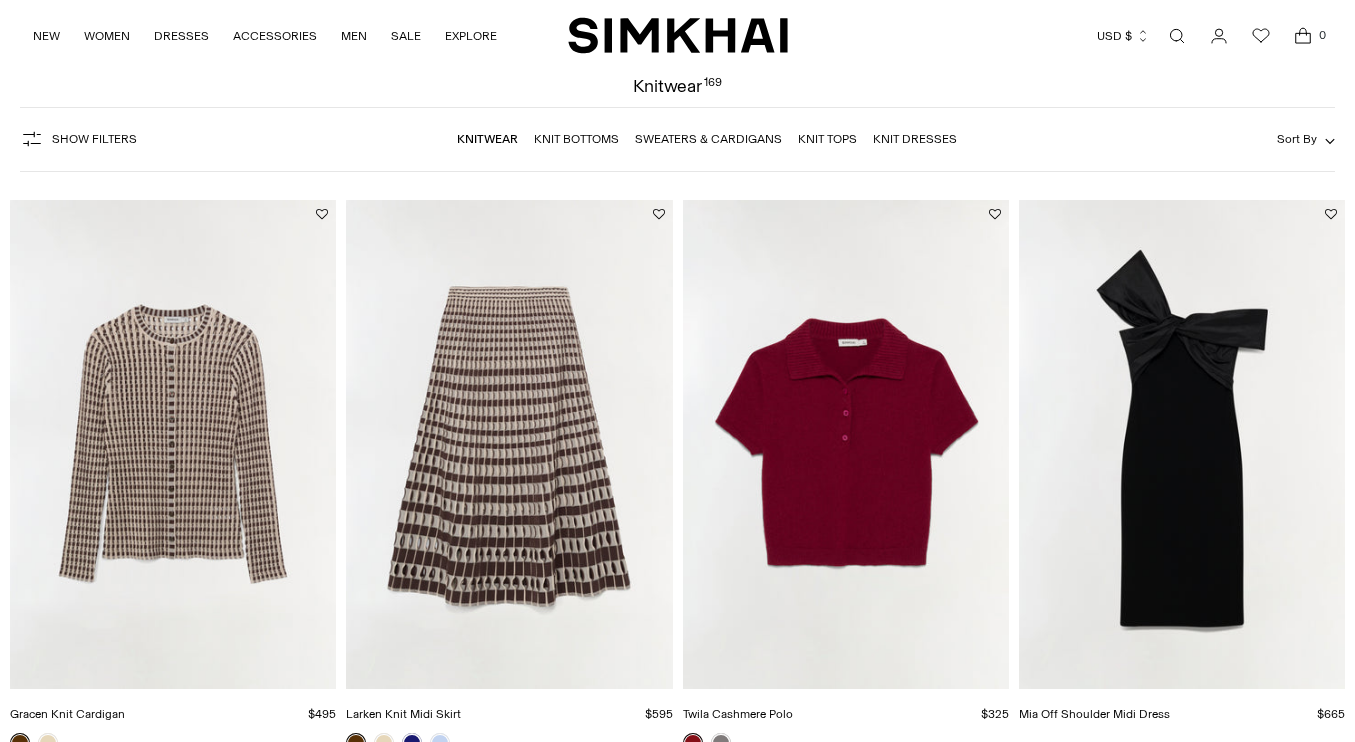 scroll, scrollTop: 0, scrollLeft: 0, axis: both 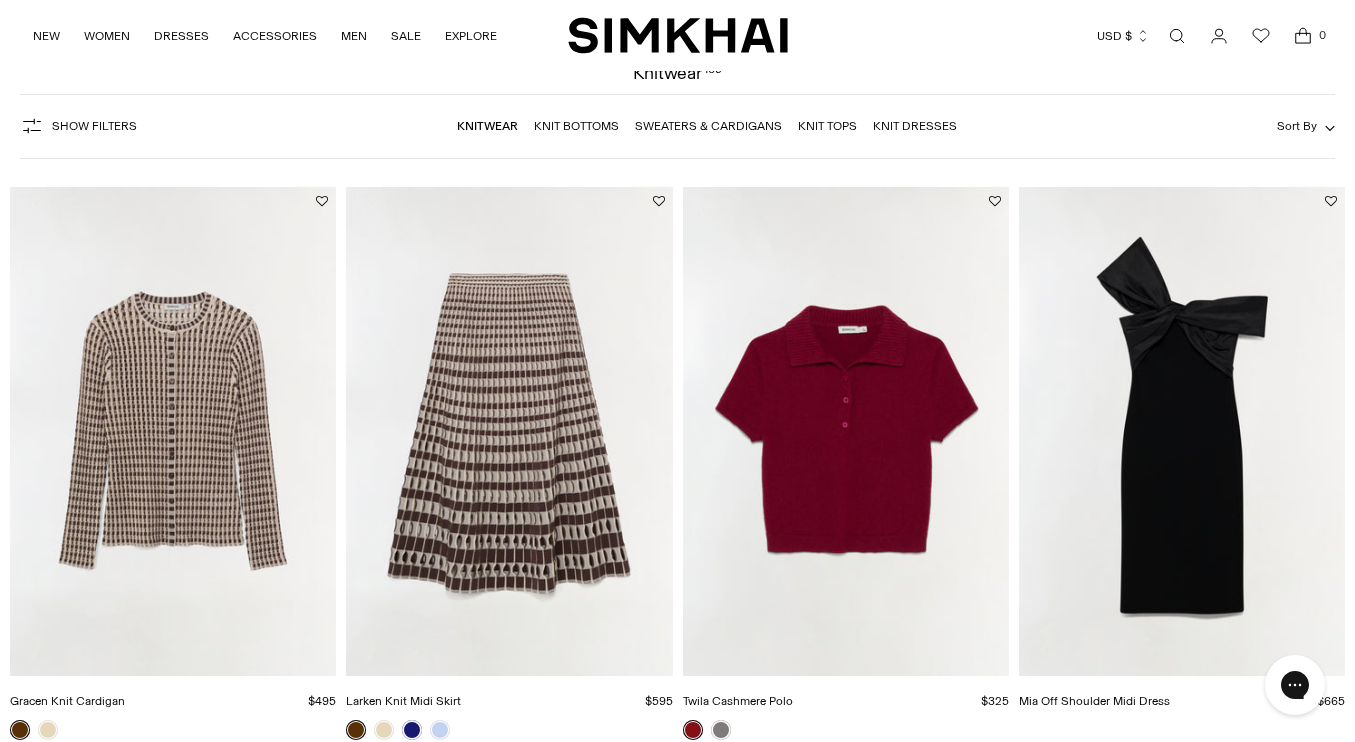 click on "Knit Tops" at bounding box center [827, 126] 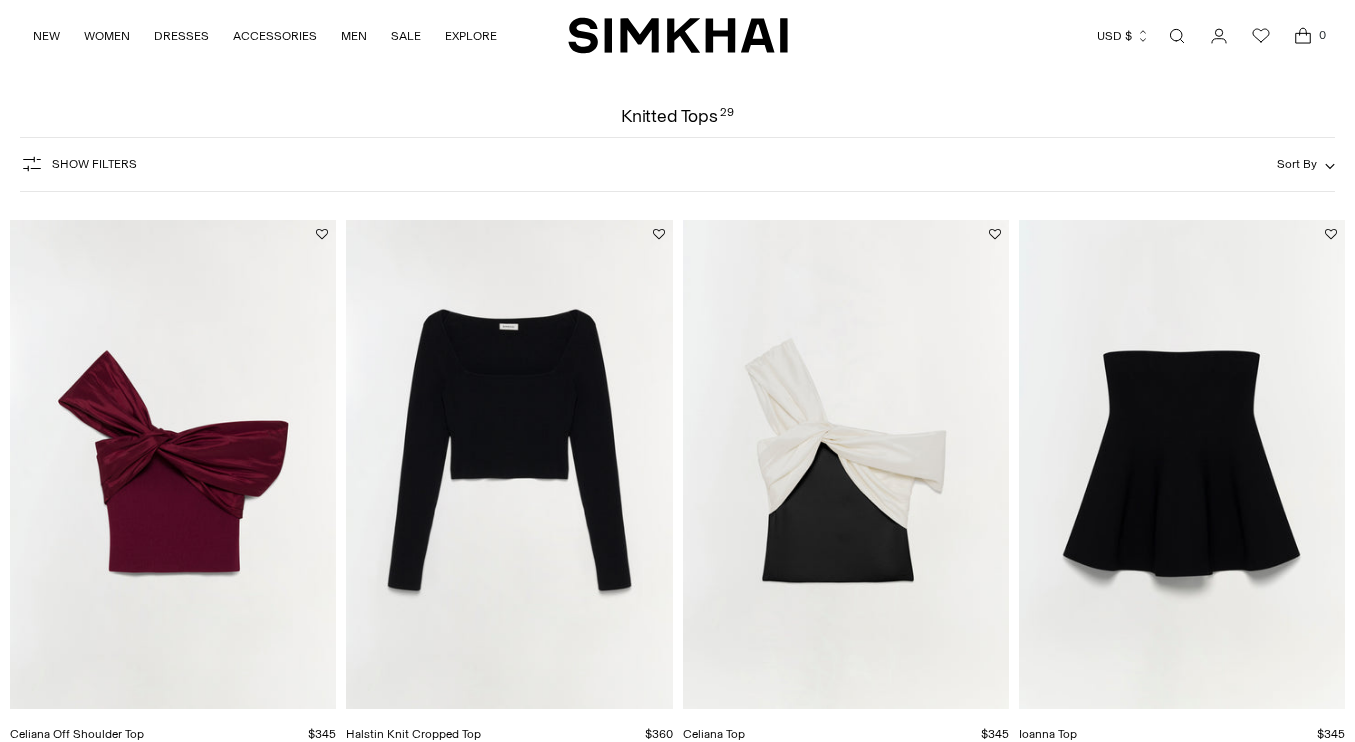 scroll, scrollTop: 1299, scrollLeft: 0, axis: vertical 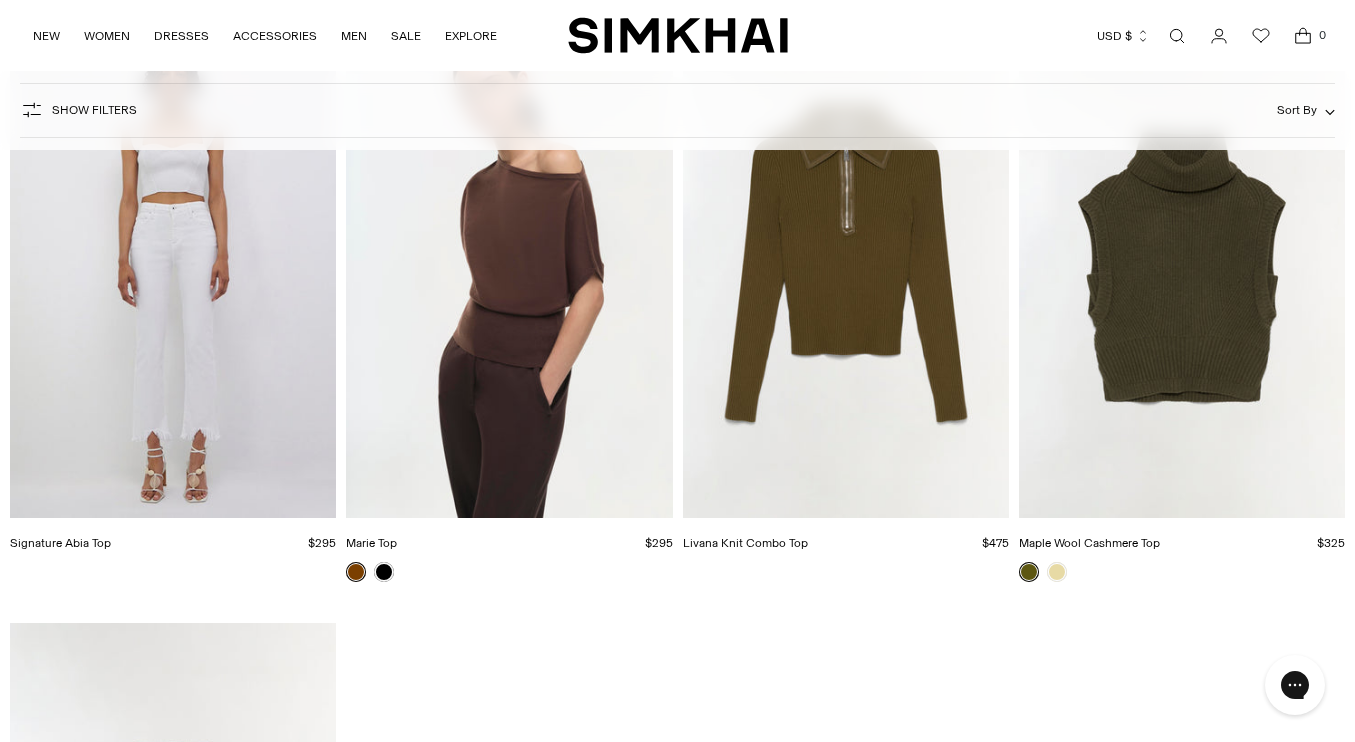 click at bounding box center (0, 0) 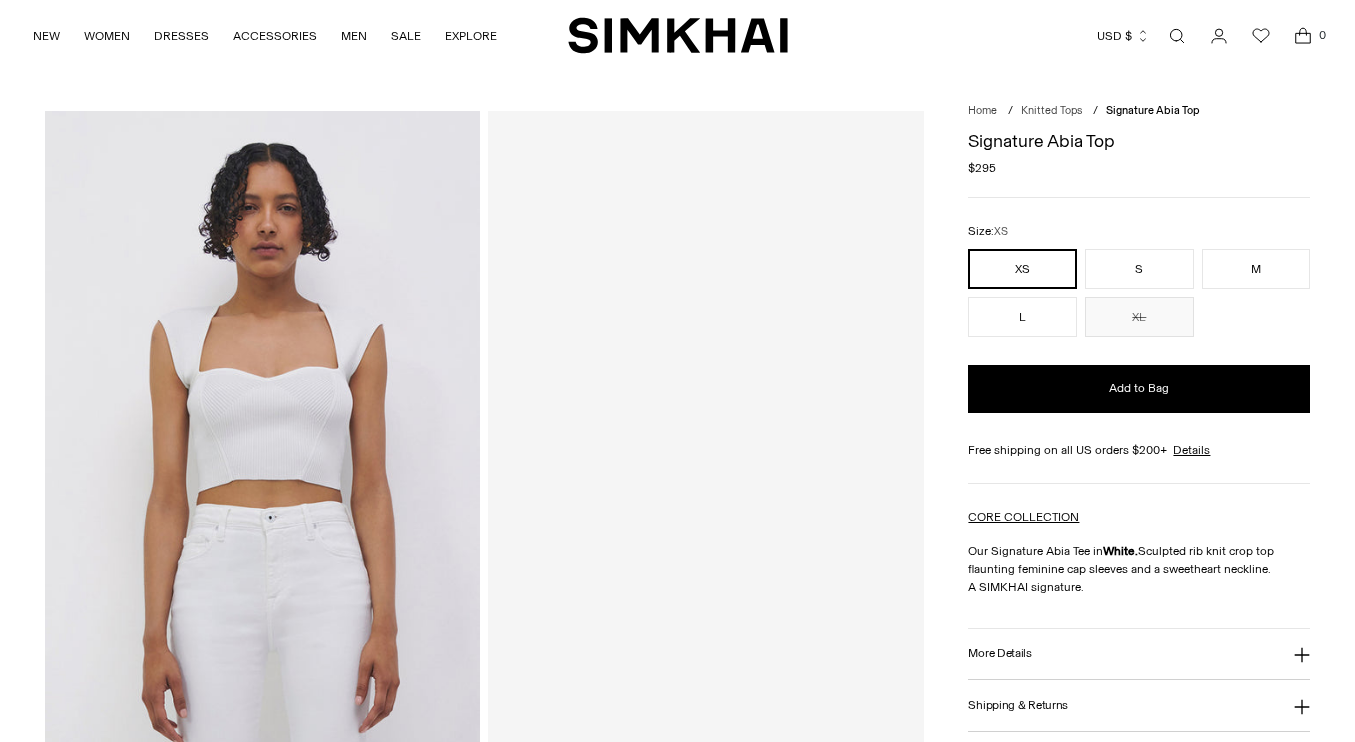 scroll, scrollTop: 0, scrollLeft: 0, axis: both 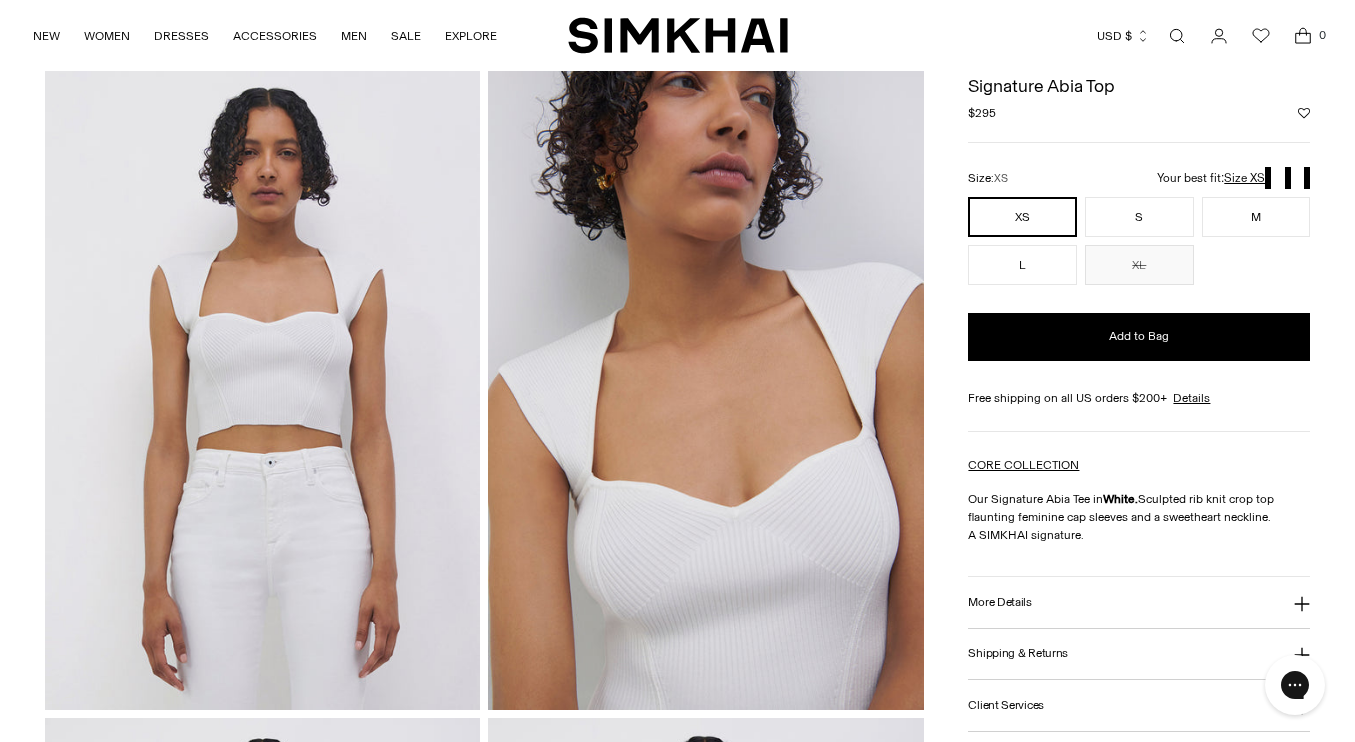 click on "More Details" at bounding box center [1139, 602] 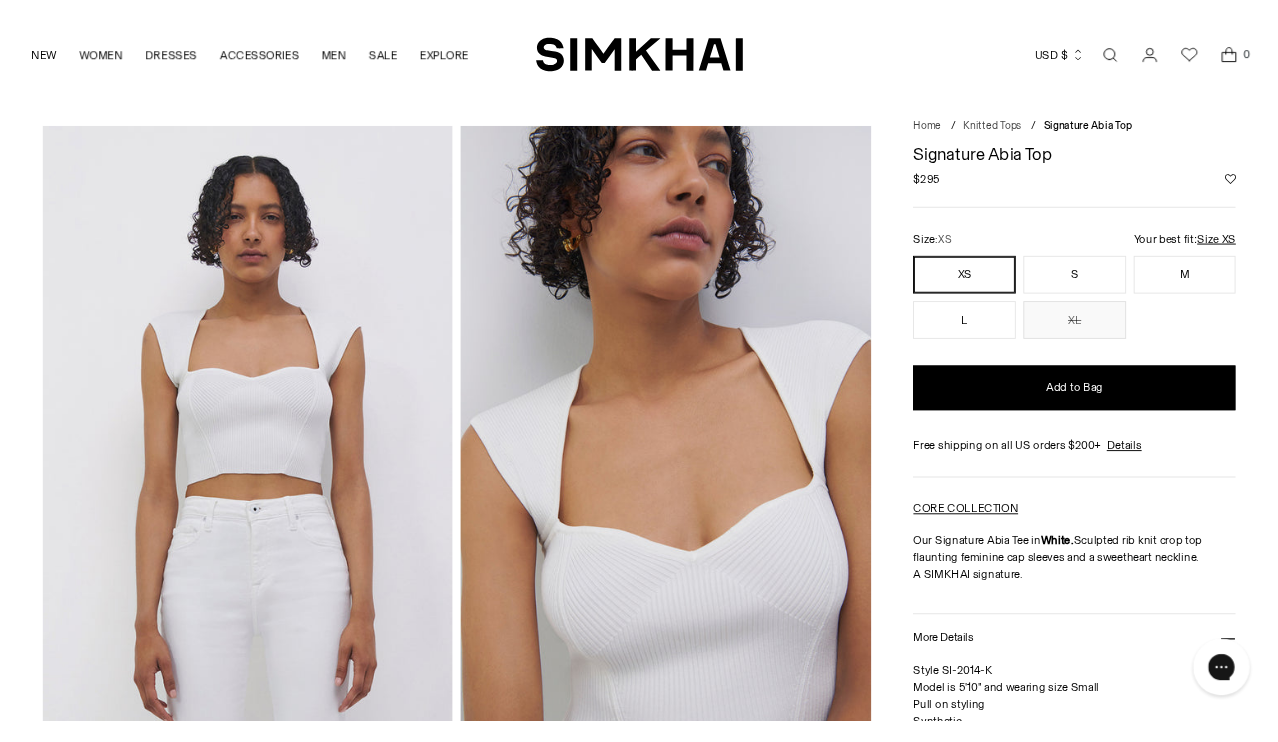 scroll, scrollTop: 347, scrollLeft: 0, axis: vertical 